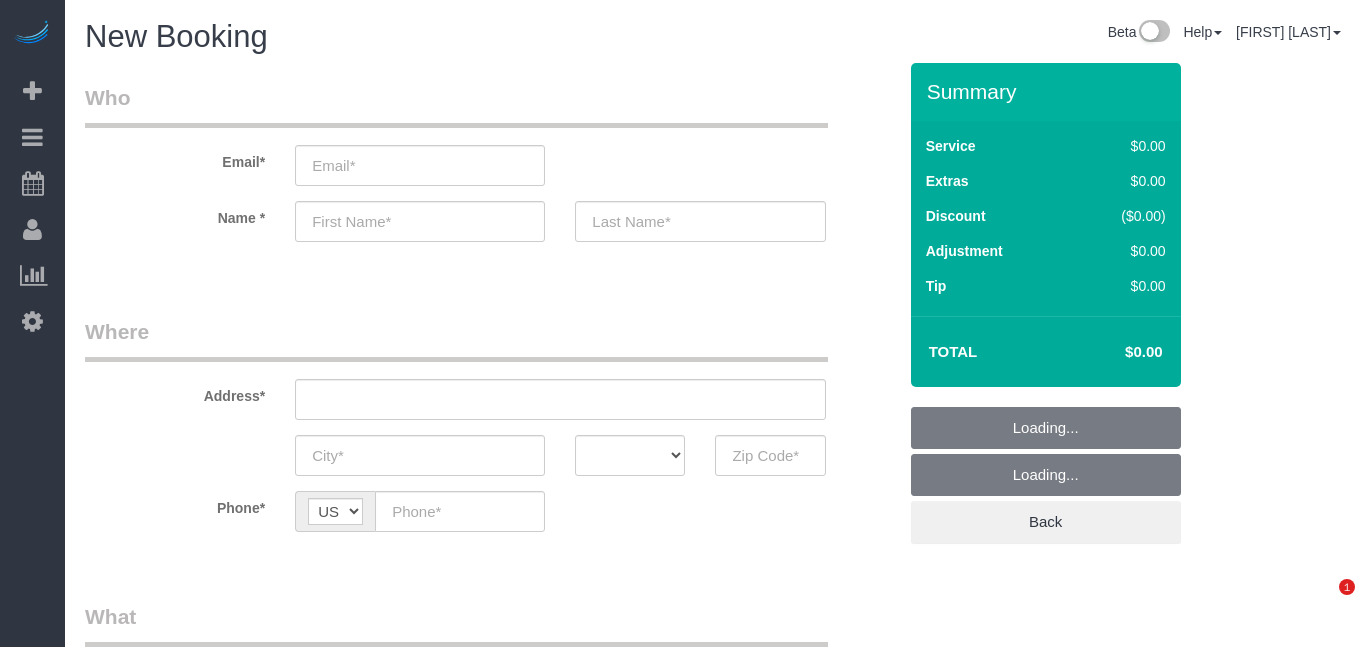 scroll, scrollTop: 0, scrollLeft: 0, axis: both 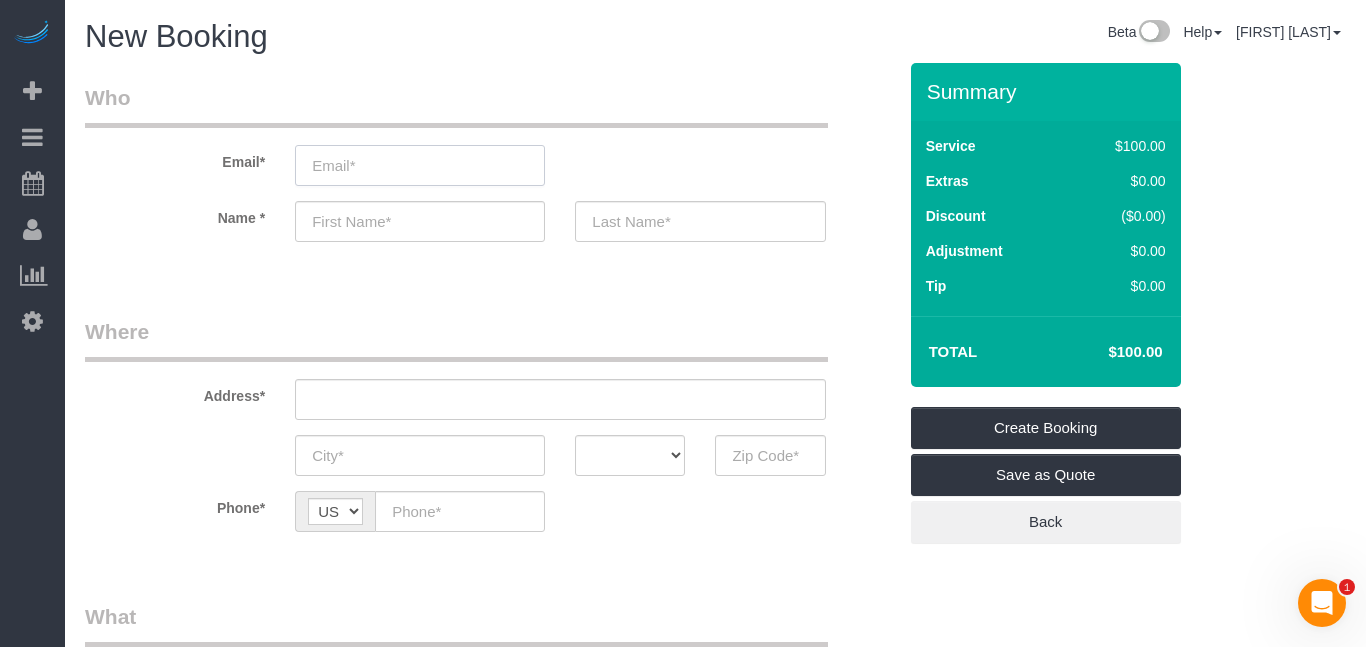 click at bounding box center (420, 165) 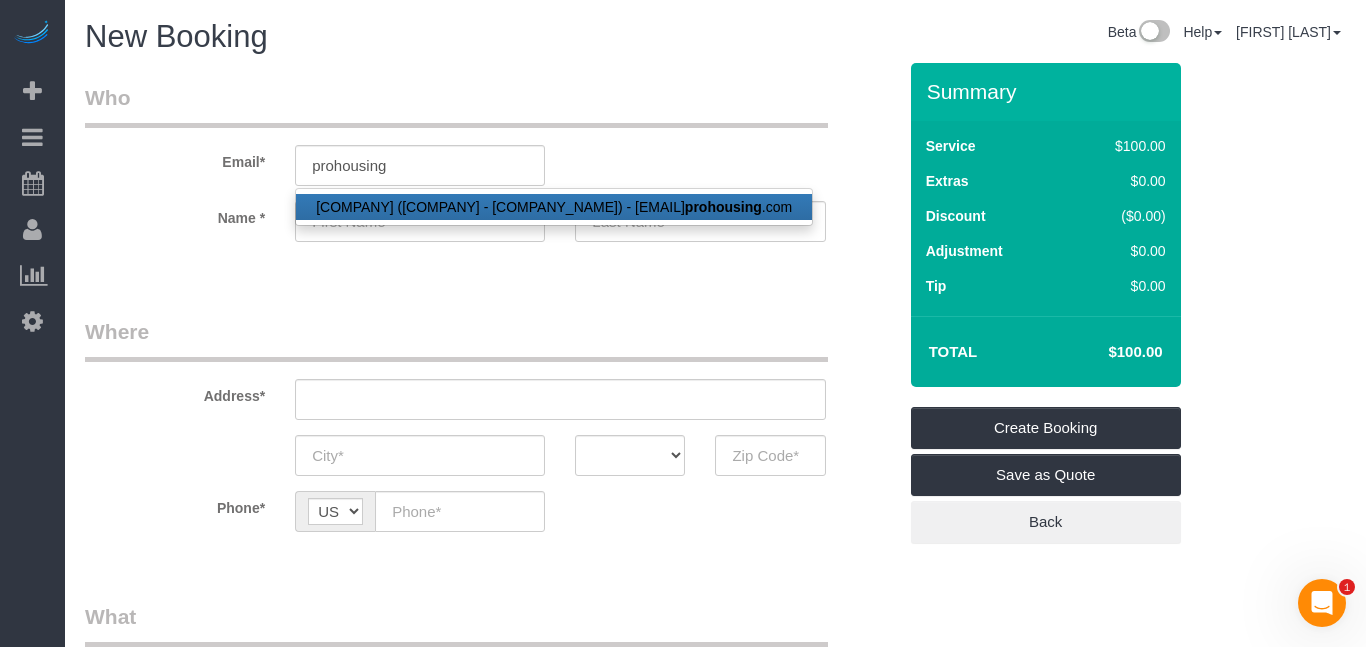 click on "Pro Housing (Pro Housing - iCubs Air B&B Housing) - ychen@ prohousing .com" at bounding box center [554, 207] 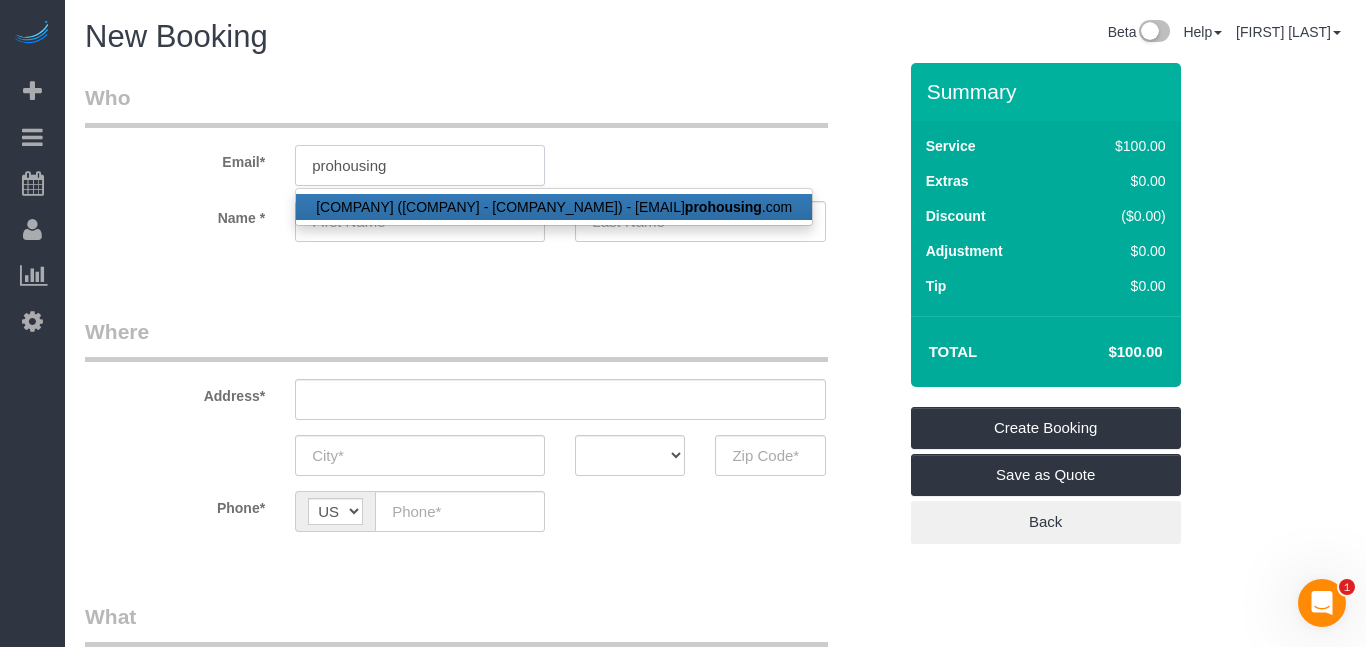type on "ychen@prohousing.com" 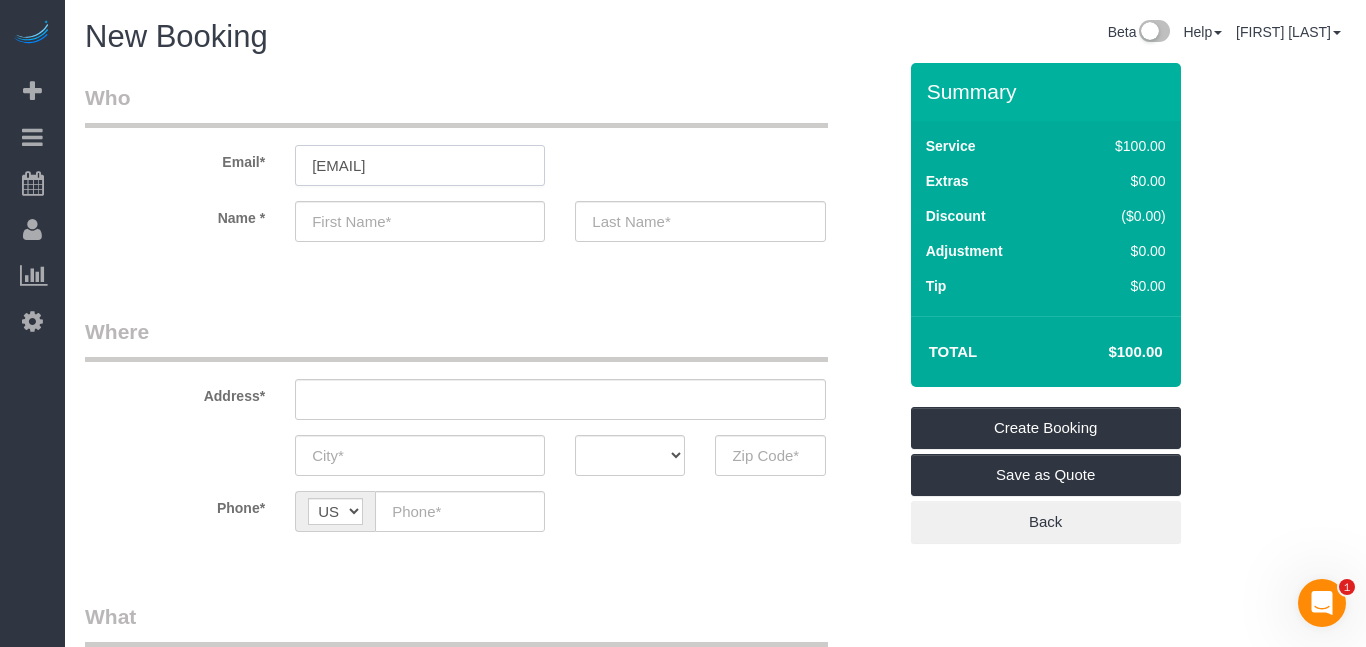 type on "Pro" 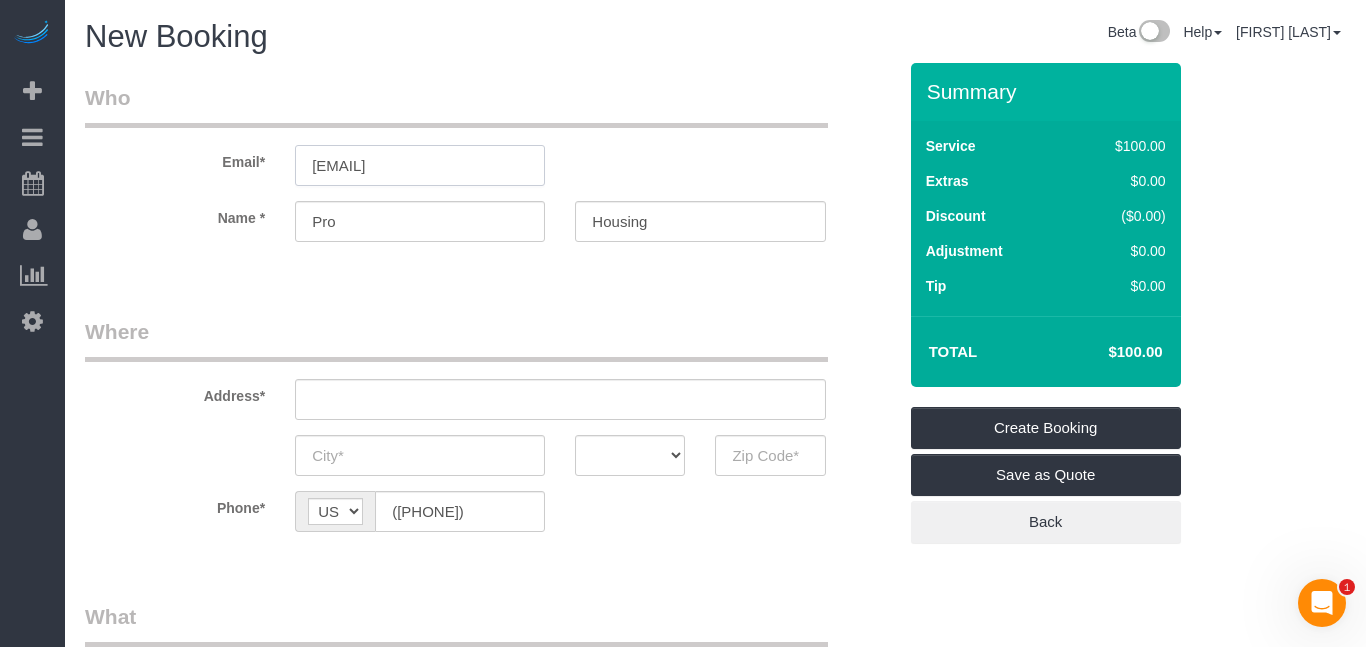 type on "340 SW 5th St  - AP Lofts" 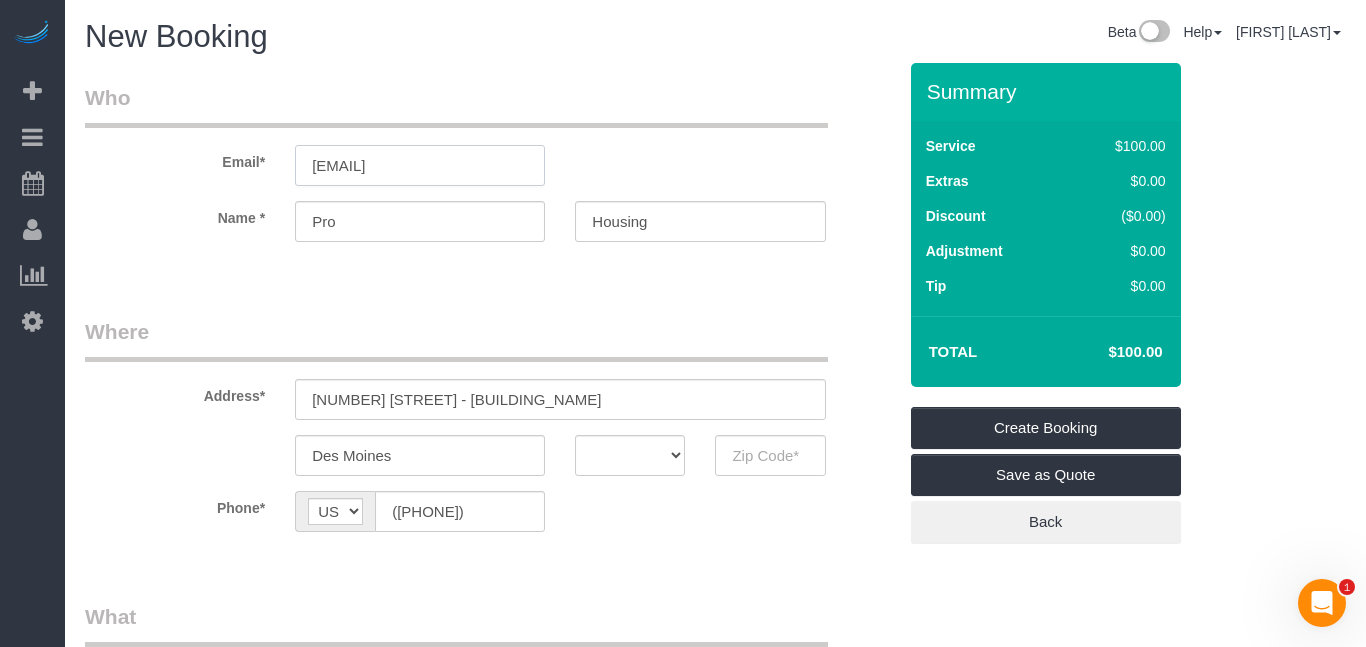select on "IA" 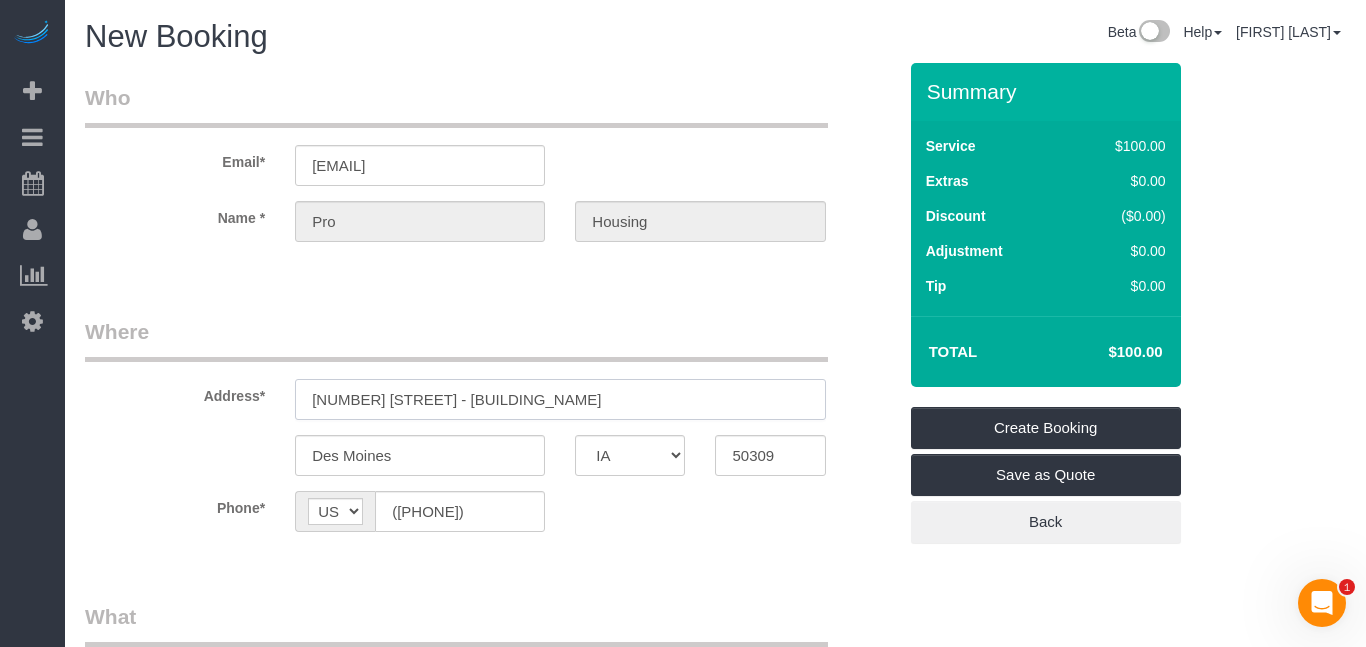 click on "340 SW 5th St  - AP Lofts" at bounding box center [560, 399] 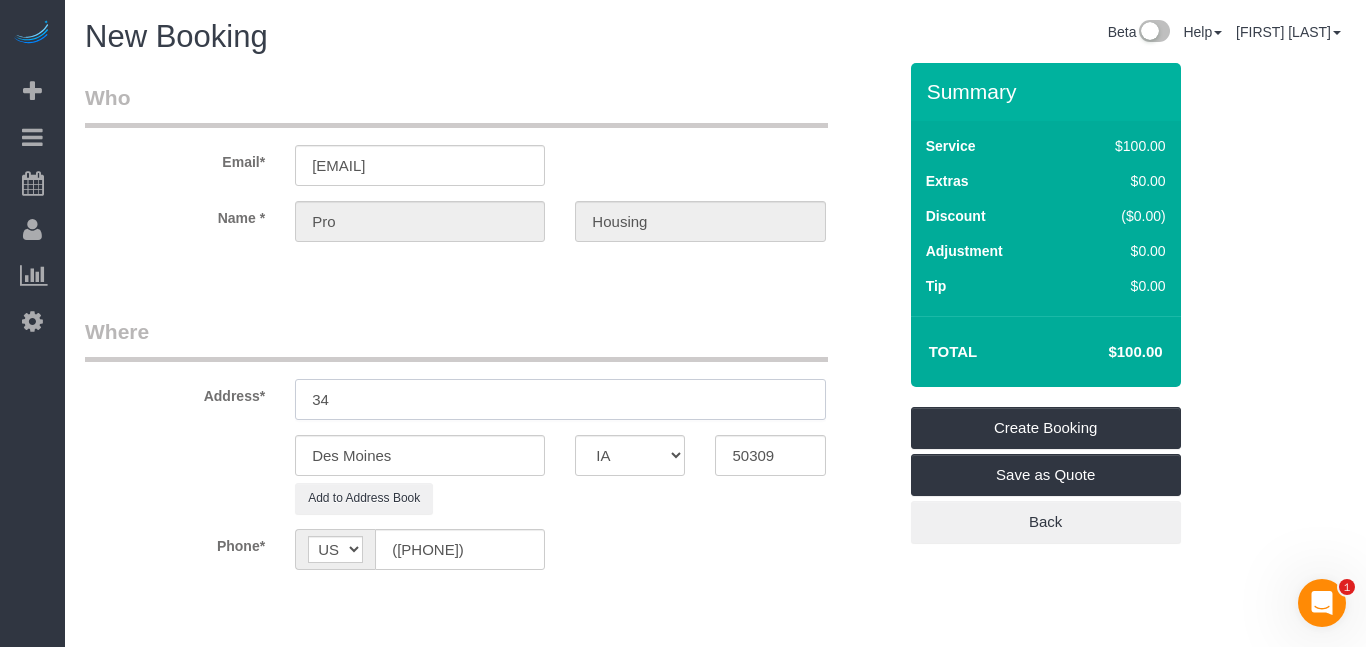 type on "3" 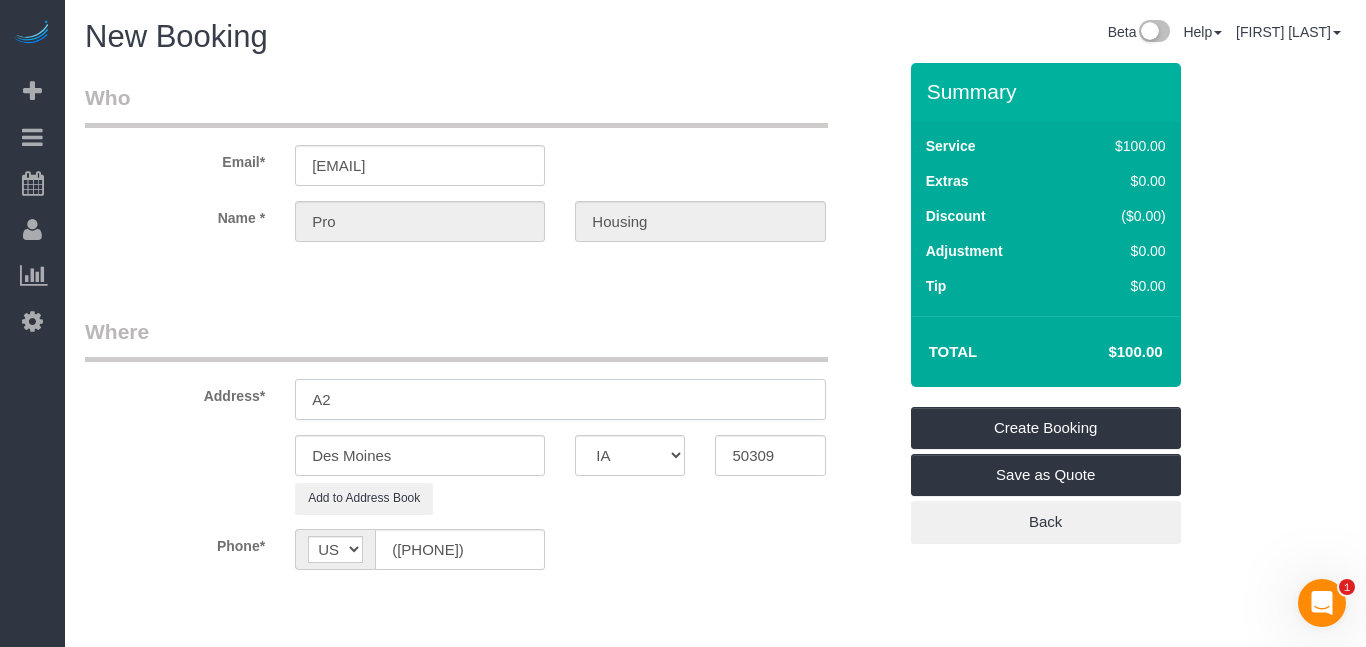 type on "A" 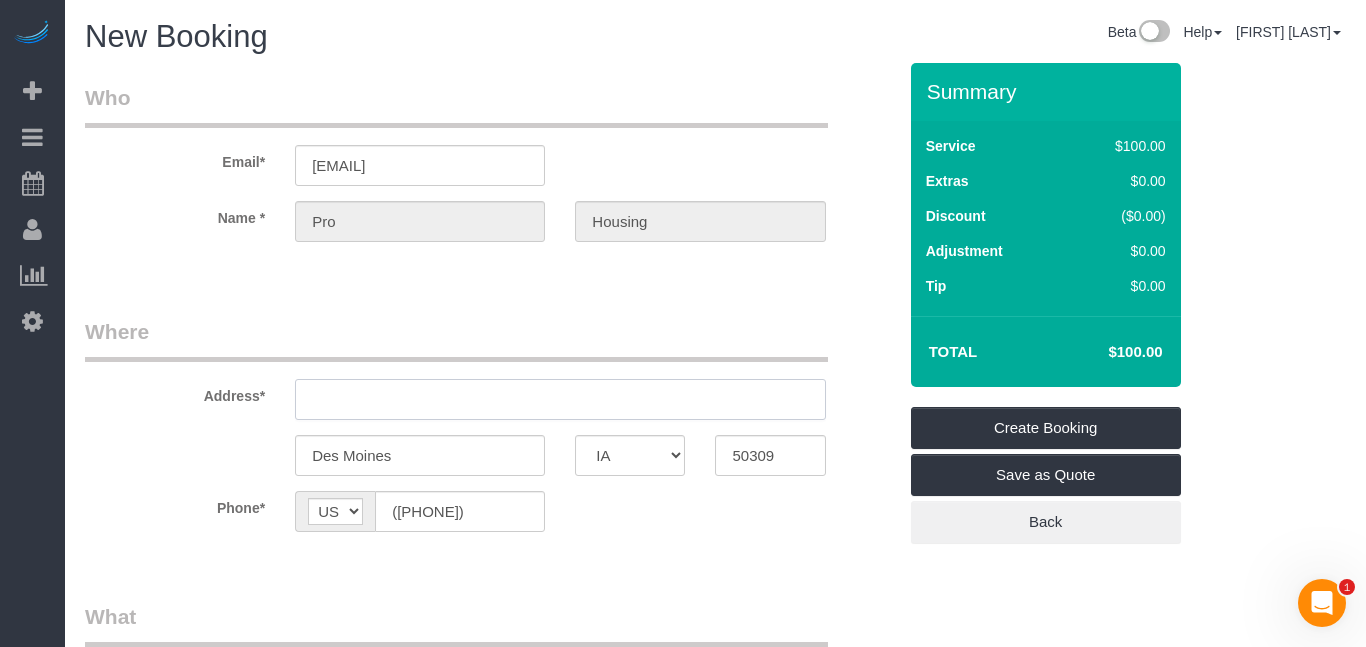 type on "k" 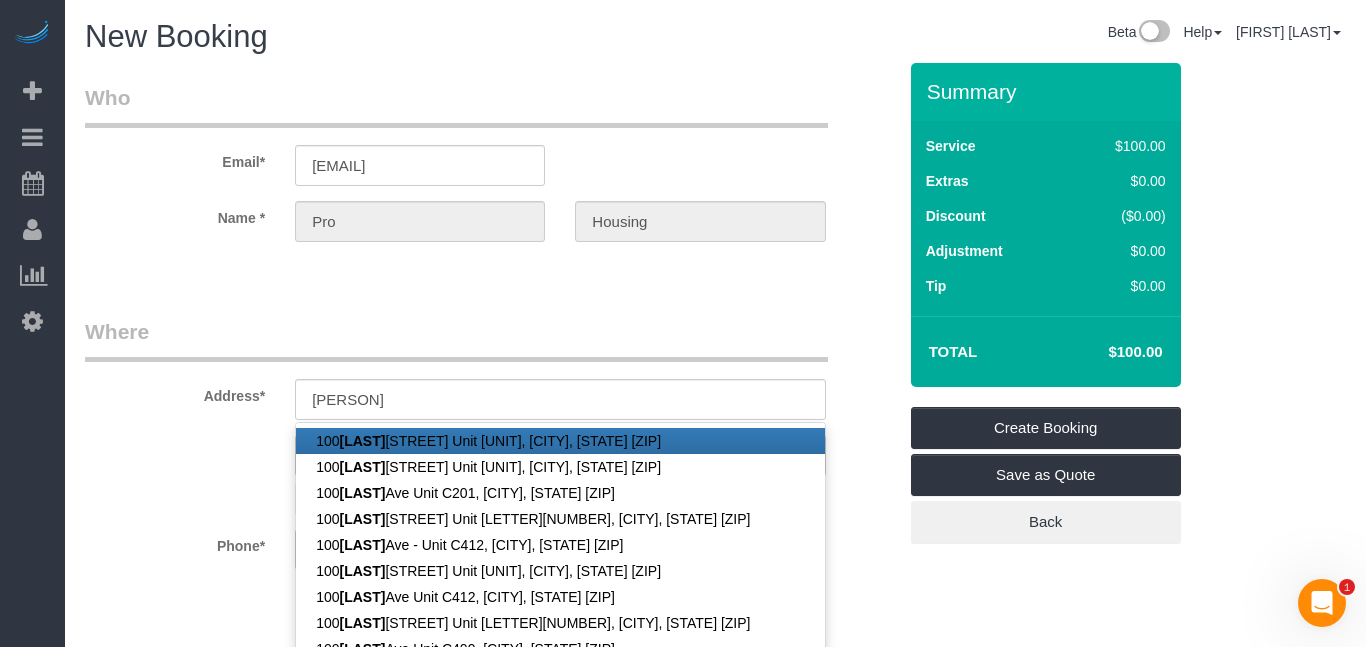 click on "100  Jackson  Ave unit C411, Des Moines, IA 50315" at bounding box center [560, 441] 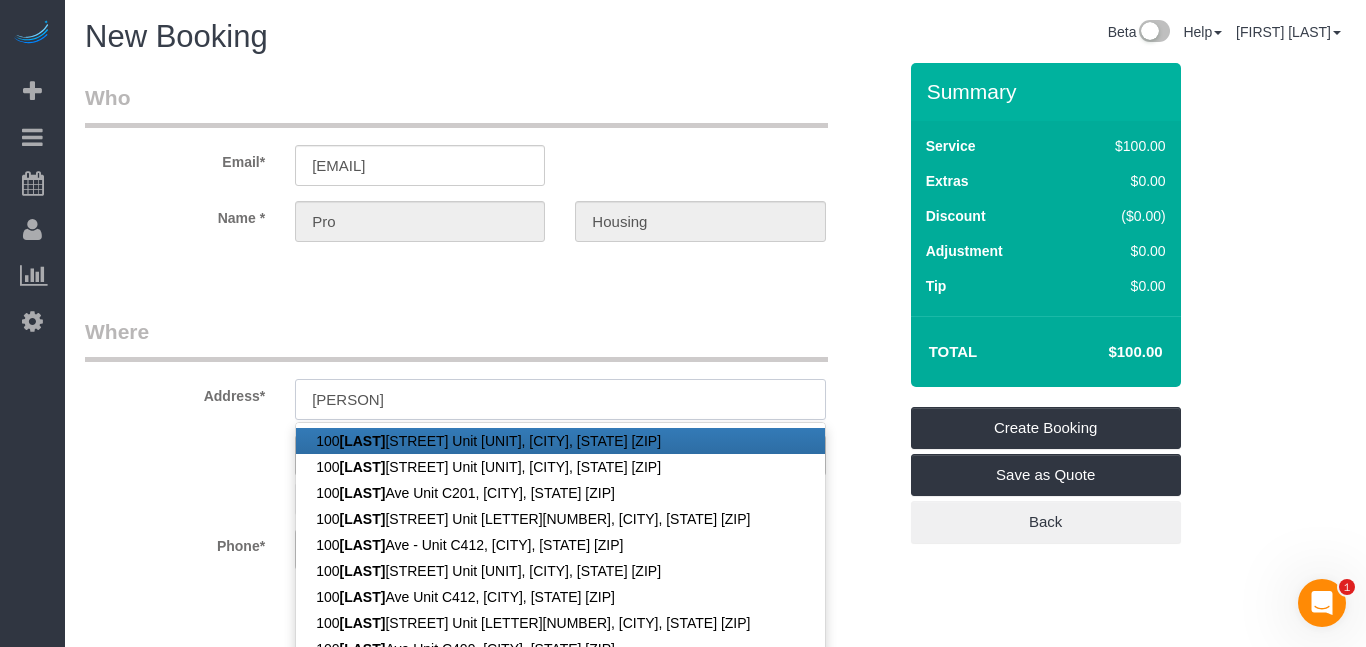 type on "100 Jackson Ave unit C411" 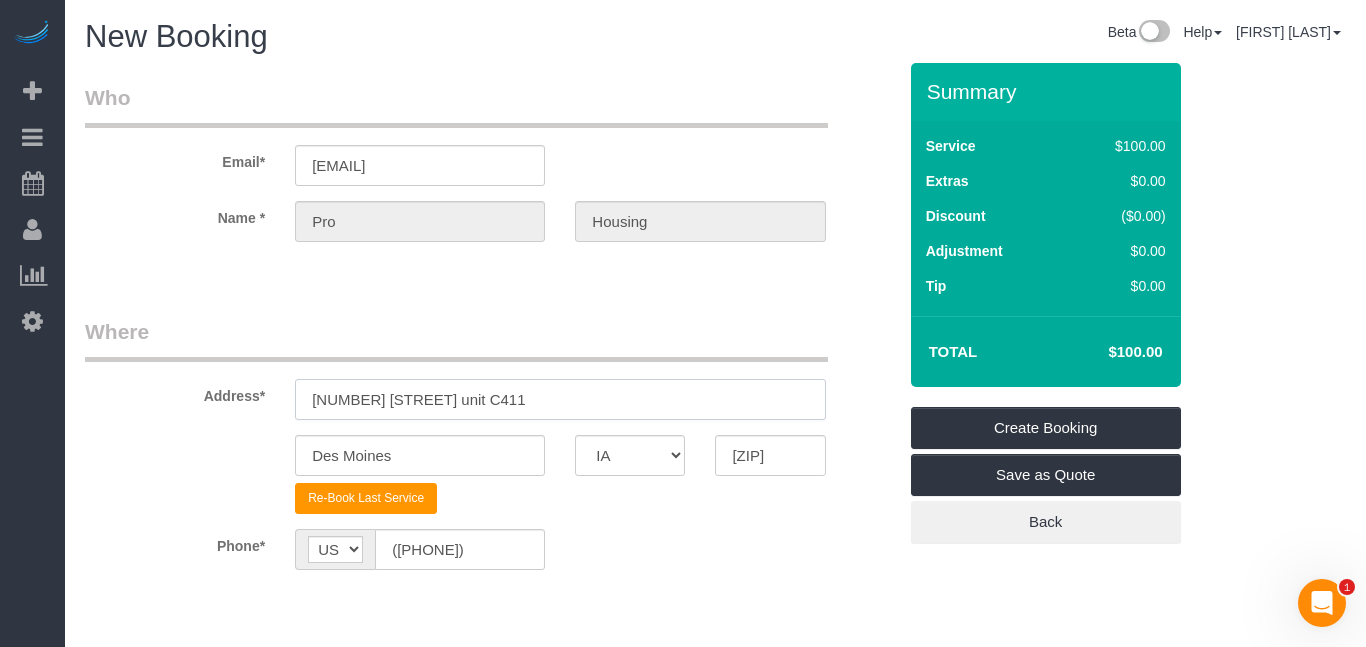 click on "100 Jackson Ave unit C411" at bounding box center [560, 399] 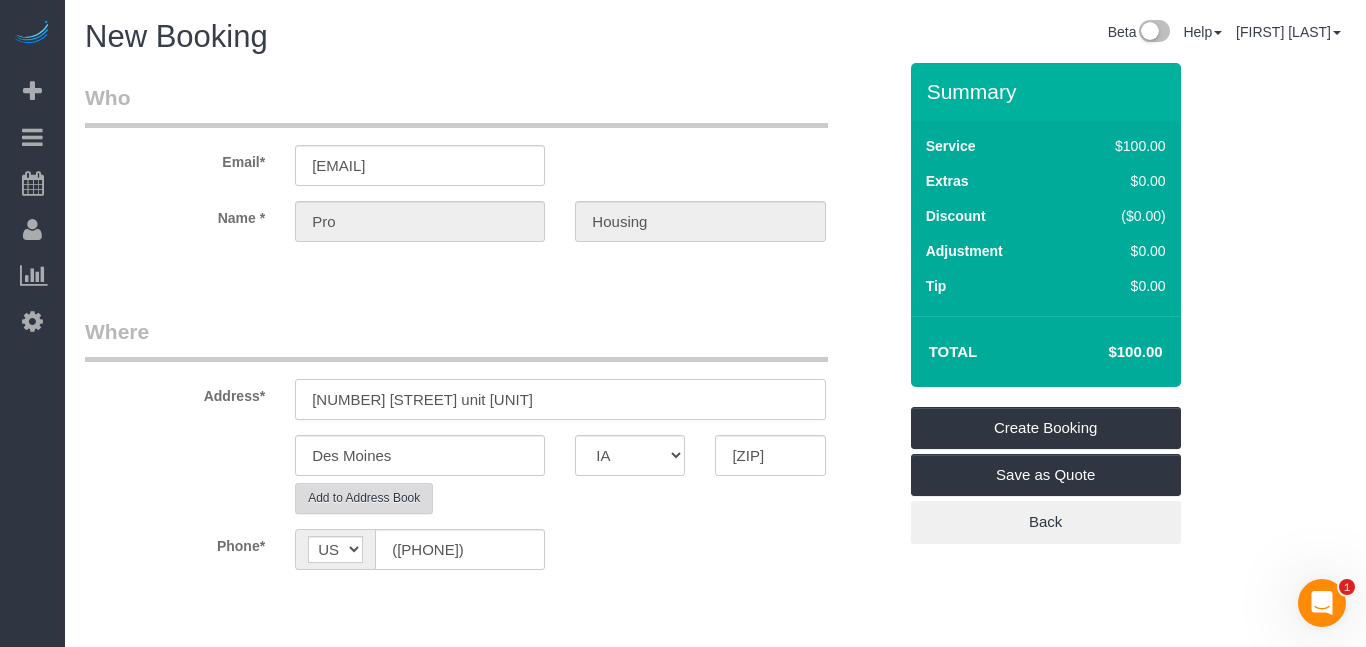 type on "100 Jackson Ave unit A209" 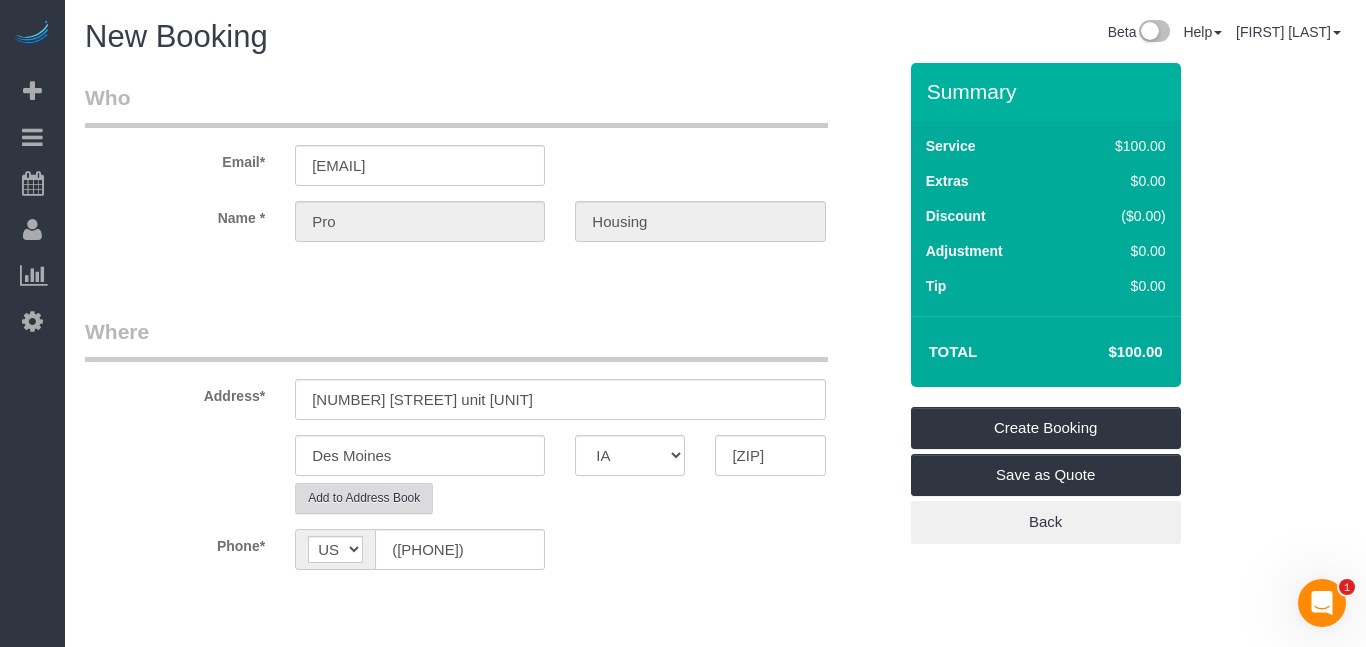 click on "Add to Address Book" at bounding box center [364, 498] 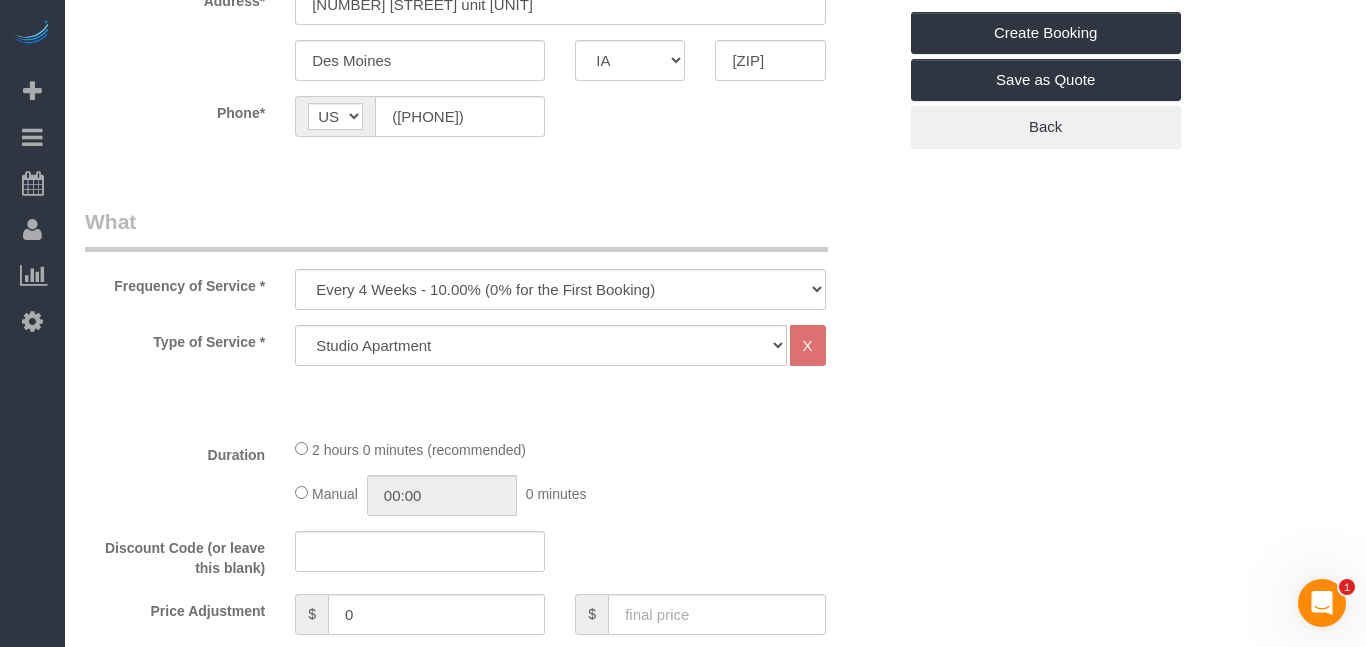 scroll, scrollTop: 426, scrollLeft: 0, axis: vertical 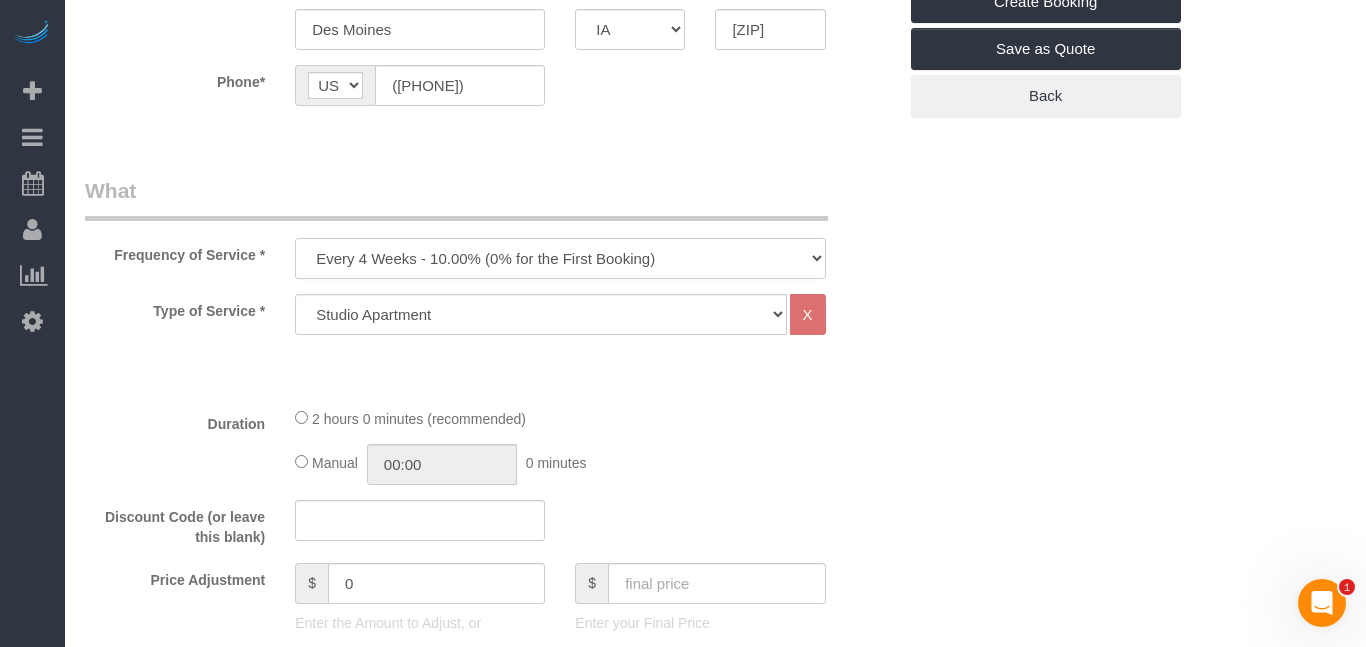 click on "Every 6 Weeks (0% for the First Booking) One Time Every 8 Weeks (0% for the First Booking) Every 4 Weeks - 10.00% (0% for the First Booking) Every 3 Weeks - 12.00% (0% for the First Booking) Every 2 Weeks - 15.00% (0% for the First Booking) Weekly - 20.00% (0% for the First Booking)" at bounding box center (560, 258) 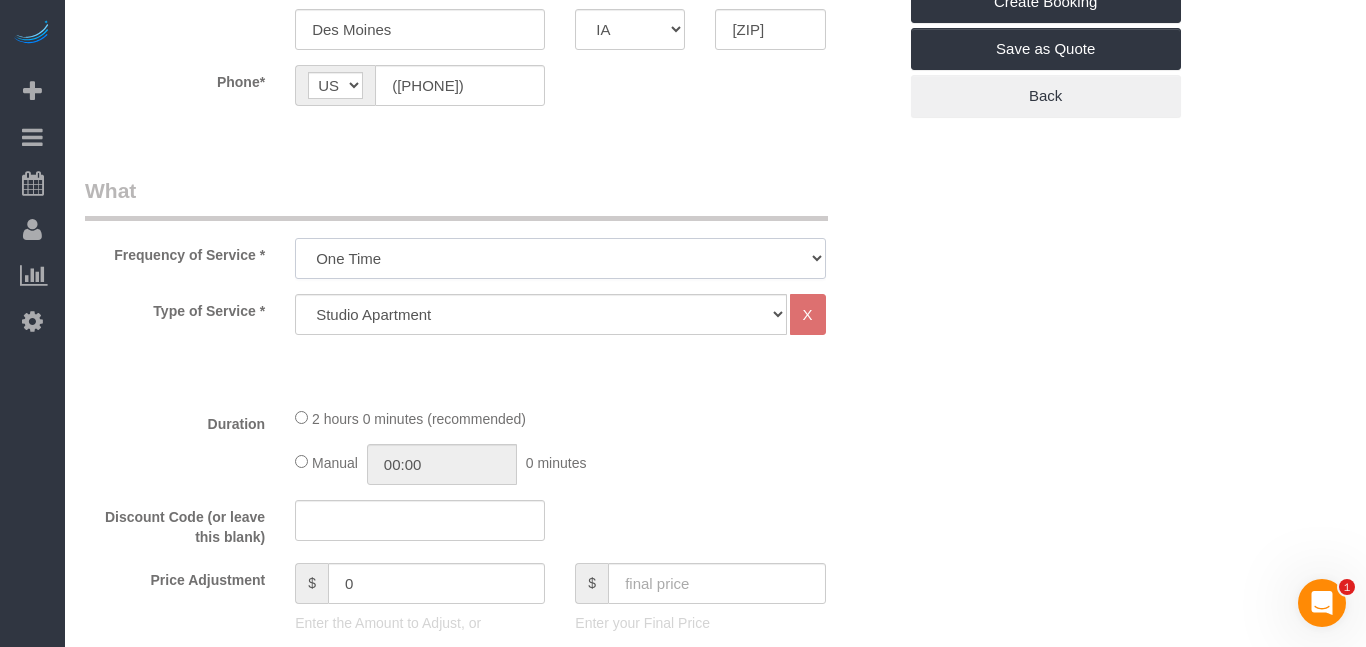 click on "Every 6 Weeks (0% for the First Booking) One Time Every 8 Weeks (0% for the First Booking) Every 4 Weeks - 10.00% (0% for the First Booking) Every 3 Weeks - 12.00% (0% for the First Booking) Every 2 Weeks - 15.00% (0% for the First Booking) Weekly - 20.00% (0% for the First Booking)" at bounding box center [560, 258] 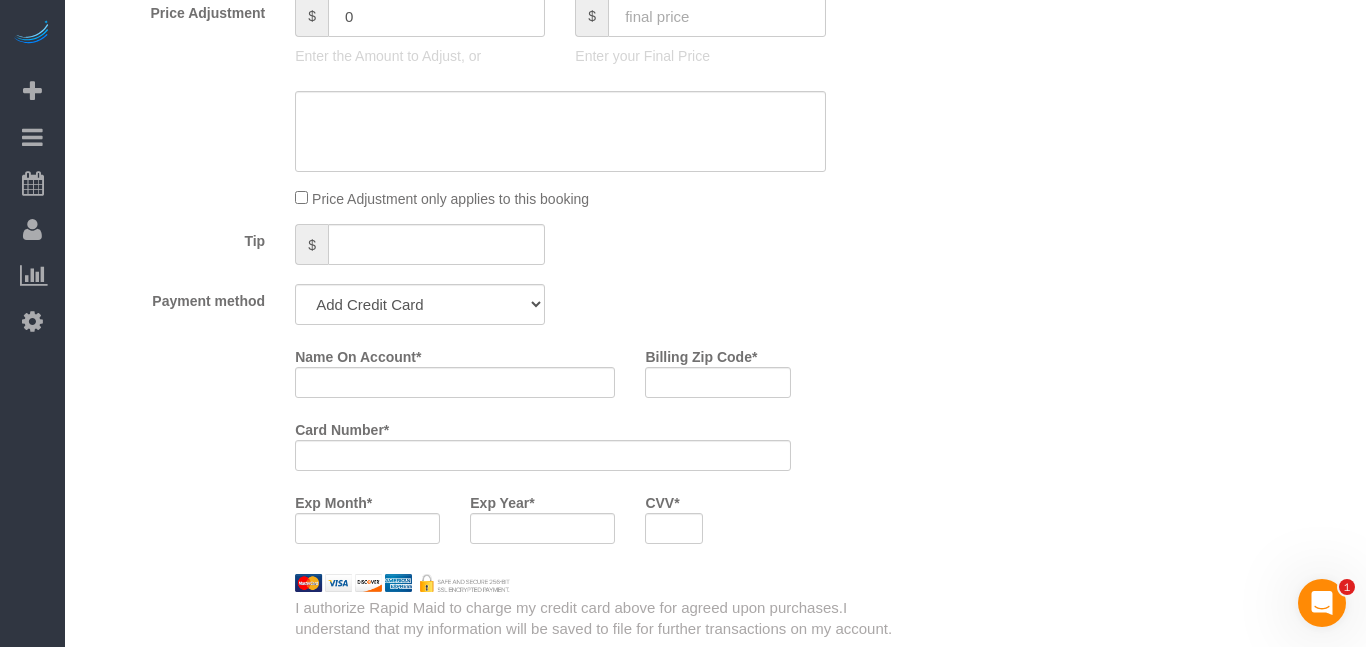 scroll, scrollTop: 1006, scrollLeft: 0, axis: vertical 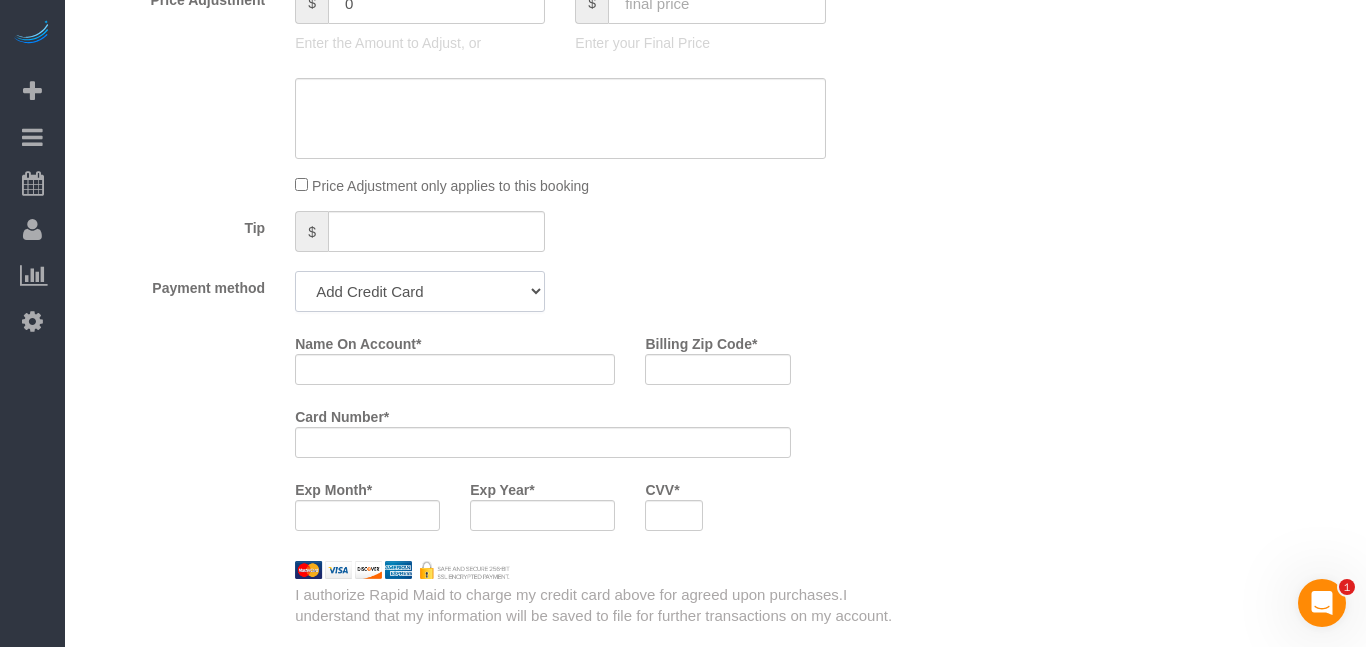 click on "Add Credit Card Cash Check Paypal" 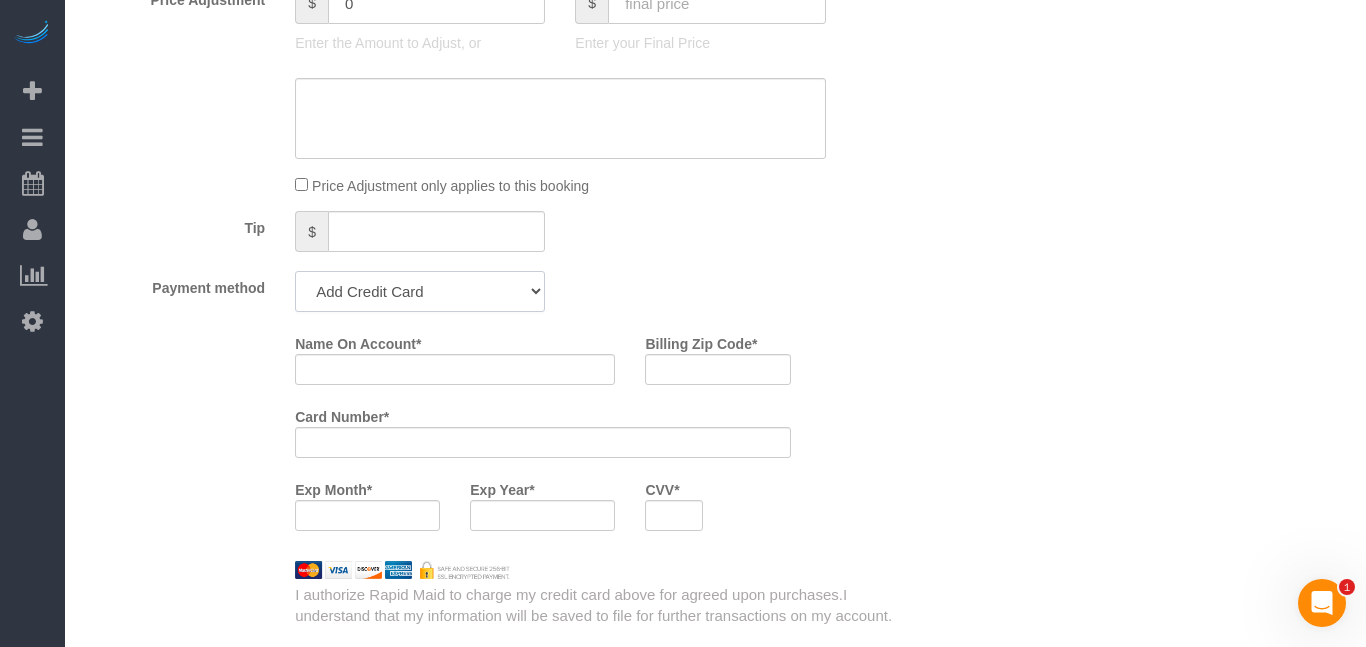 select on "string:check" 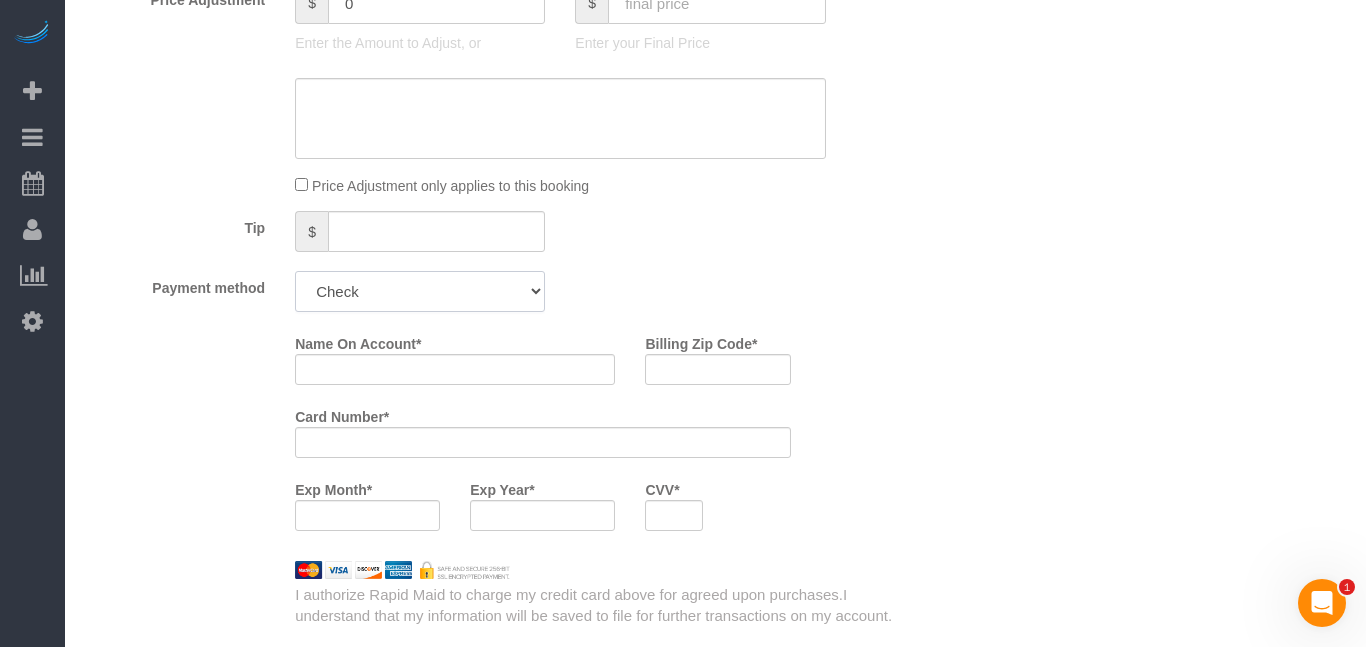 click on "Add Credit Card Cash Check Paypal" 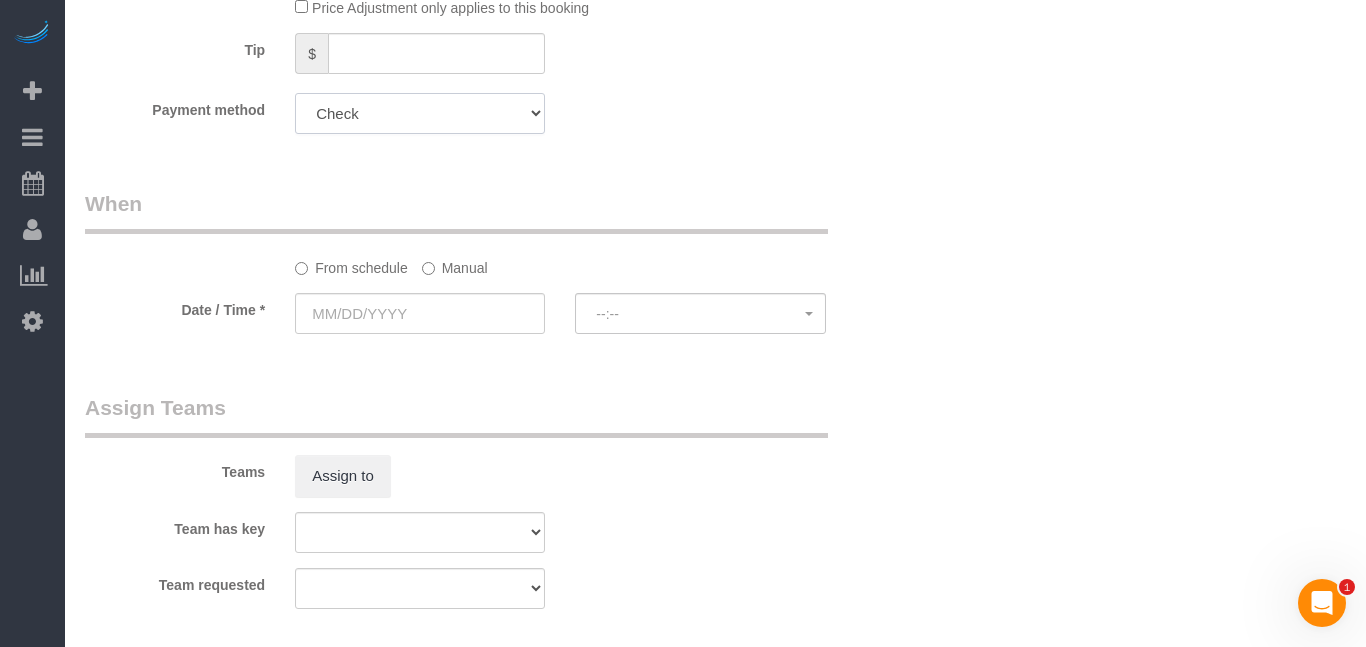 scroll, scrollTop: 1220, scrollLeft: 0, axis: vertical 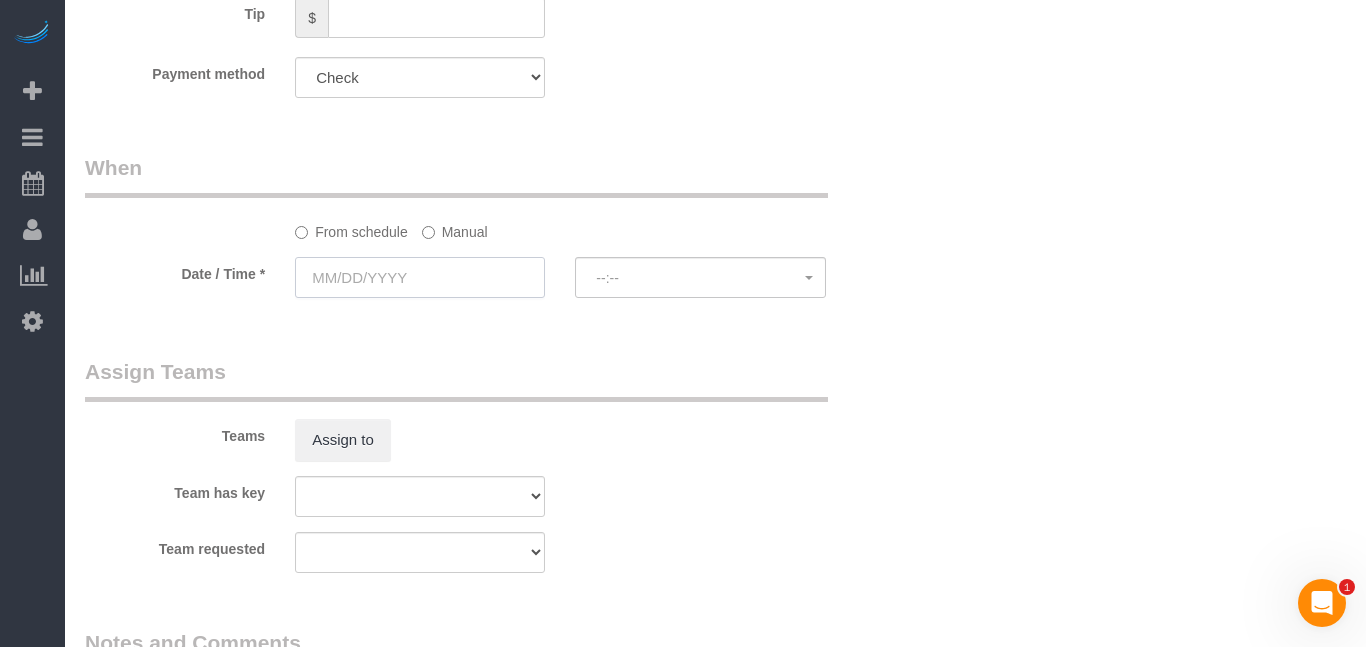click at bounding box center (420, 277) 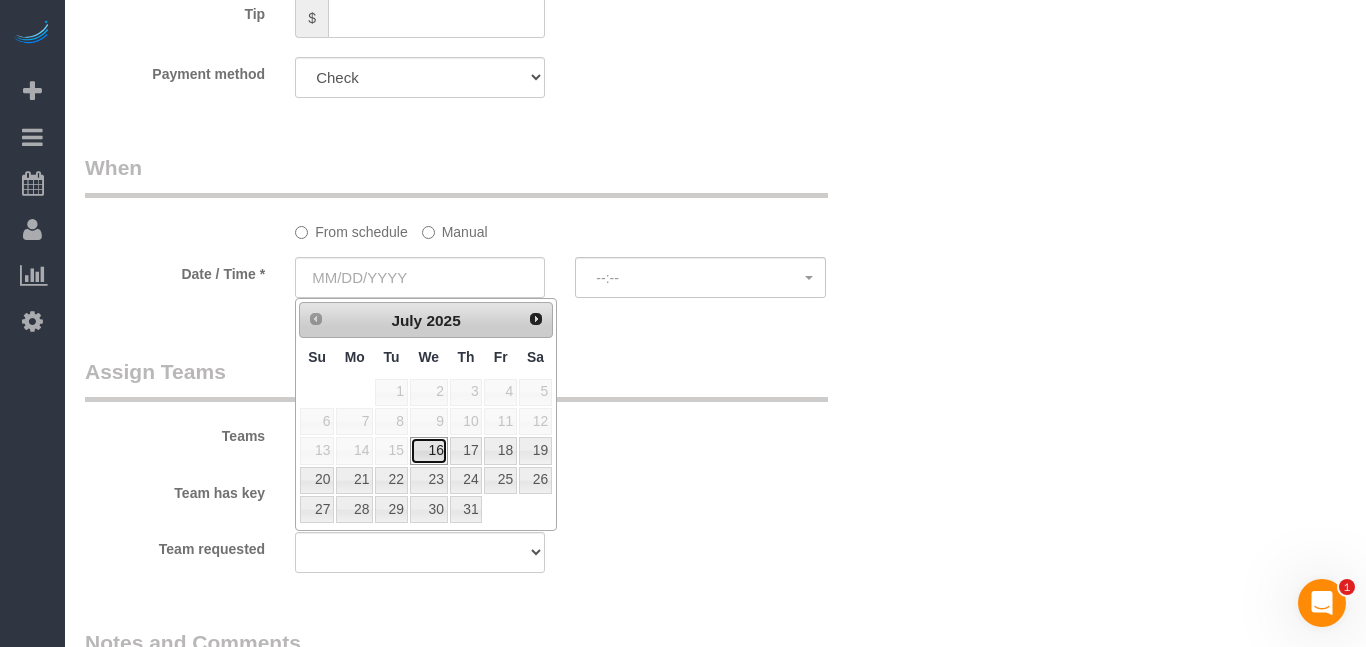 click on "16" at bounding box center (429, 450) 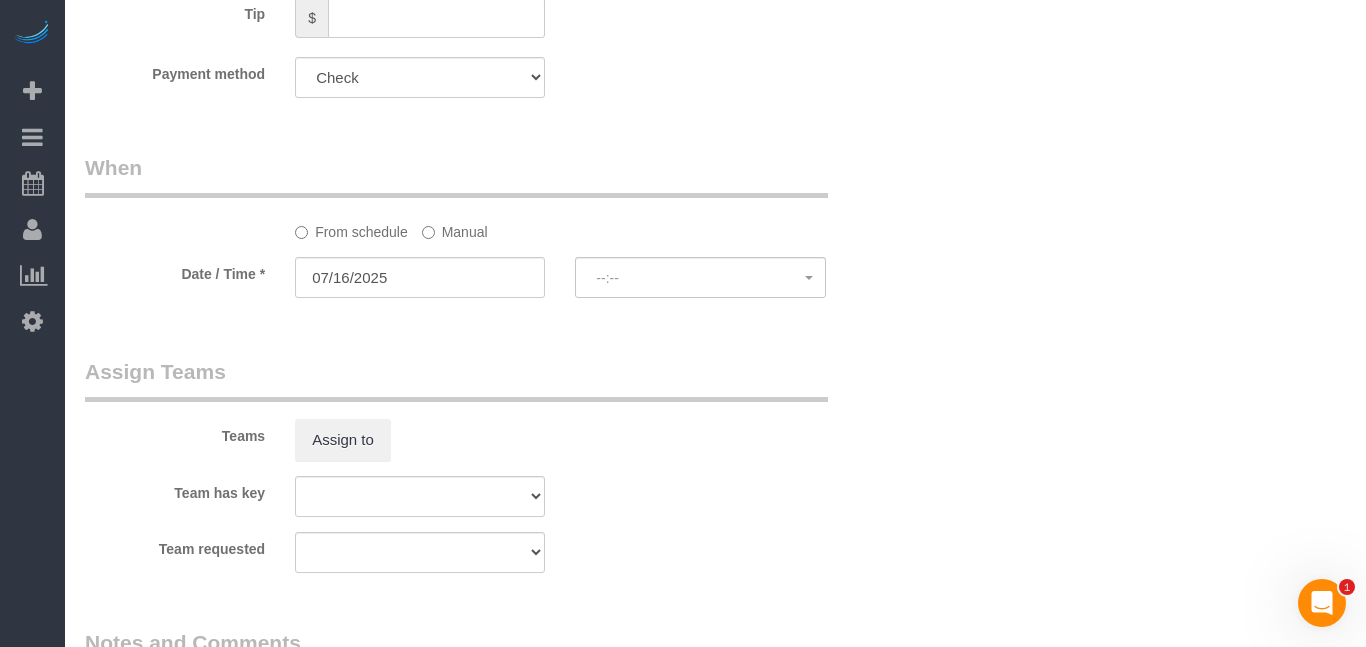 select on "spot1" 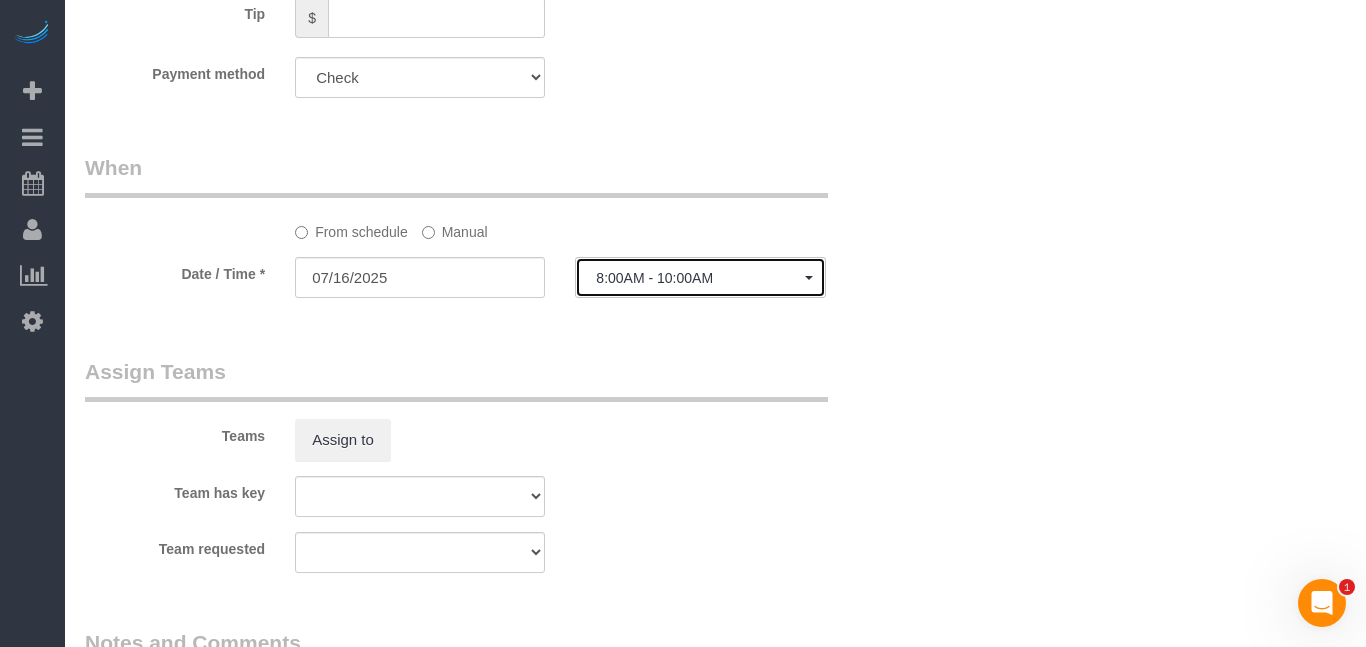 click on "8:00AM - 10:00AM" 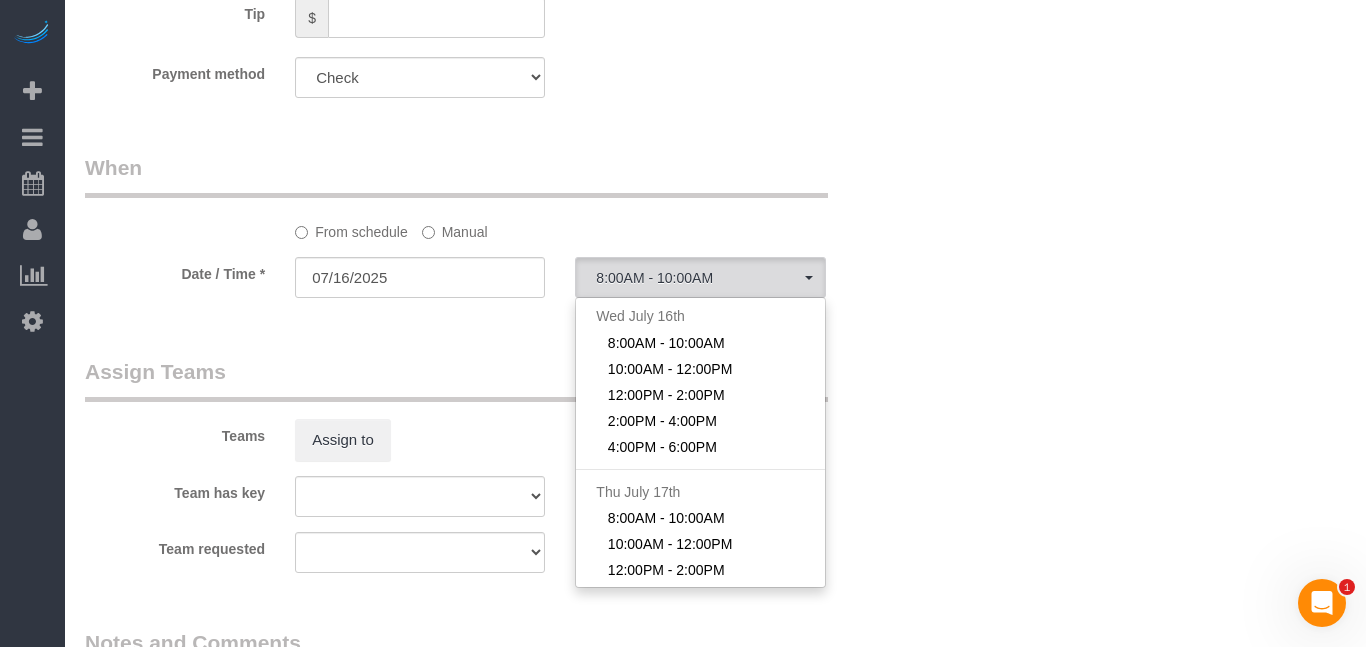 click on "Manual" 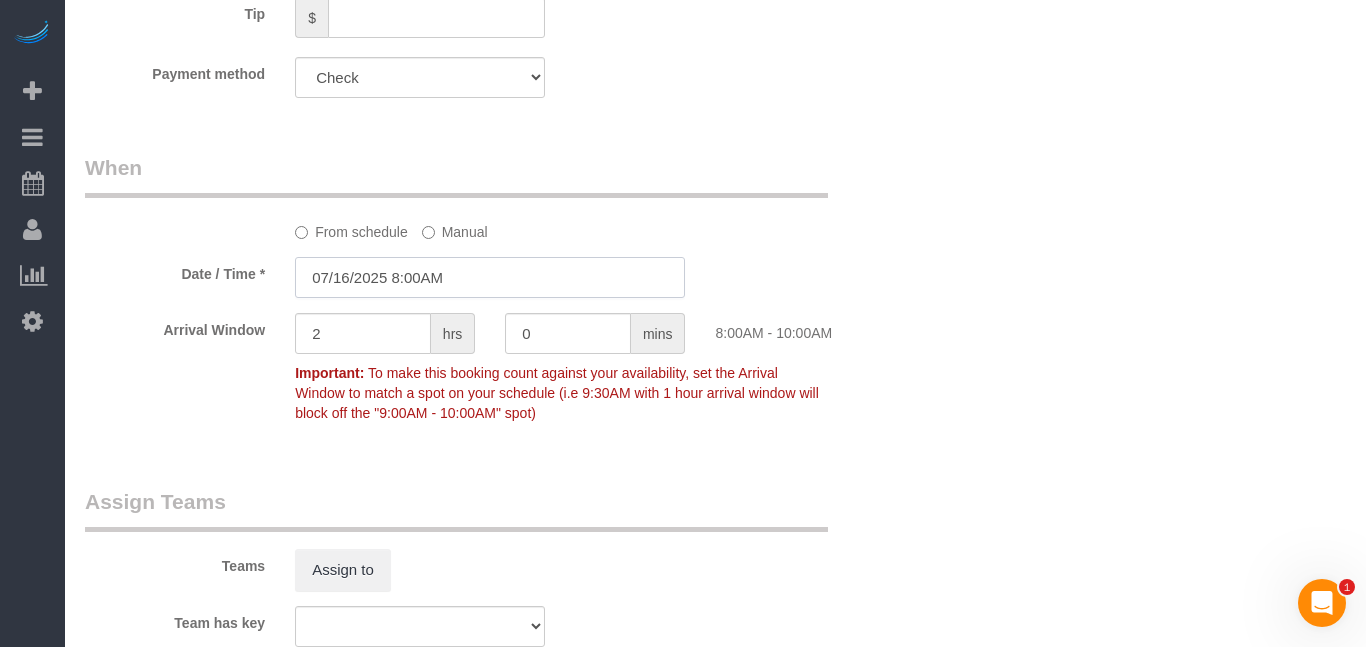 click on "07/16/2025 8:00AM" at bounding box center [490, 277] 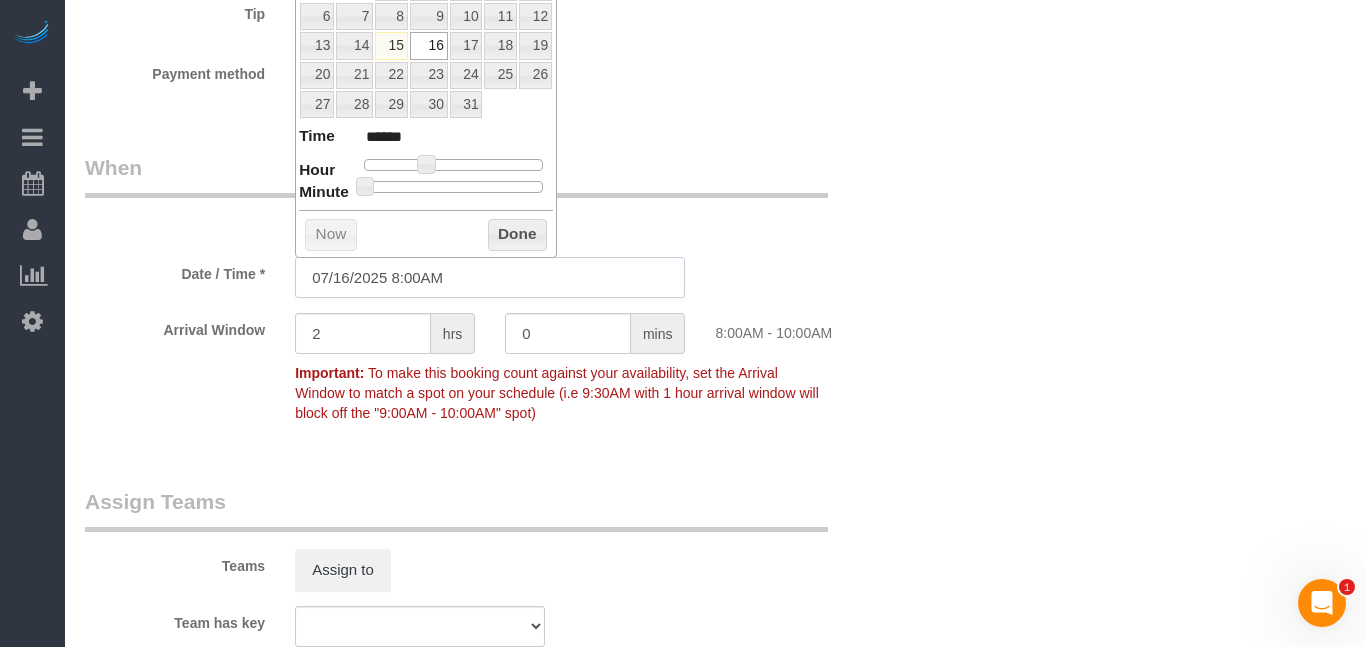 click on "07/16/2025 8:00AM" at bounding box center [490, 277] 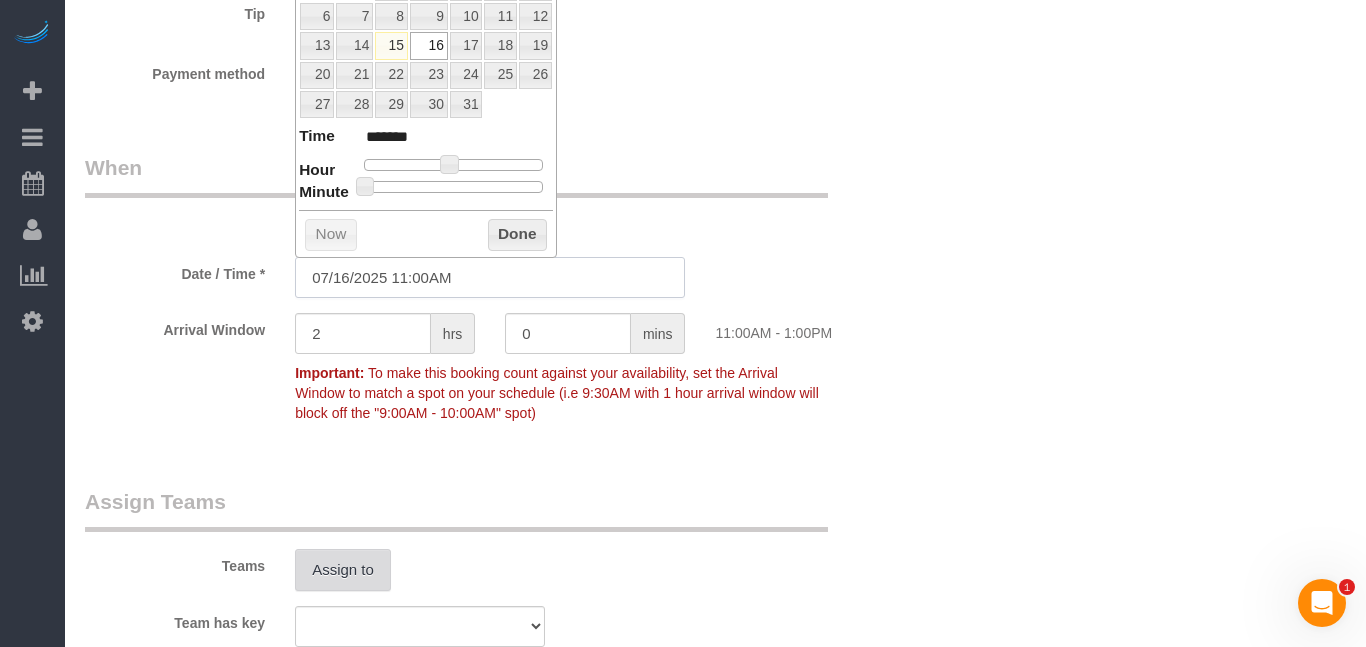 type on "07/16/2025 11:00AM" 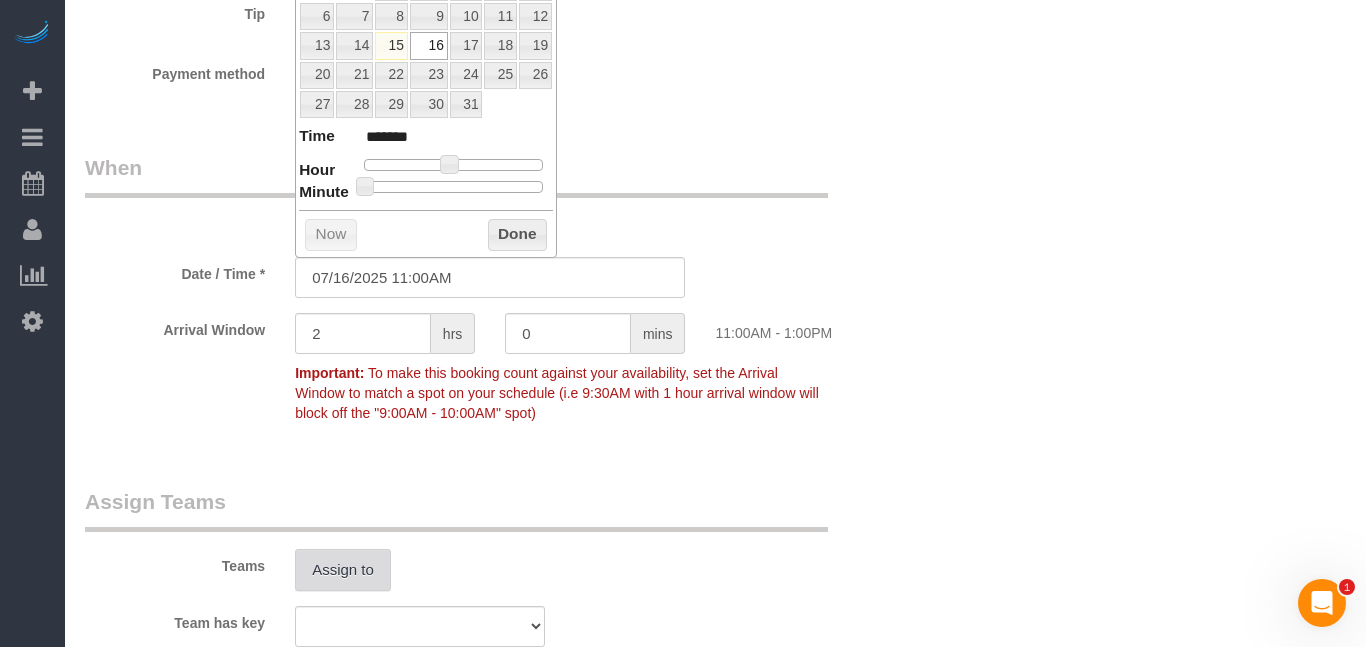 click on "Assign to" at bounding box center (343, 570) 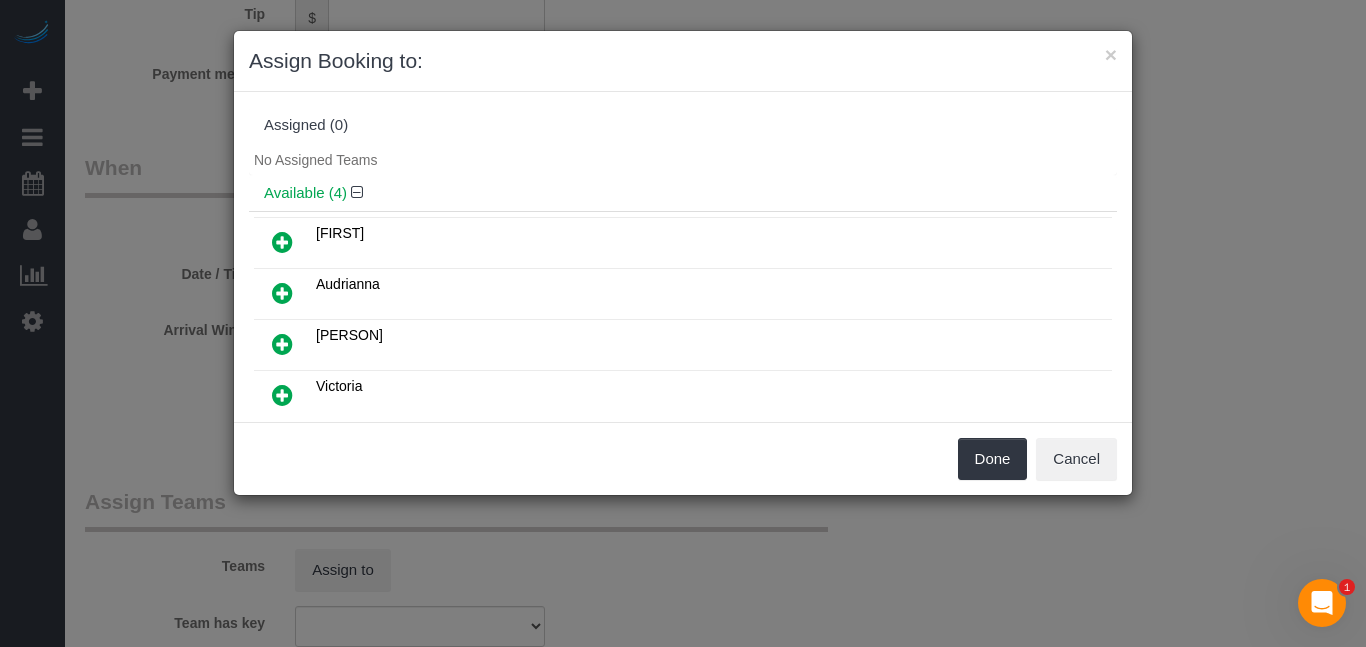 click at bounding box center (282, 395) 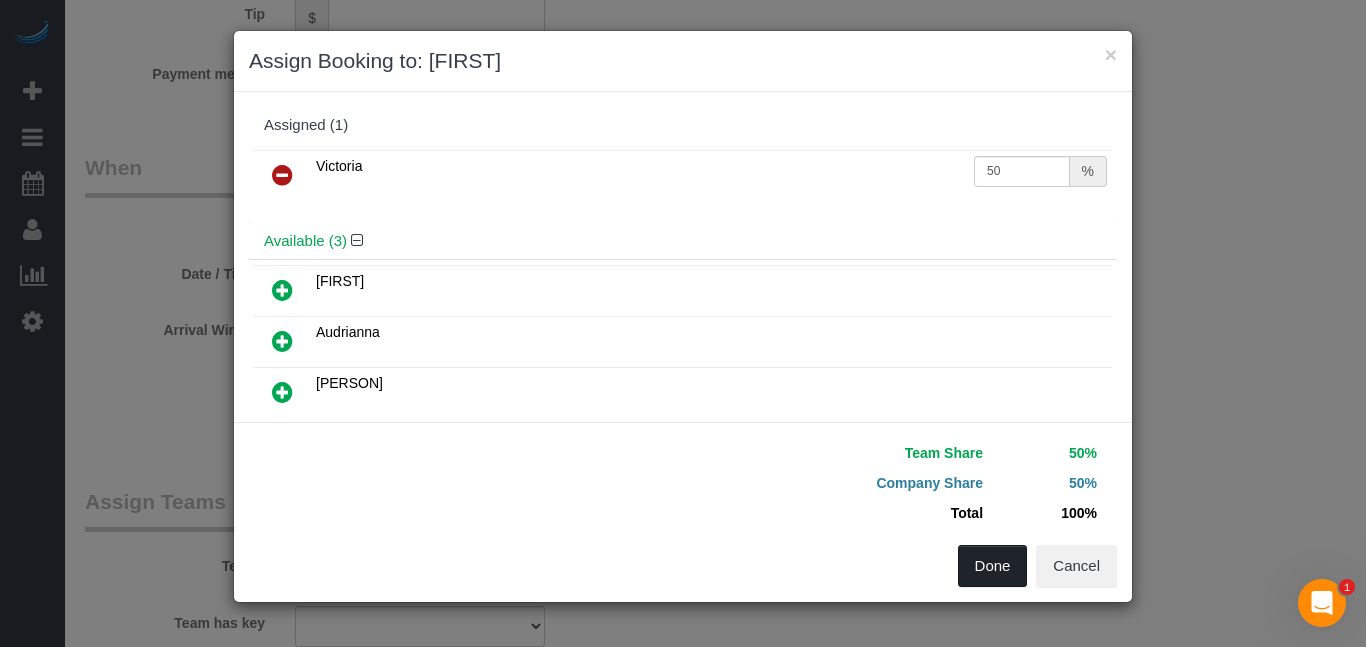 click on "Done" at bounding box center (993, 566) 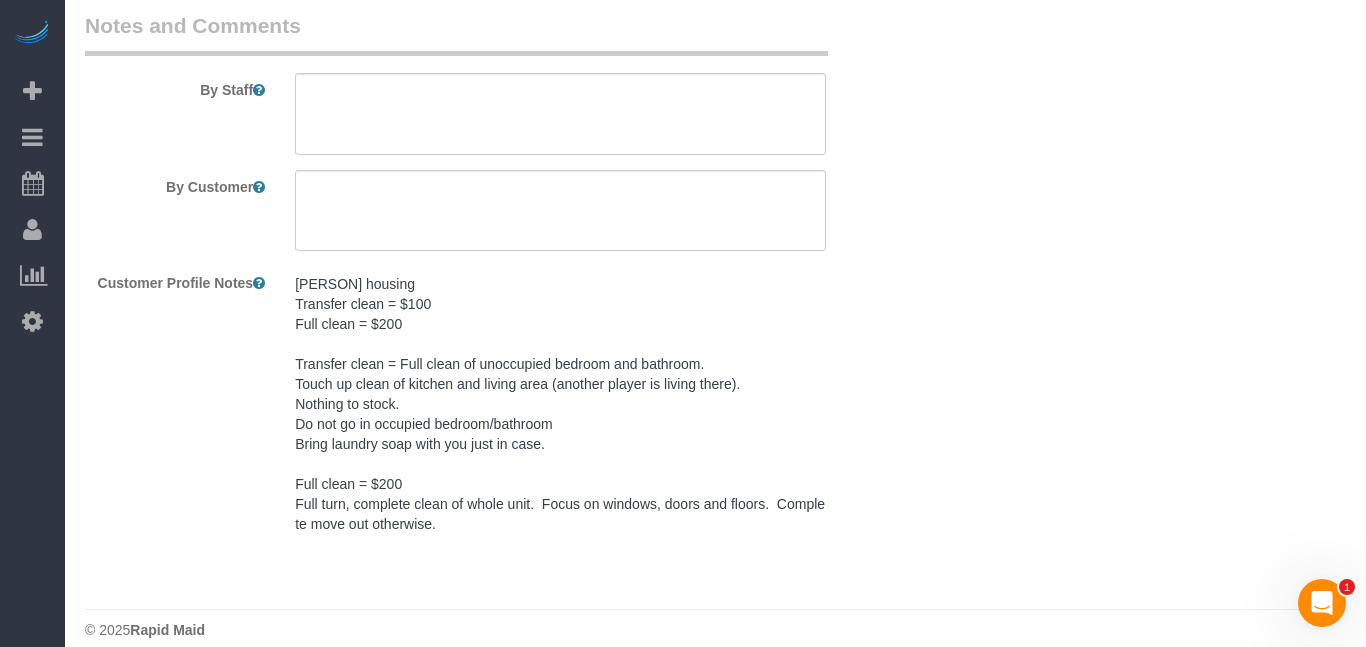scroll, scrollTop: 2049, scrollLeft: 0, axis: vertical 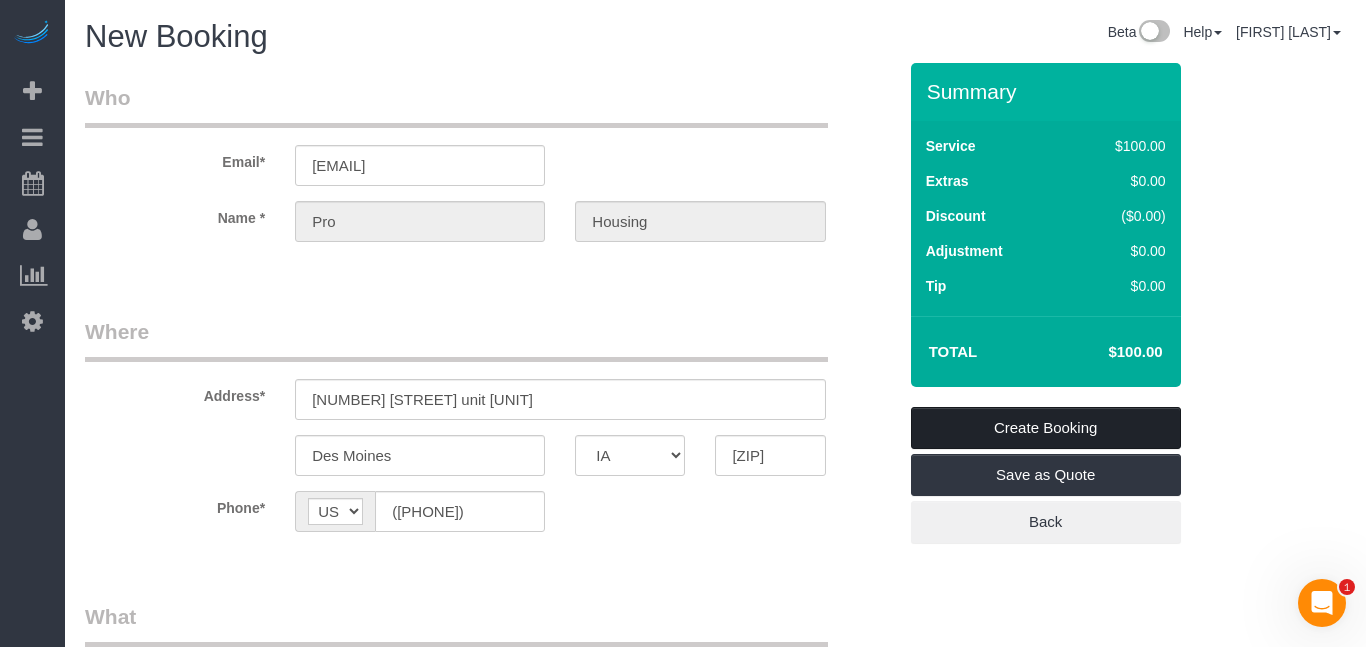 click on "Create Booking" at bounding box center [1046, 428] 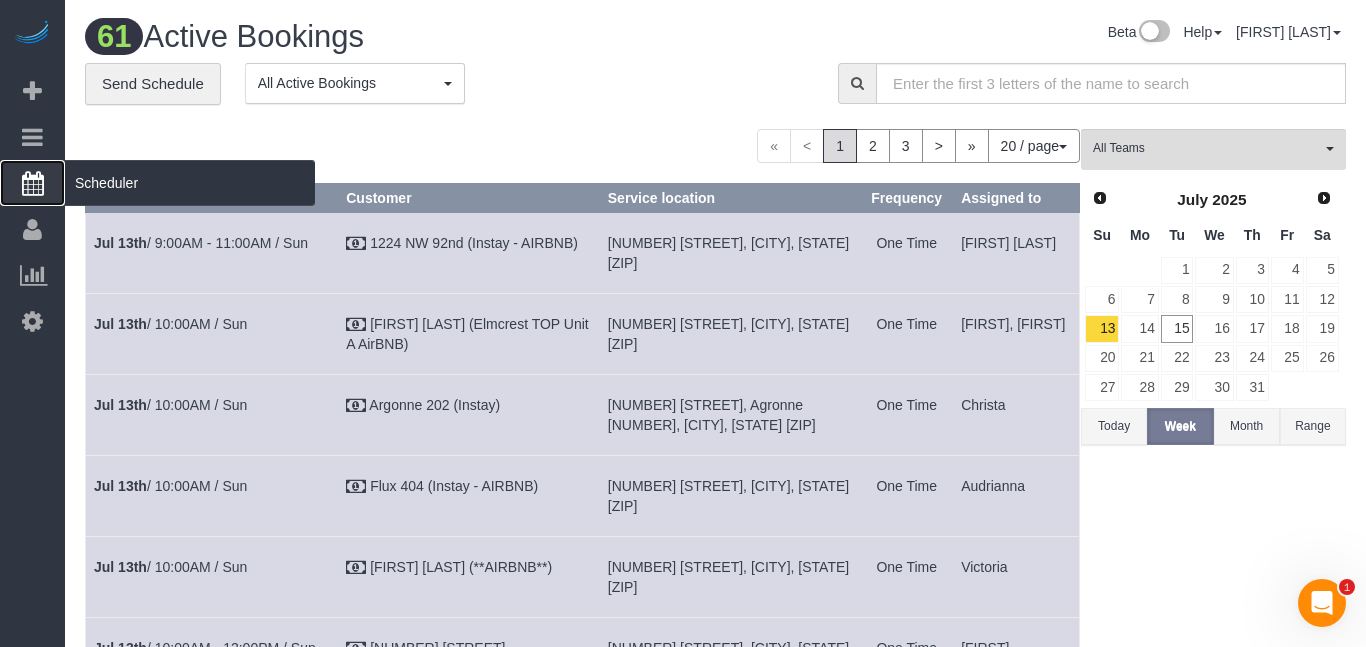 click on "Scheduler" at bounding box center [190, 183] 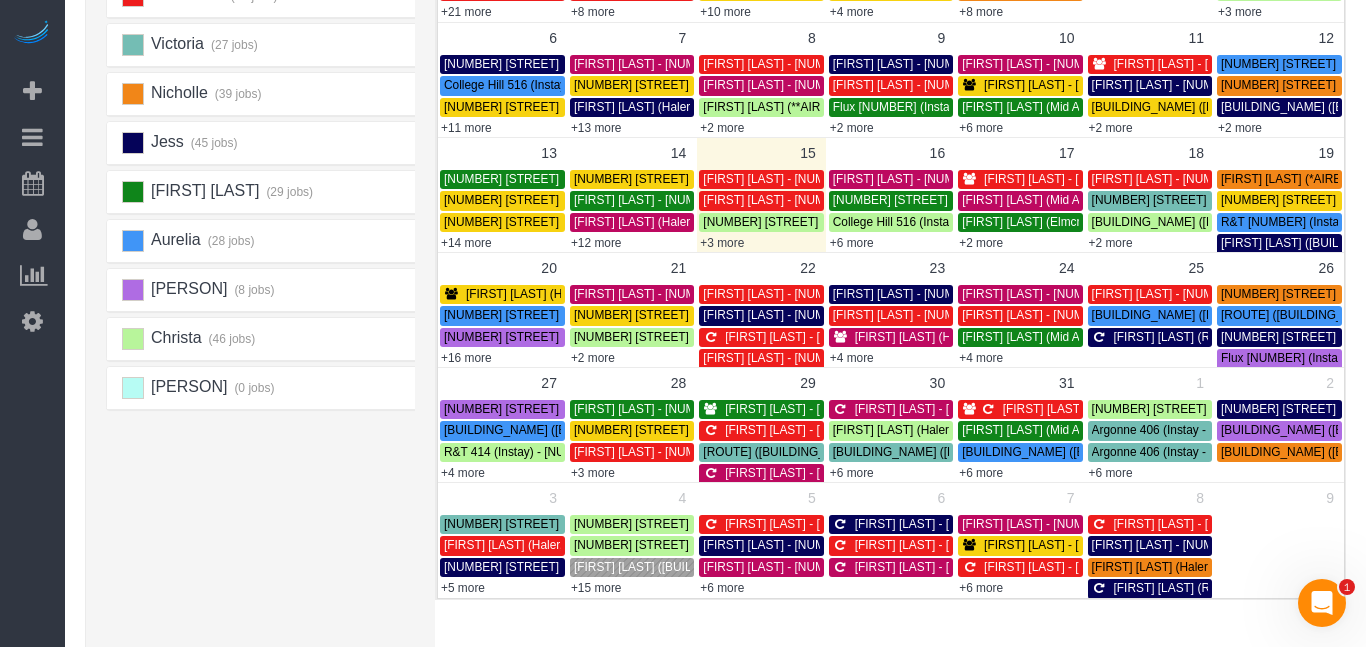 scroll, scrollTop: 341, scrollLeft: 0, axis: vertical 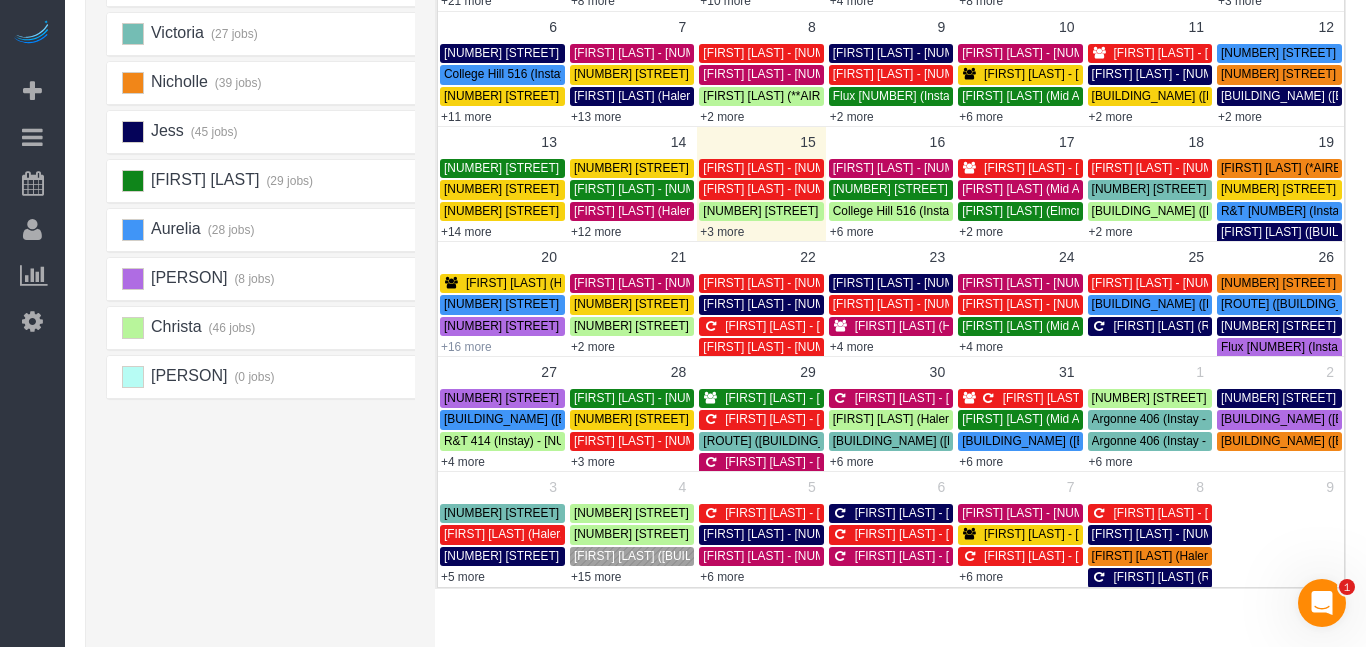 click on "+16 more" at bounding box center [466, 347] 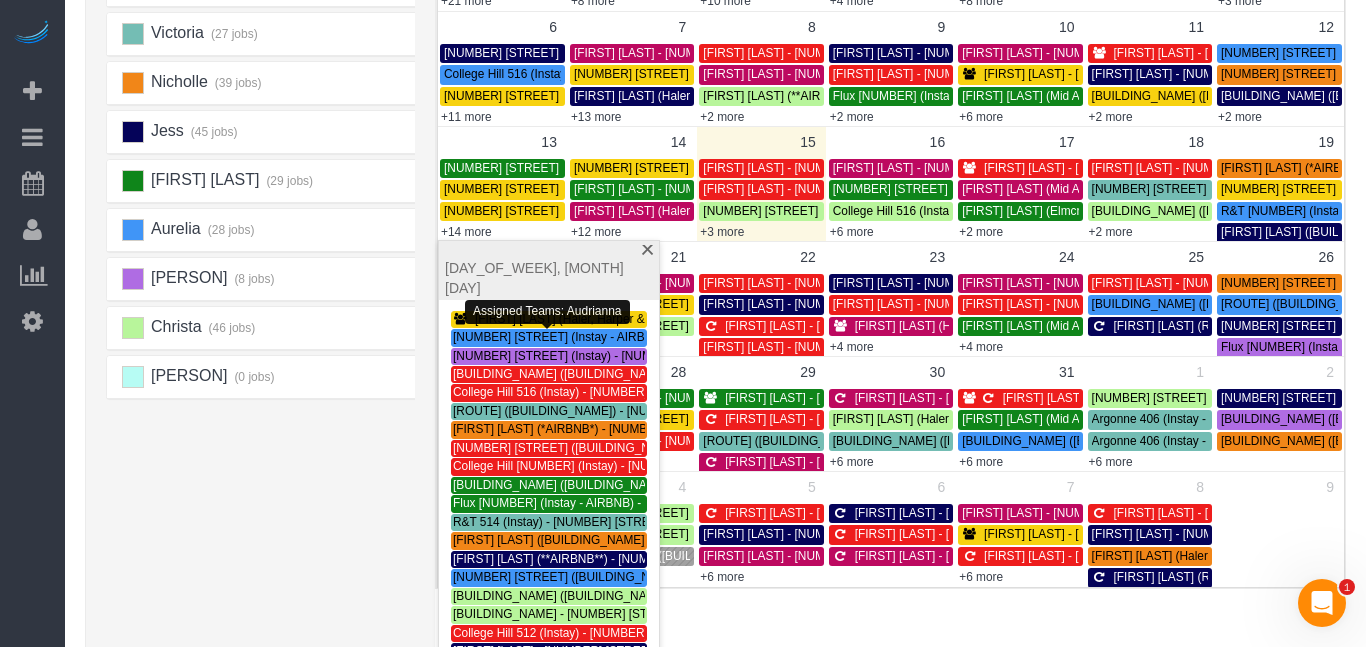 click on "[NUMBER] [STREET] (Instay) - [NUMBER] [STREET], [CITY], [STATE] [POSTAL_CODE]" at bounding box center (654, 356) 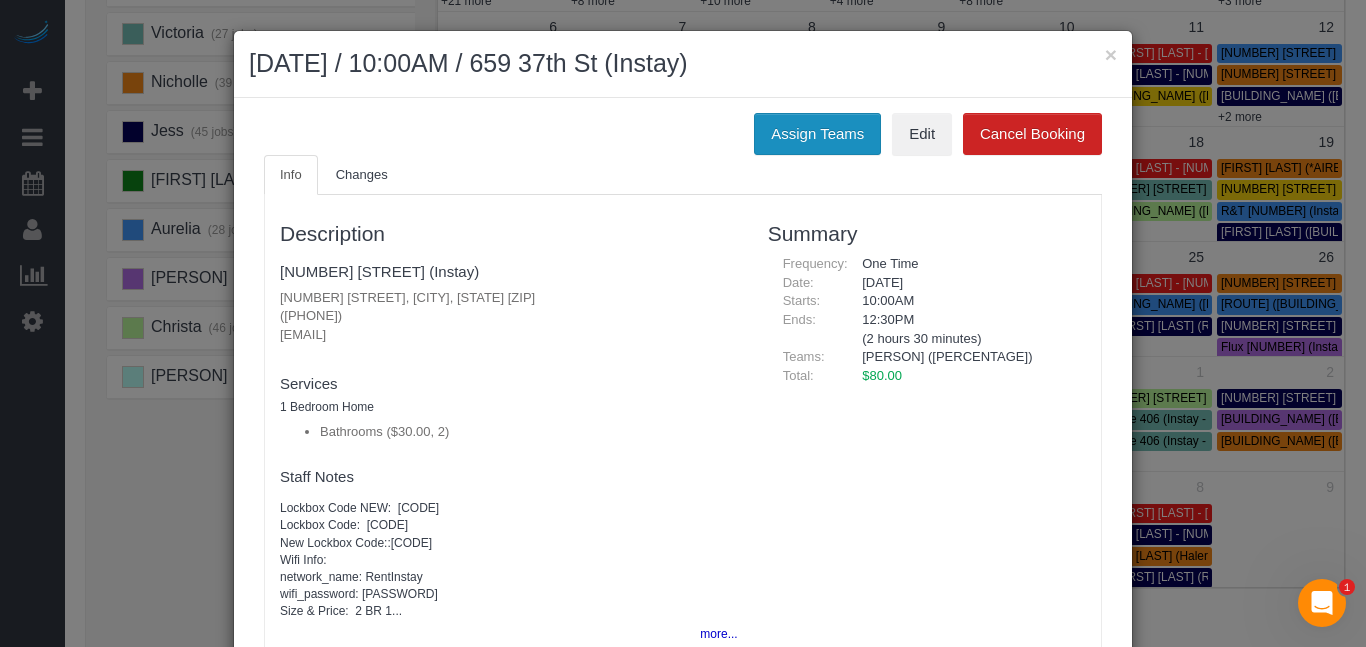 click on "Assign Teams" at bounding box center (817, 134) 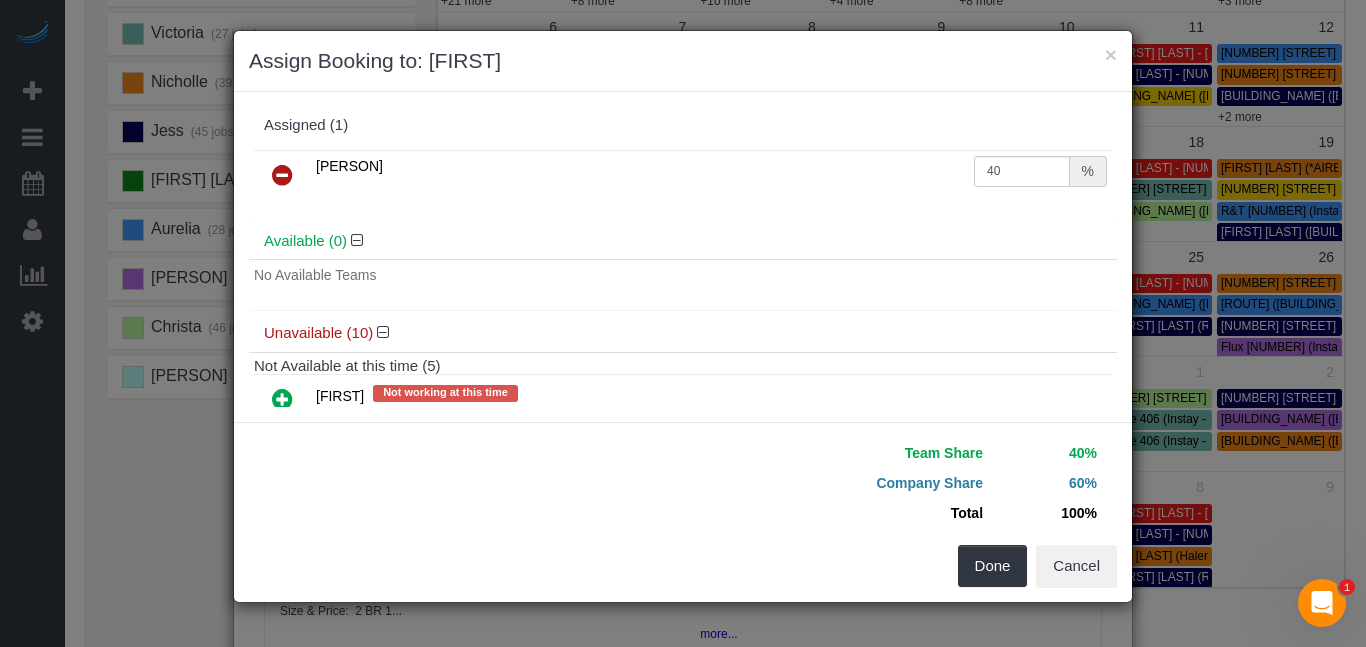 click at bounding box center [282, 175] 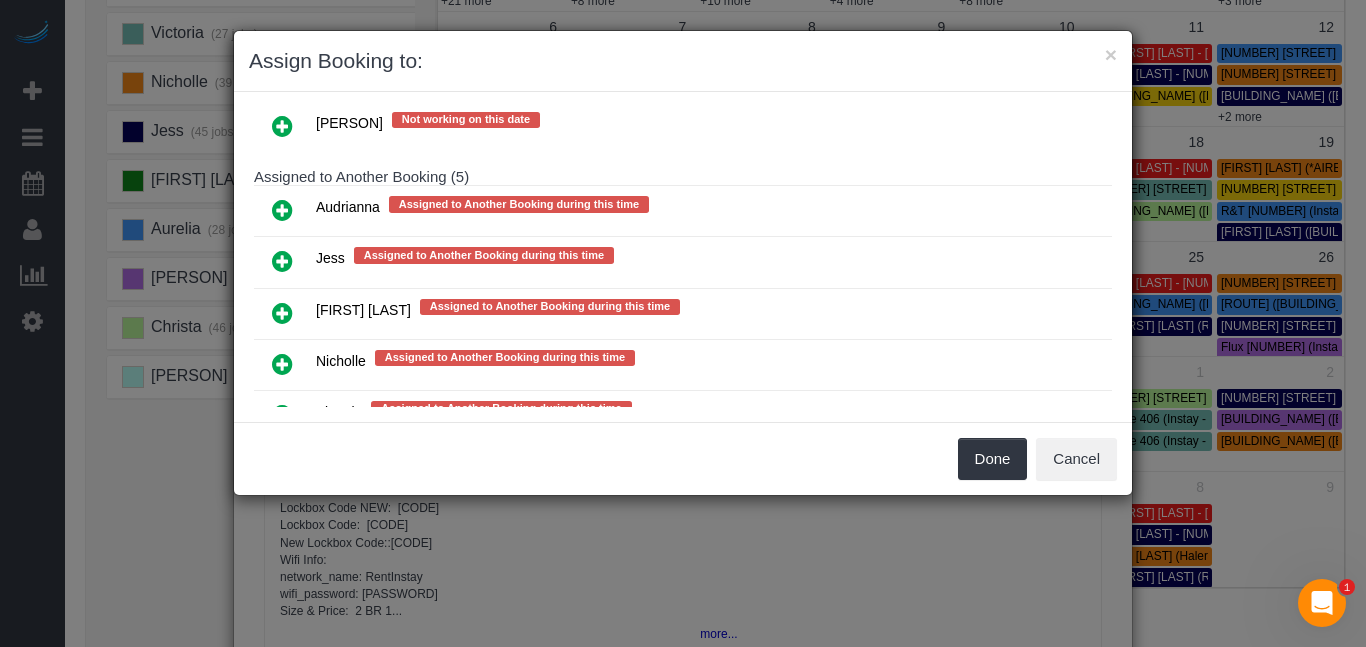 scroll, scrollTop: 466, scrollLeft: 0, axis: vertical 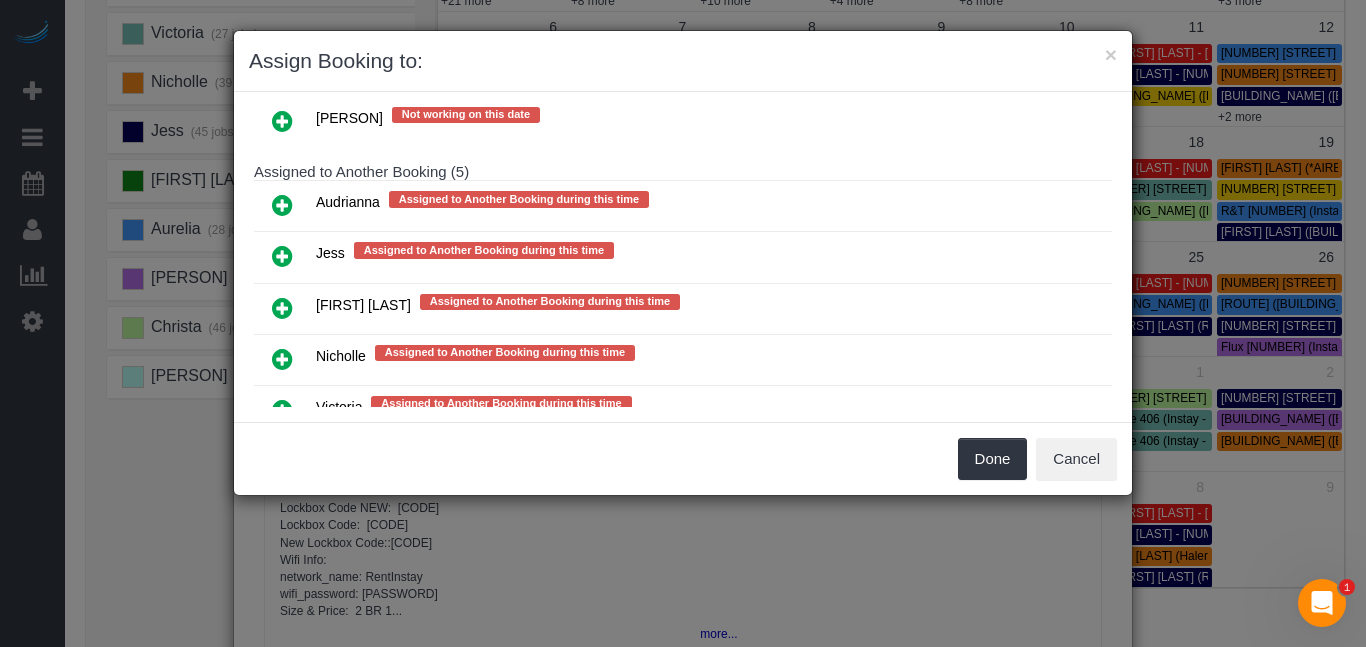 click at bounding box center (282, 308) 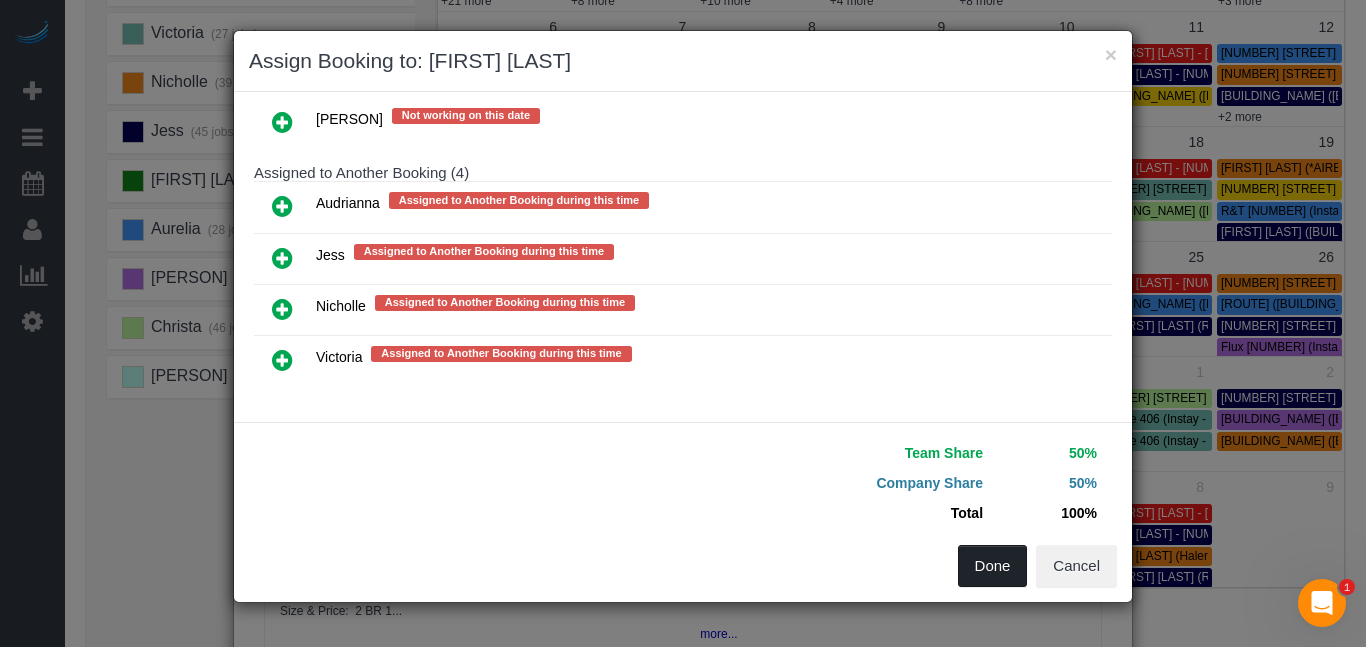 click on "Done" at bounding box center (993, 566) 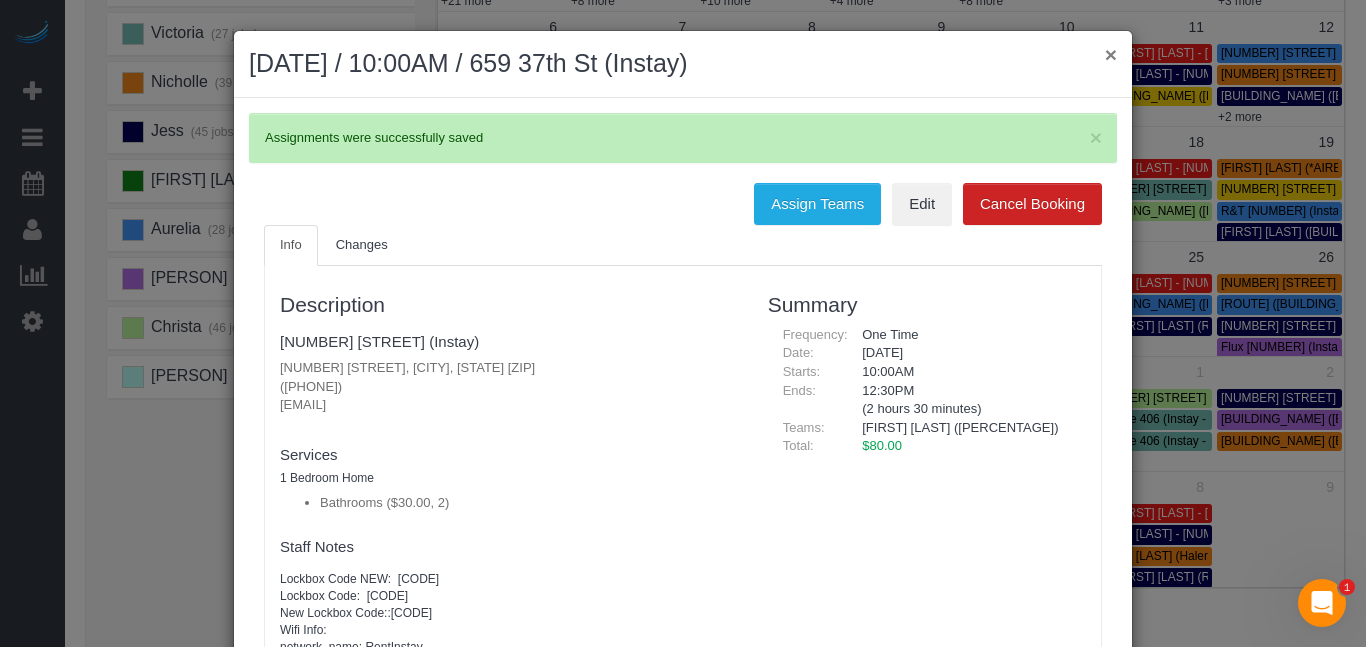 click on "×" at bounding box center [1111, 54] 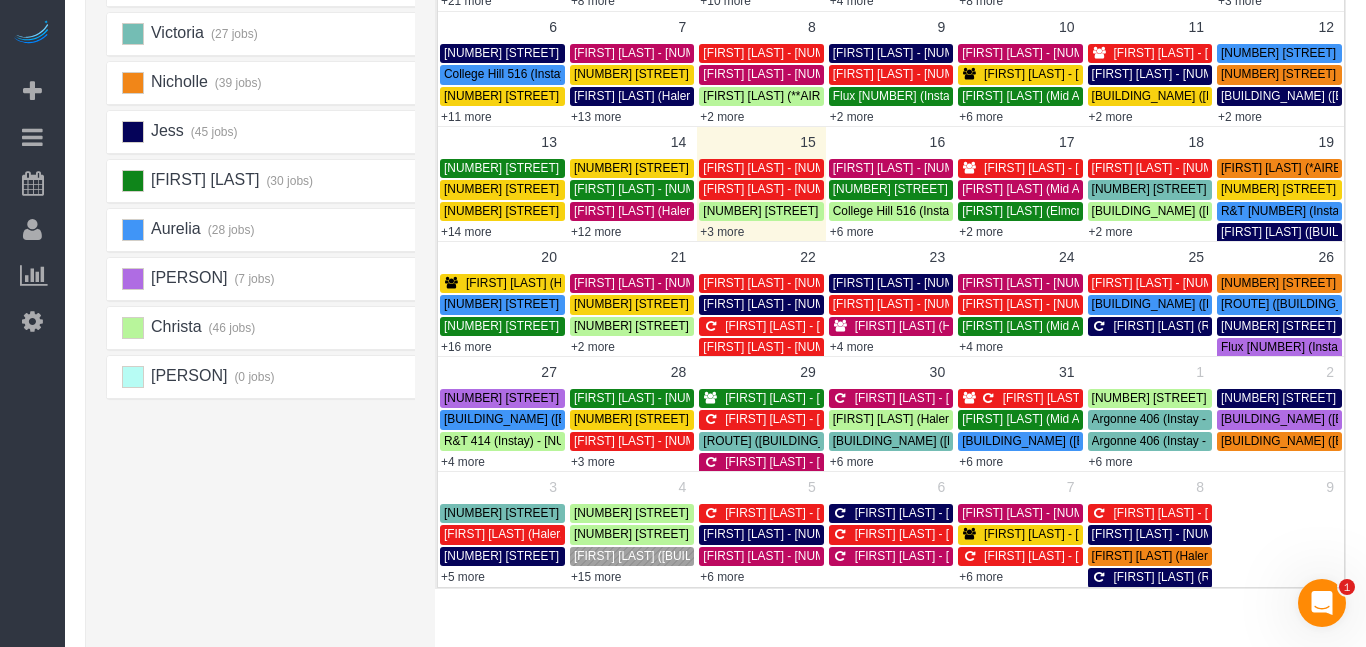 click on "+16 more" at bounding box center (466, 347) 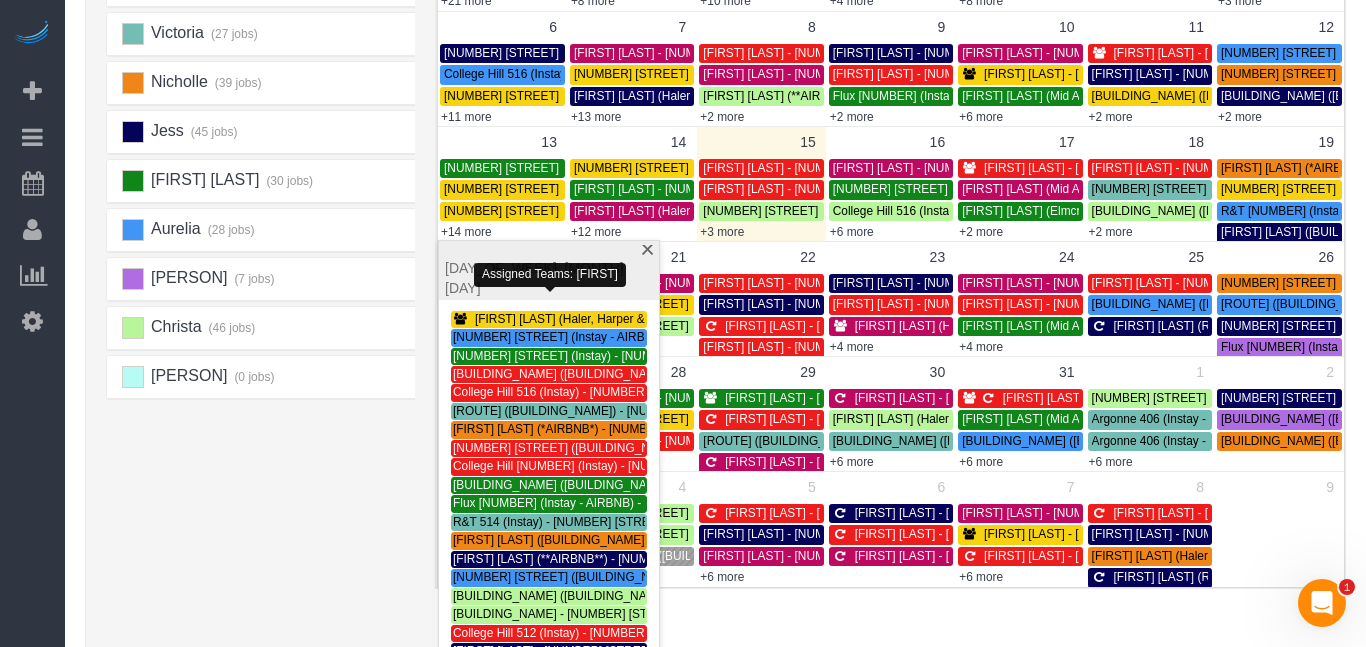 click on "[NUMBER] [STREET] (Instay - AIRBNB) - [NUMBER] [STREET], [CITY], [STATE], [CITY], [STATE] [POSTAL_CODE]" at bounding box center (762, 337) 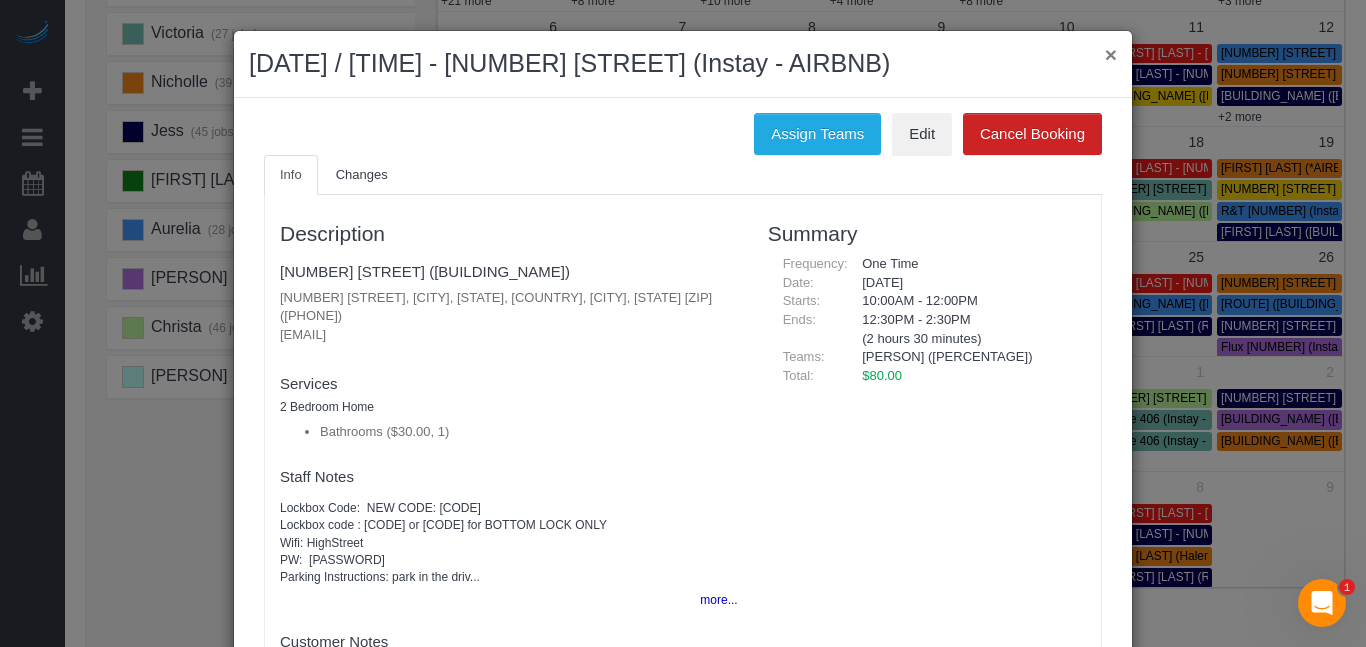click on "×" at bounding box center (1111, 54) 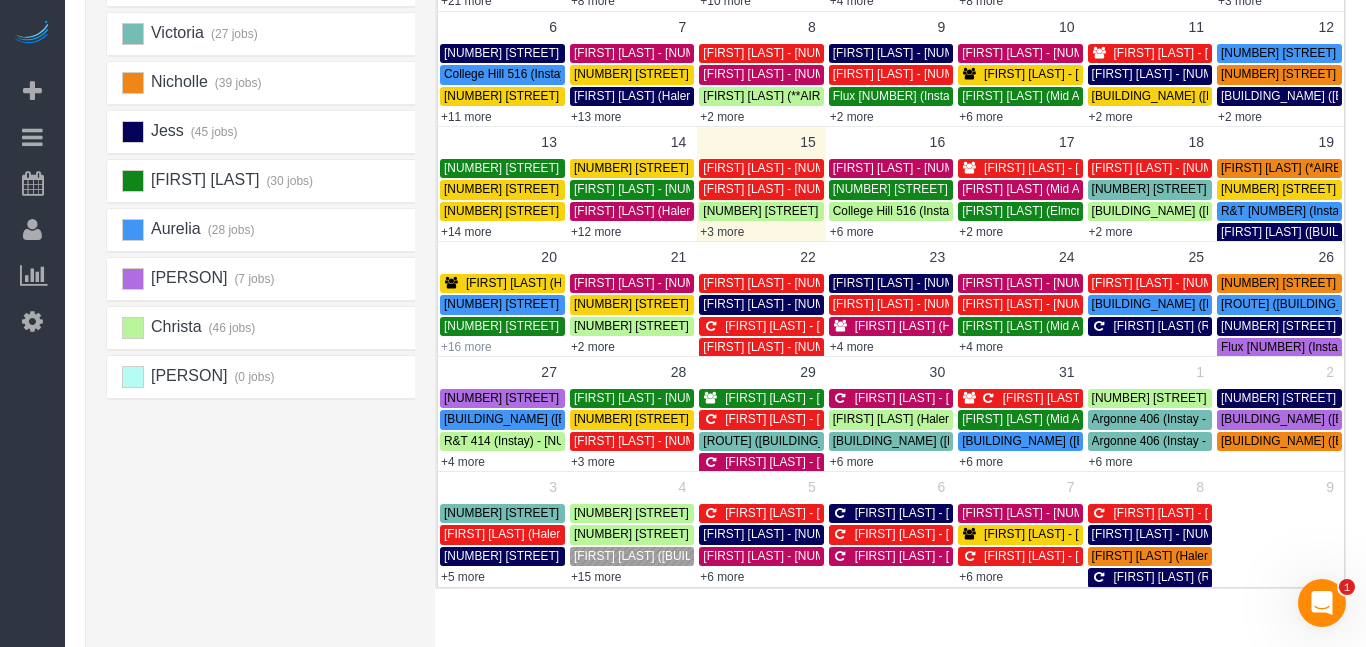 click on "+16 more" at bounding box center [466, 347] 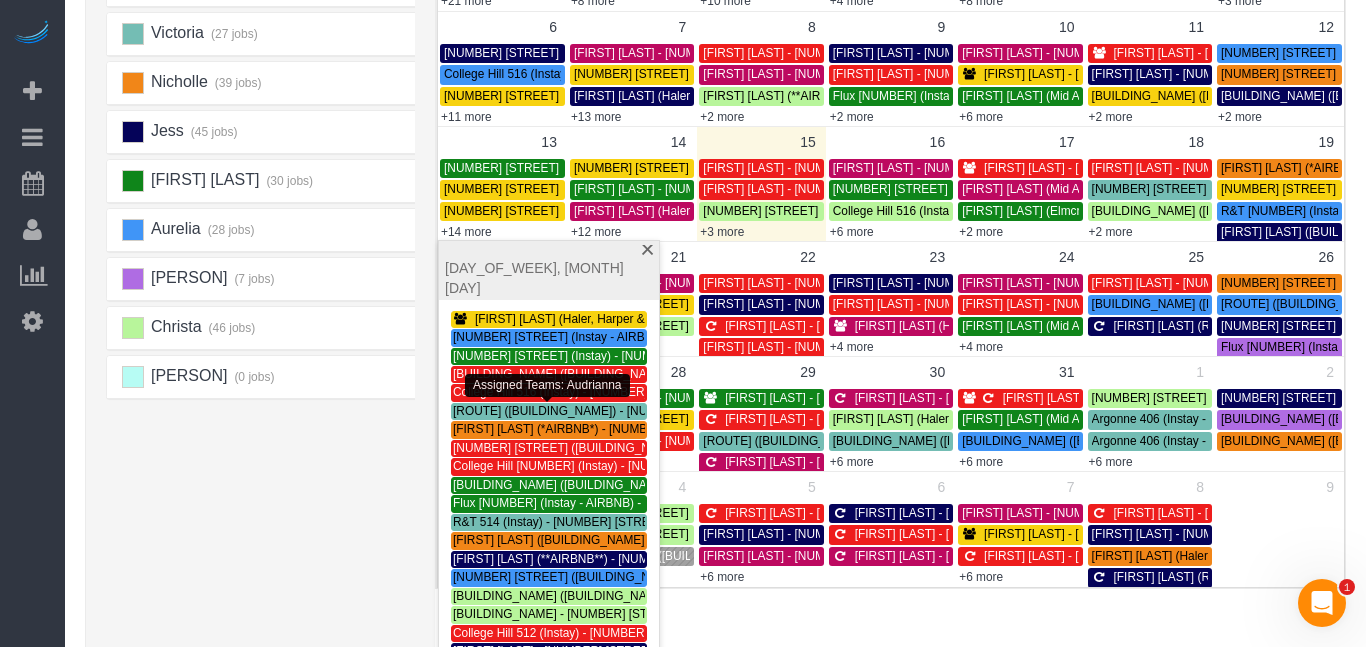 click on "[NUMBER] [STREET] (Instay - AIRBNB) - [NUMBER] [STREET], [CITY], [STATE] [POSTAL_CODE]" at bounding box center (690, 448) 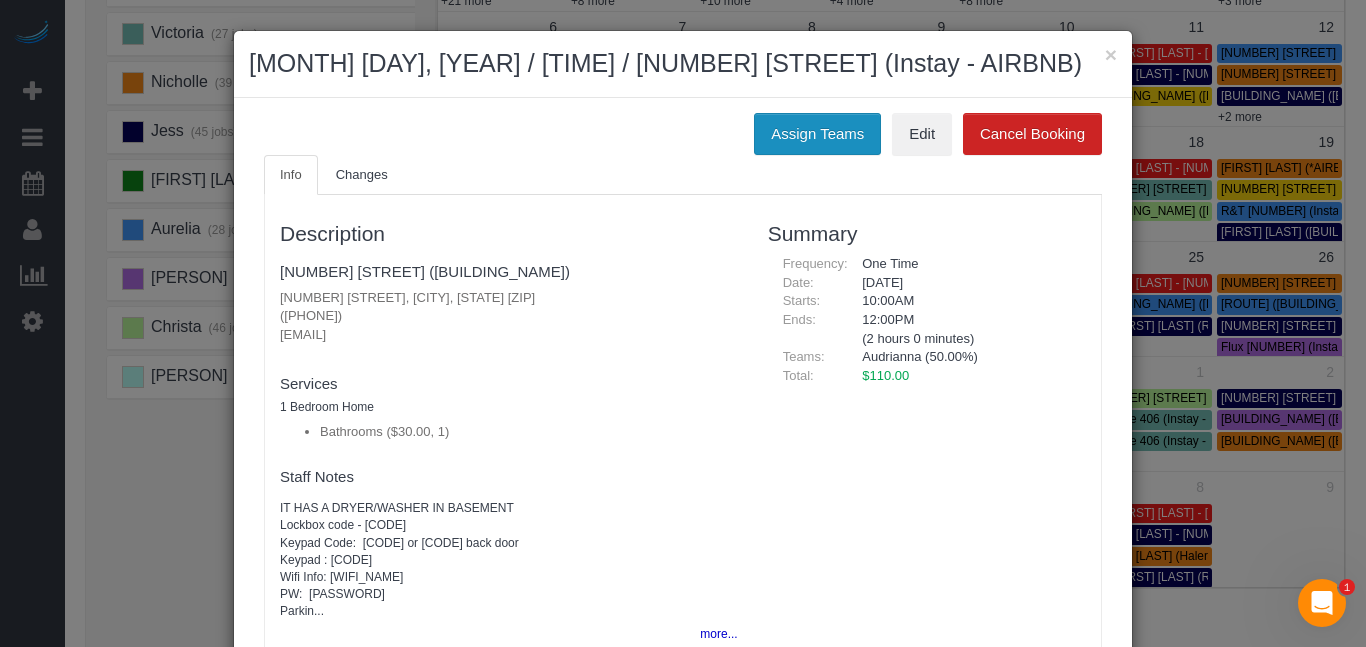 click on "Assign Teams" at bounding box center (817, 134) 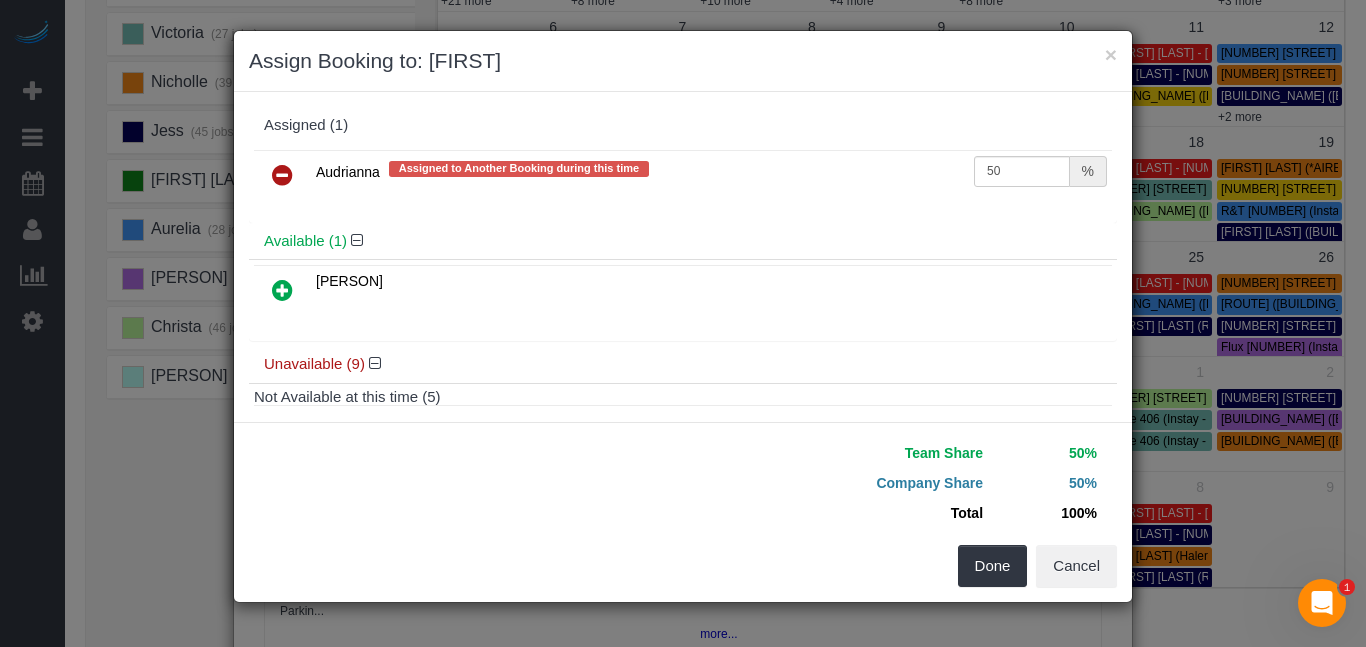 click at bounding box center (282, 175) 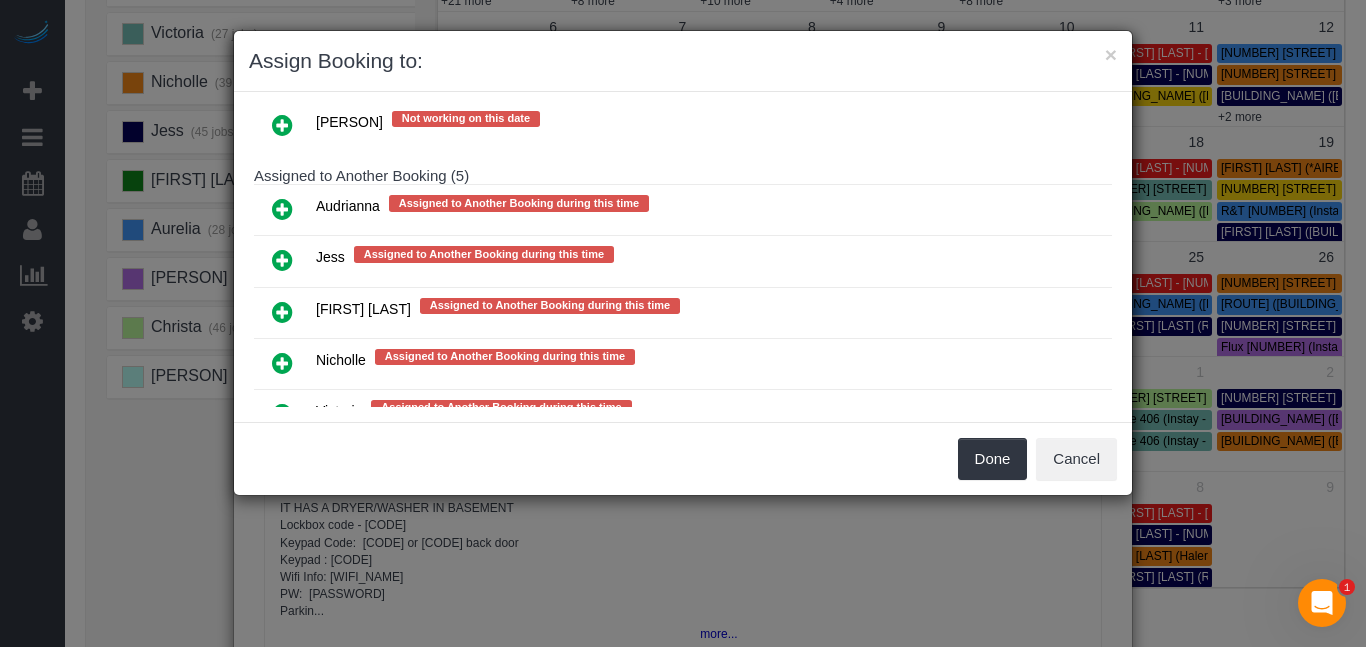 click at bounding box center [282, 312] 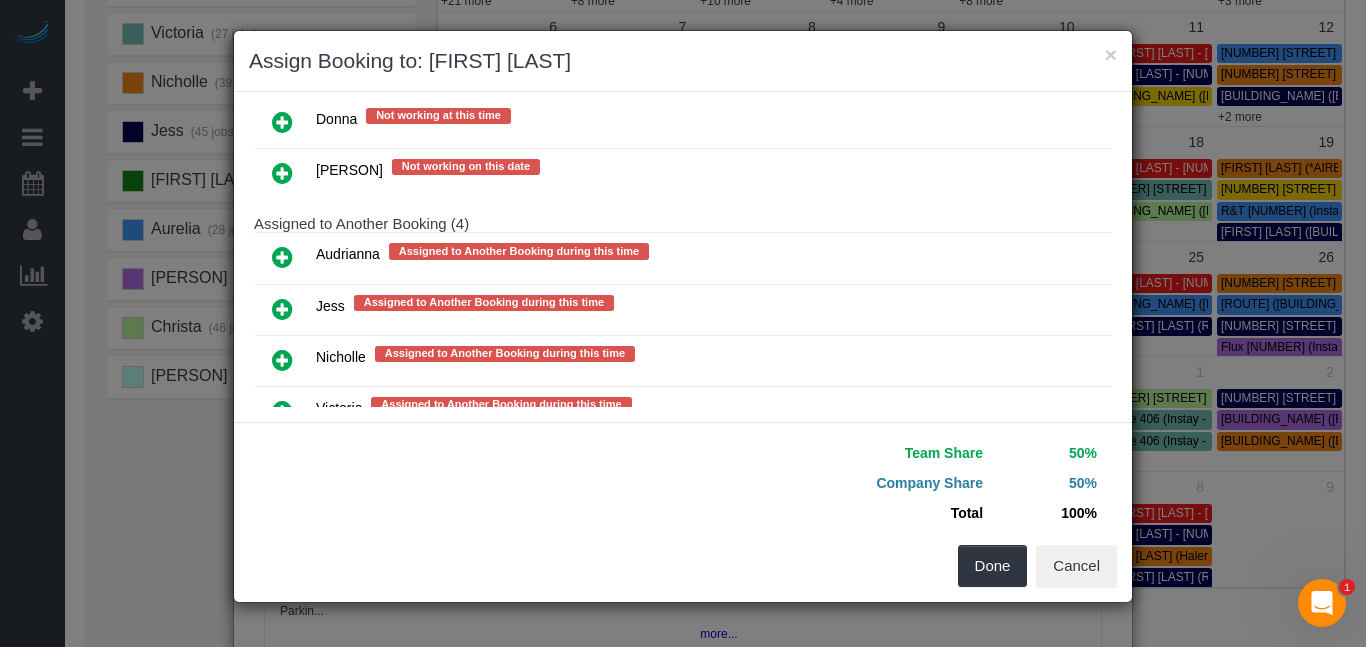scroll, scrollTop: 509, scrollLeft: 0, axis: vertical 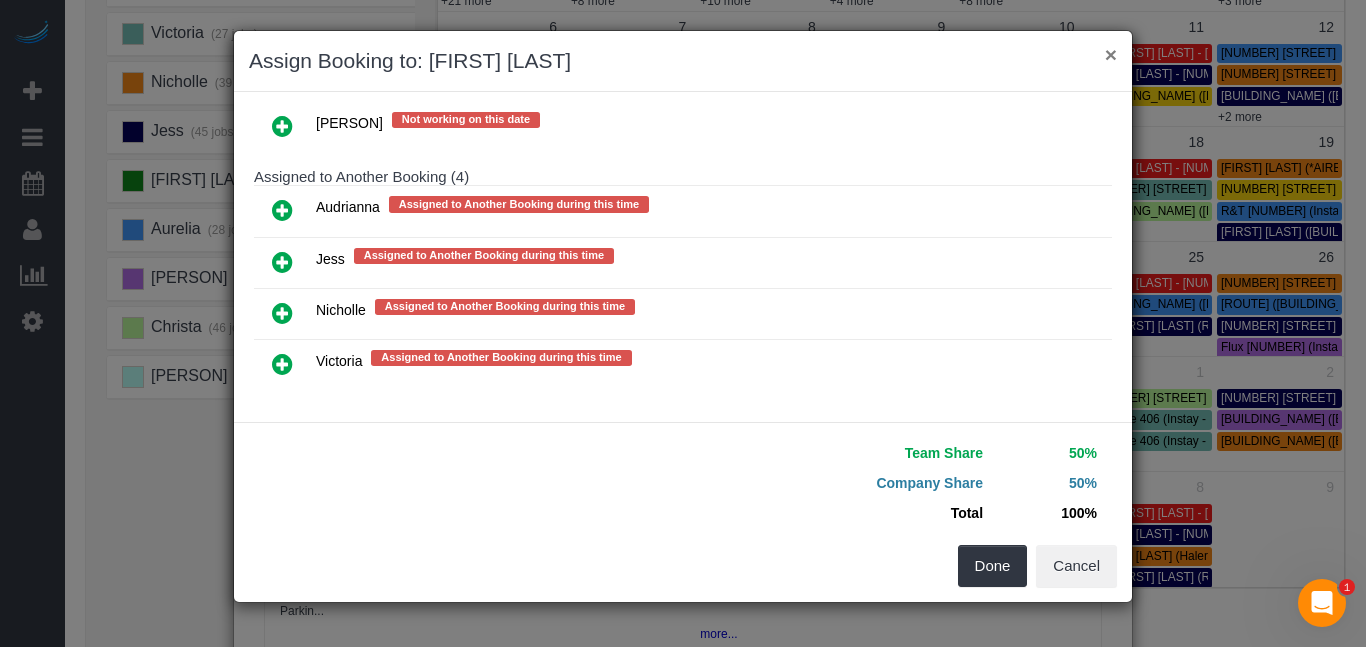 click on "×" at bounding box center [1111, 54] 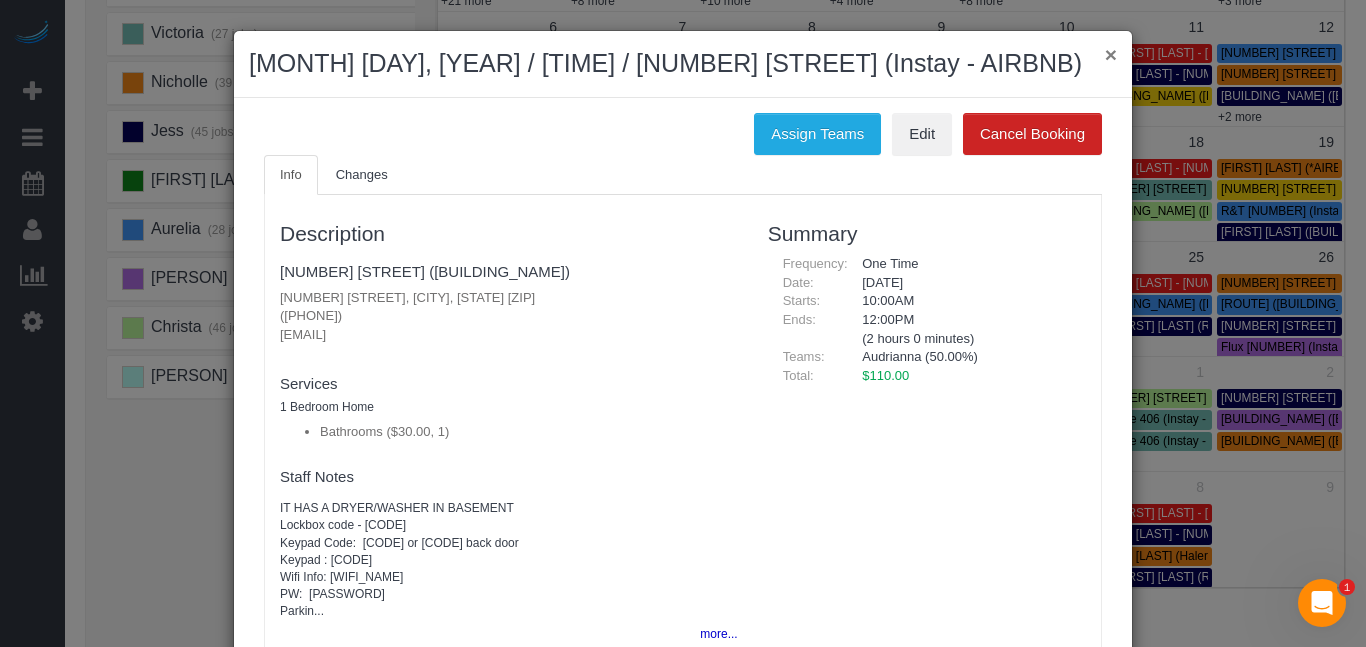 click on "×" at bounding box center [1111, 54] 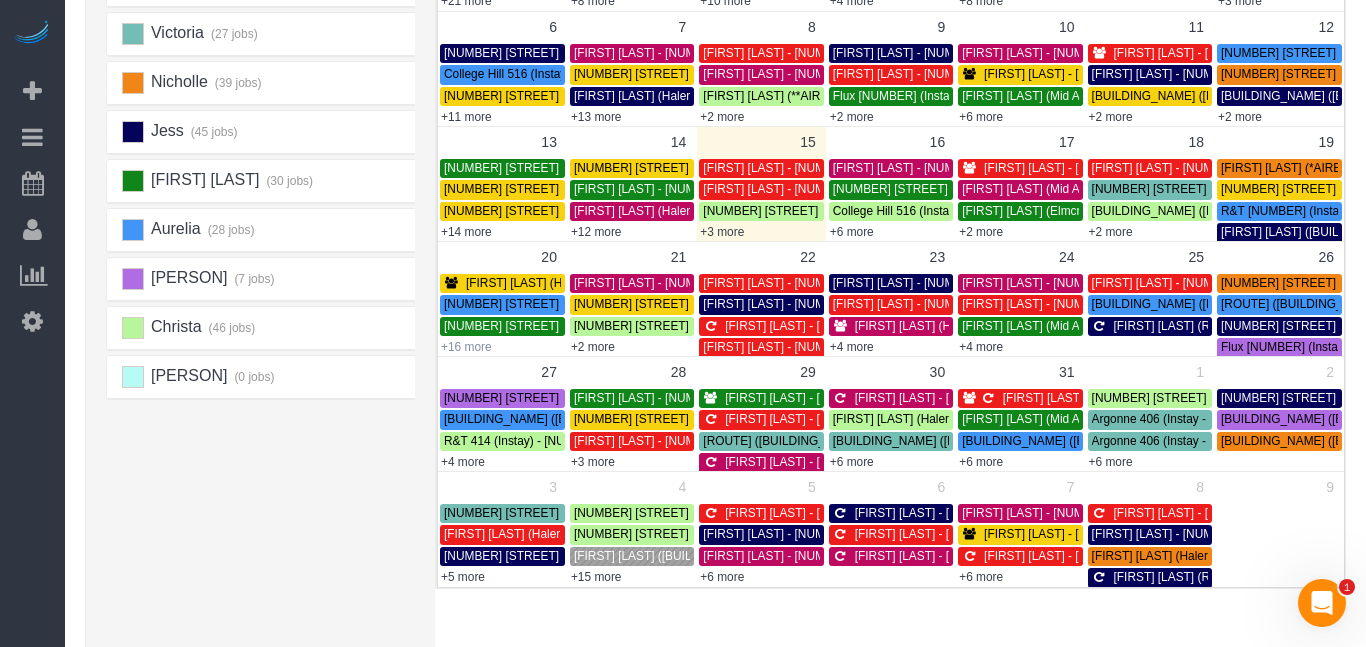 click on "+16 more" at bounding box center [466, 347] 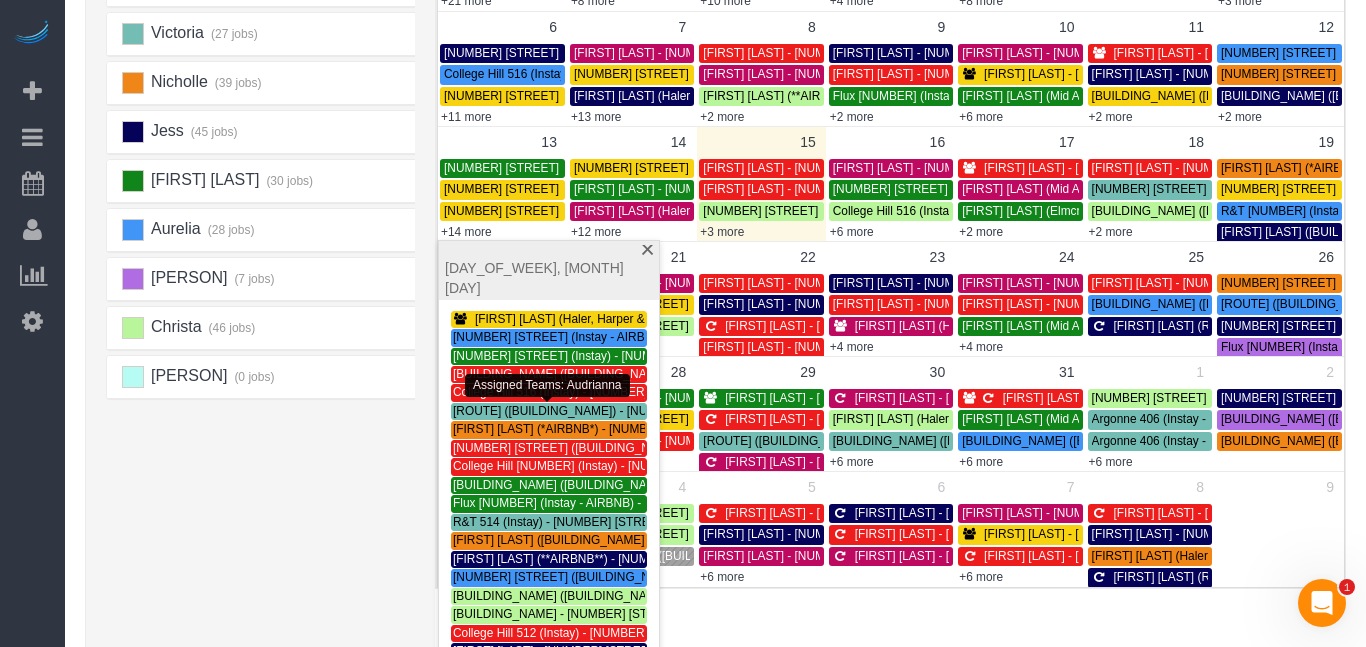 click on "[NUMBER] [STREET] (Instay - AIRBNB) - [NUMBER] [STREET], [CITY], [STATE] [POSTAL_CODE]" at bounding box center (690, 448) 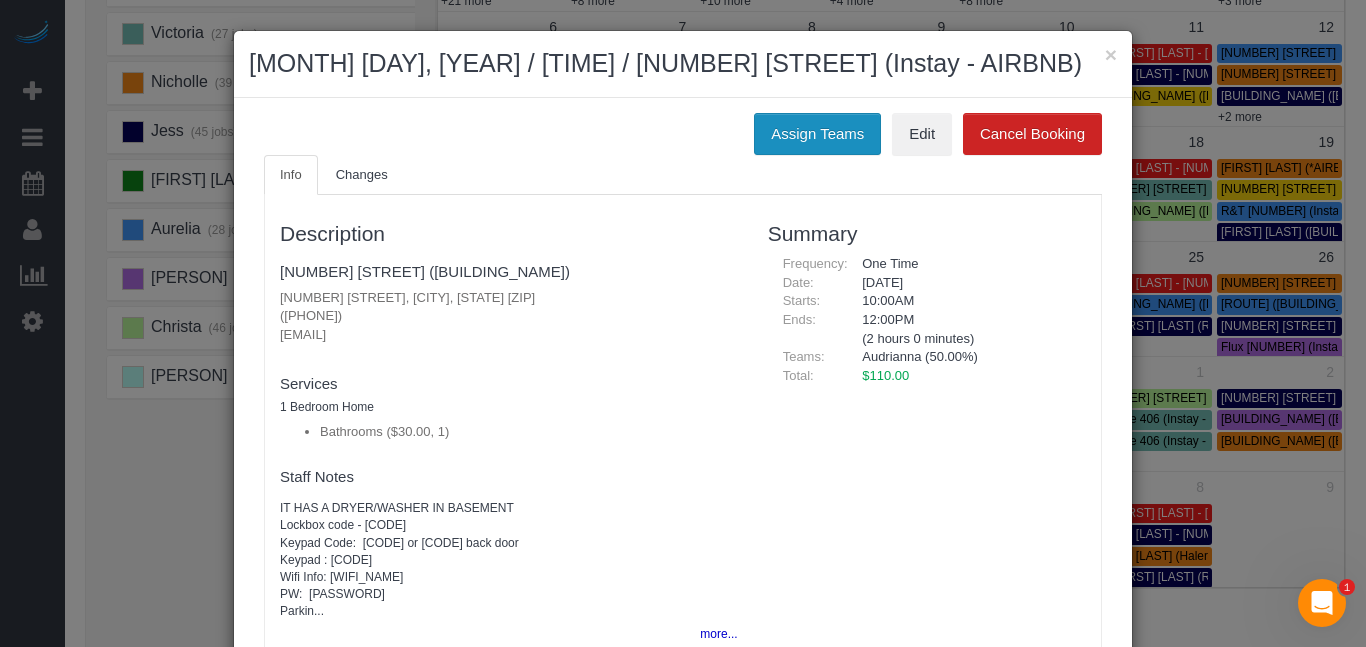 click on "Assign Teams" at bounding box center (817, 134) 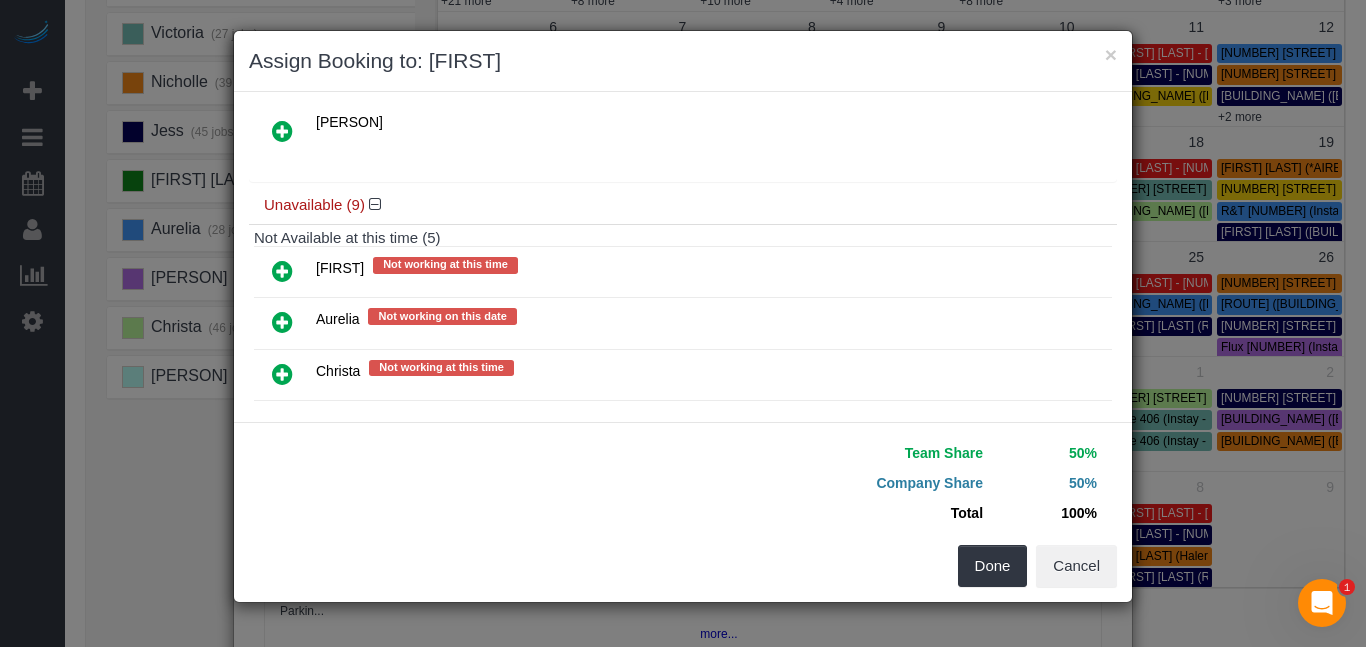 click at bounding box center [282, 271] 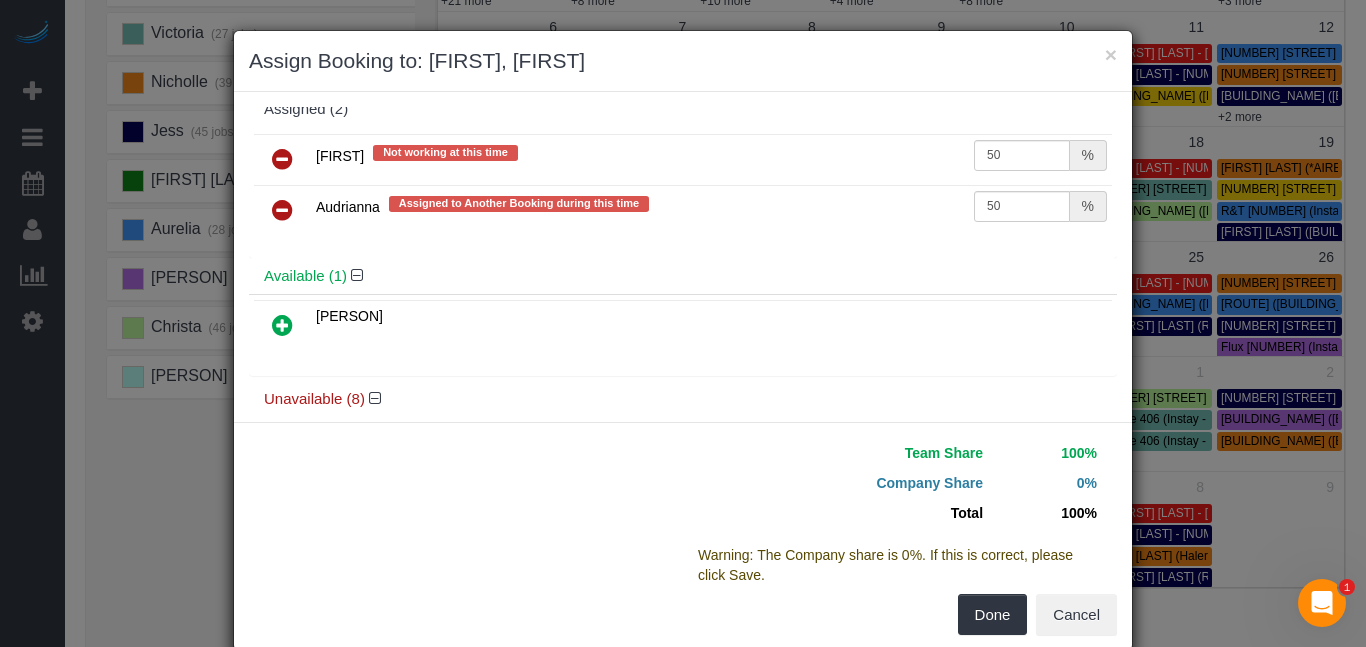 scroll, scrollTop: 0, scrollLeft: 0, axis: both 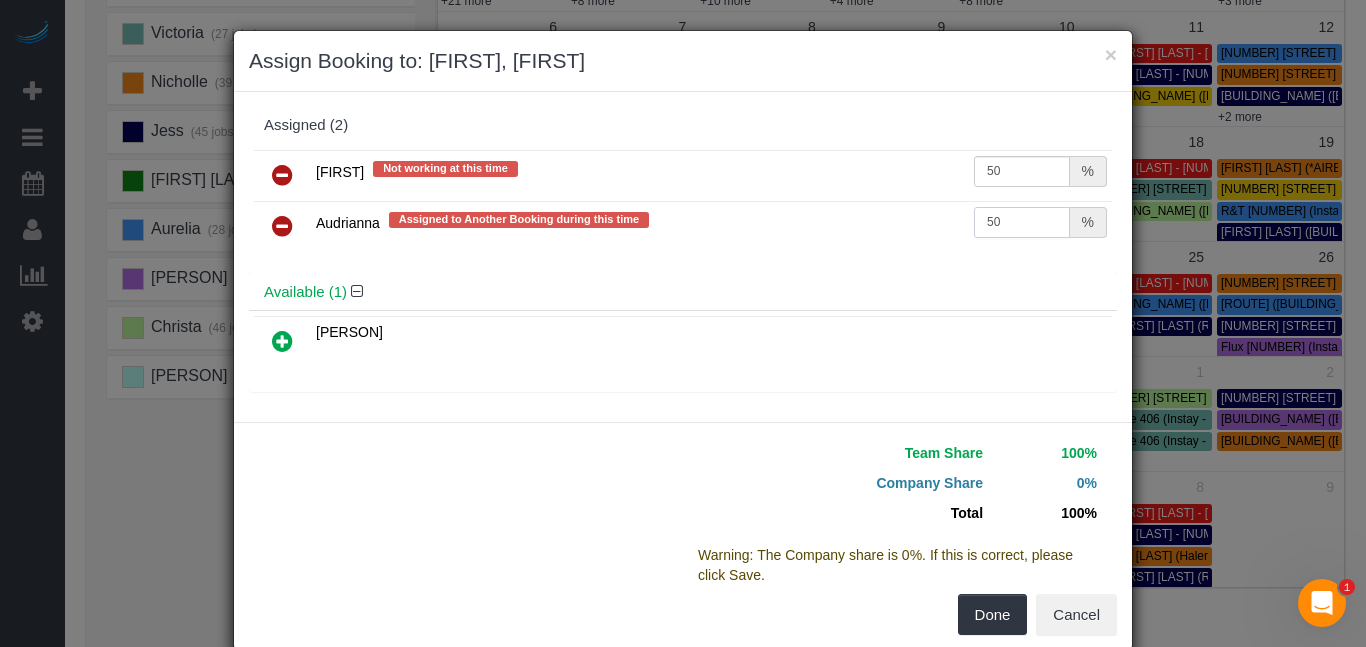 click on "50" at bounding box center (1022, 222) 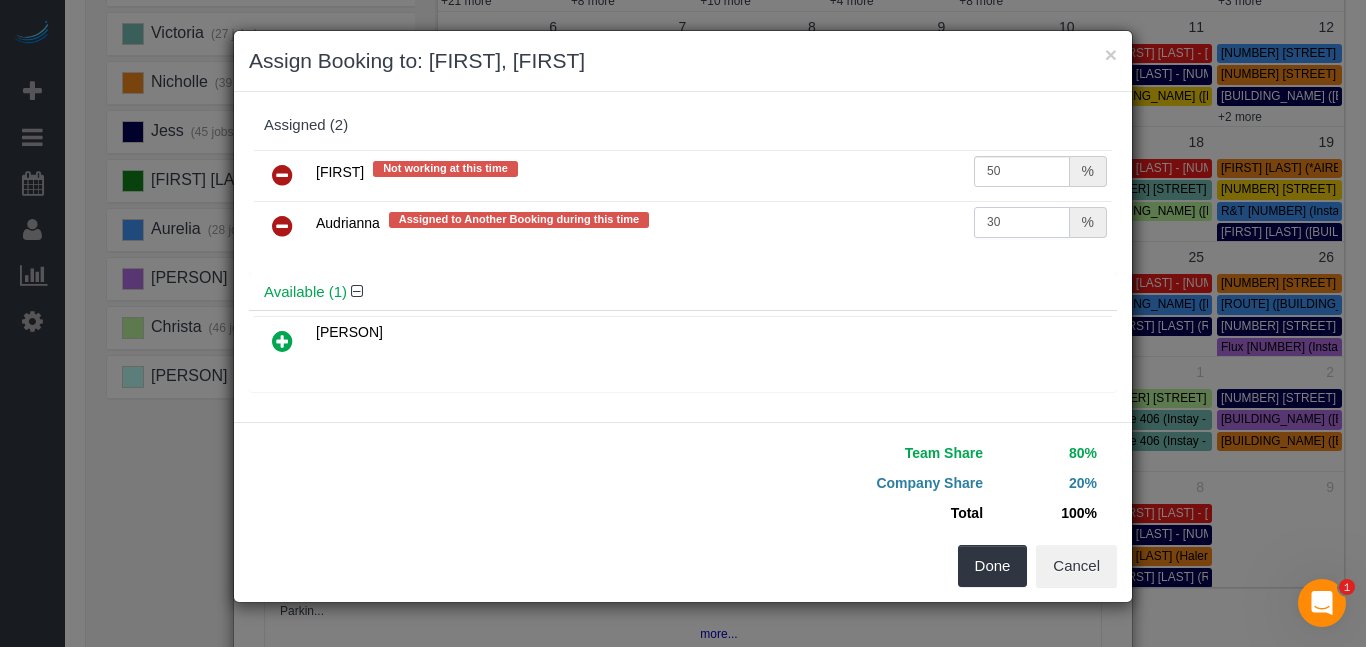 type on "30" 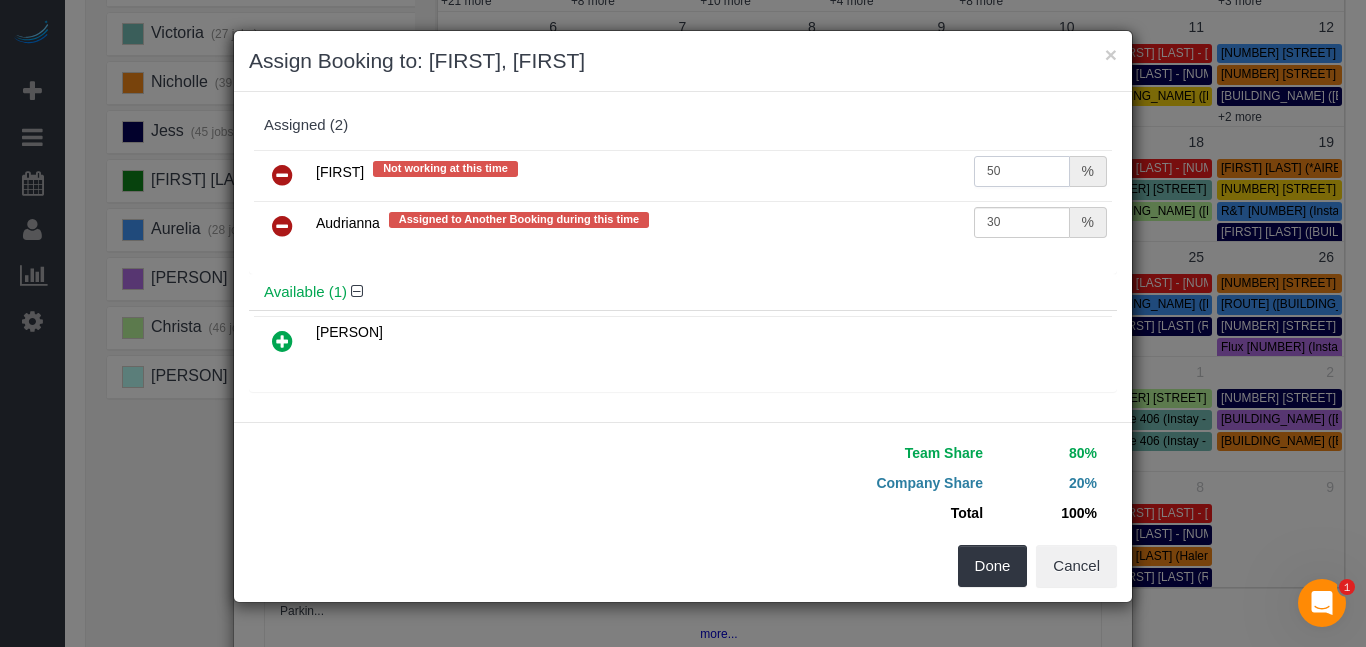 click on "50" at bounding box center [1022, 171] 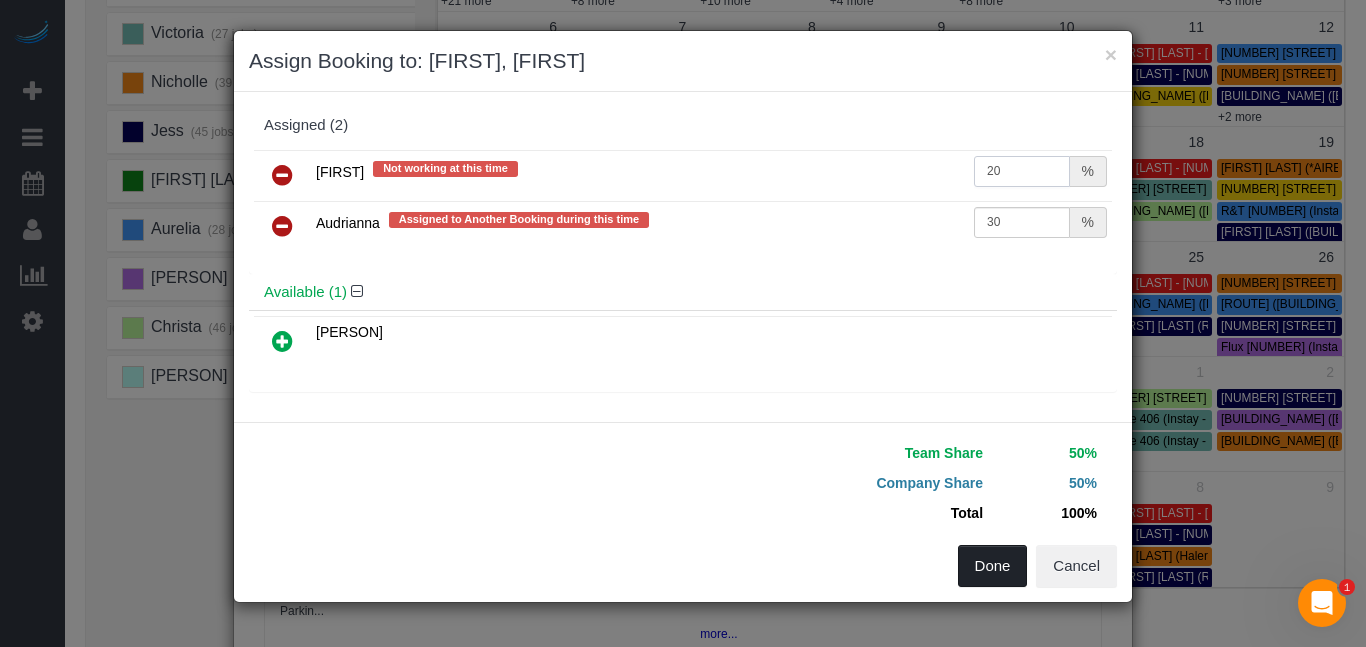type on "20" 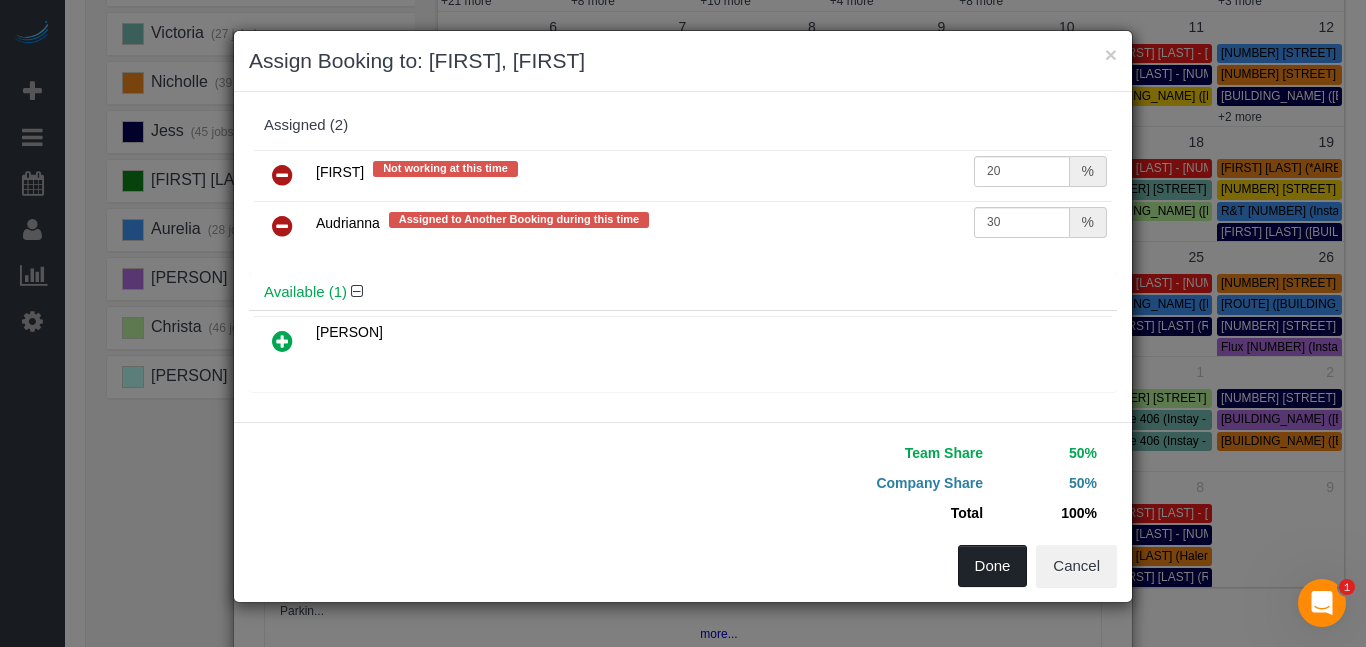 click on "Done" at bounding box center (993, 566) 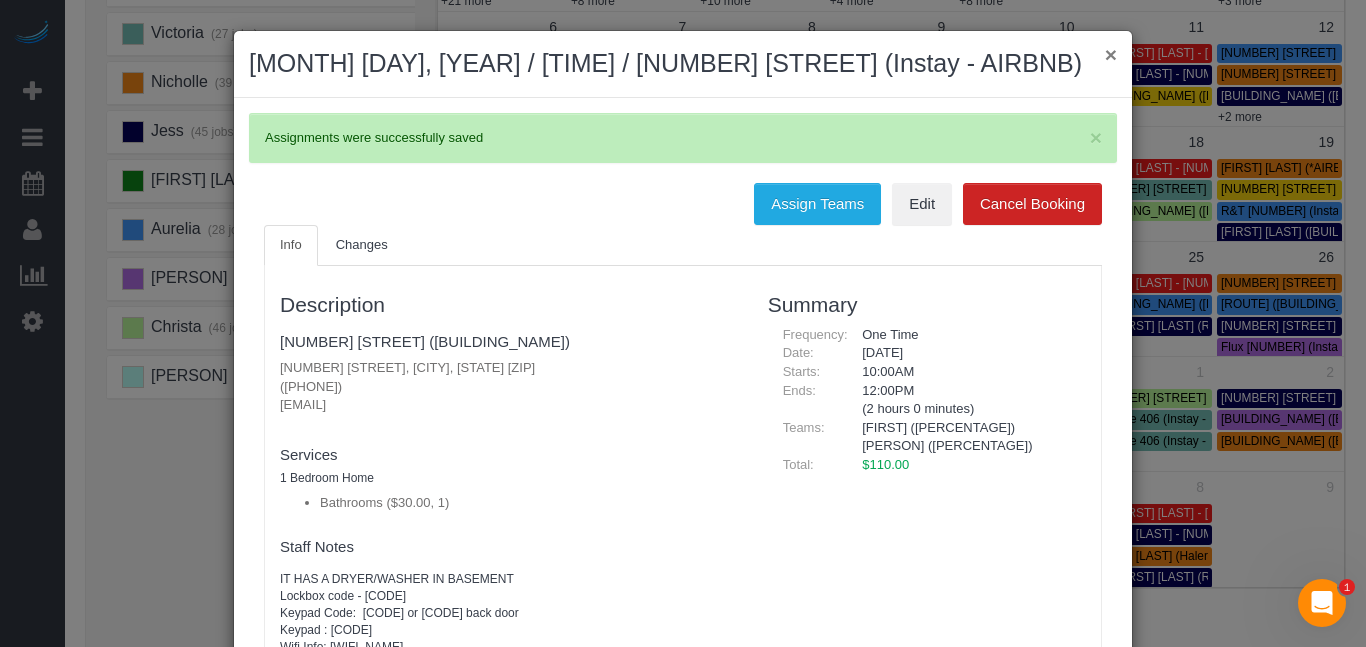 click on "×" at bounding box center [1111, 54] 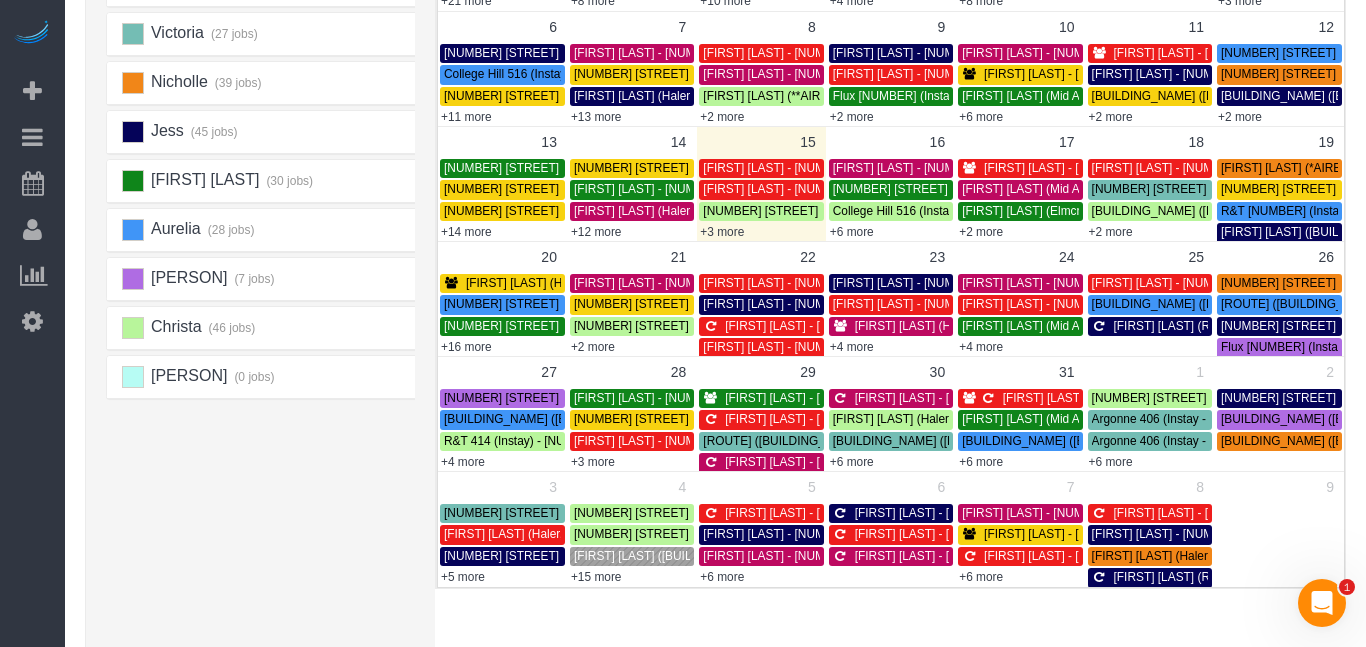 click on "[COMPANY_NAME] ([COMPANY_NAME]) - [NUMBER] [STREET], [CITY], [STATE] [POSTAL_CODE]" at bounding box center (502, 441) 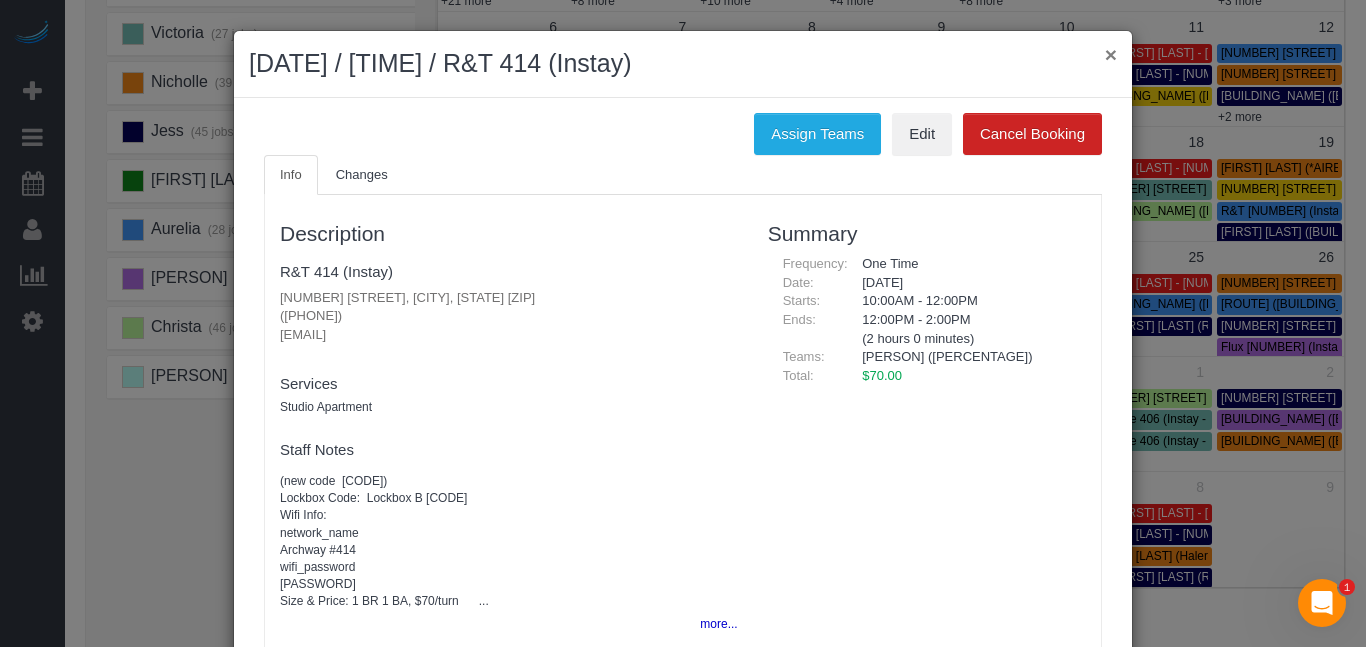 click on "×" at bounding box center (1111, 54) 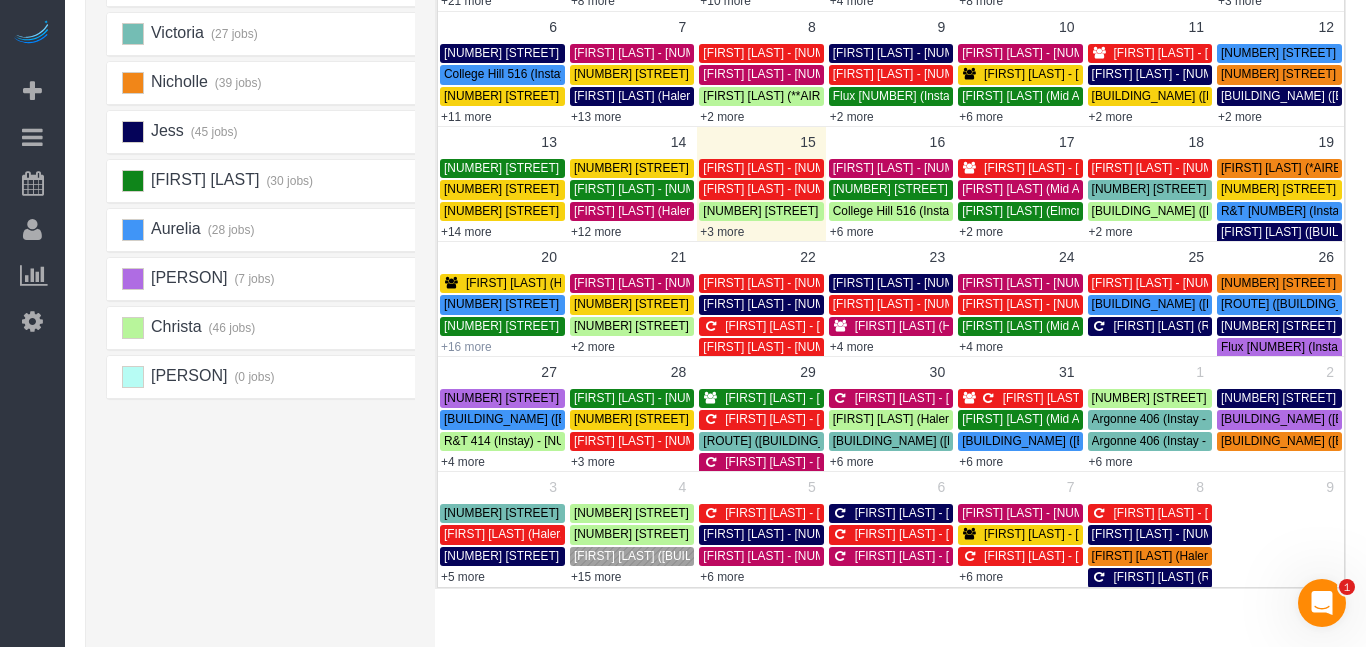 click on "+16 more" at bounding box center [466, 347] 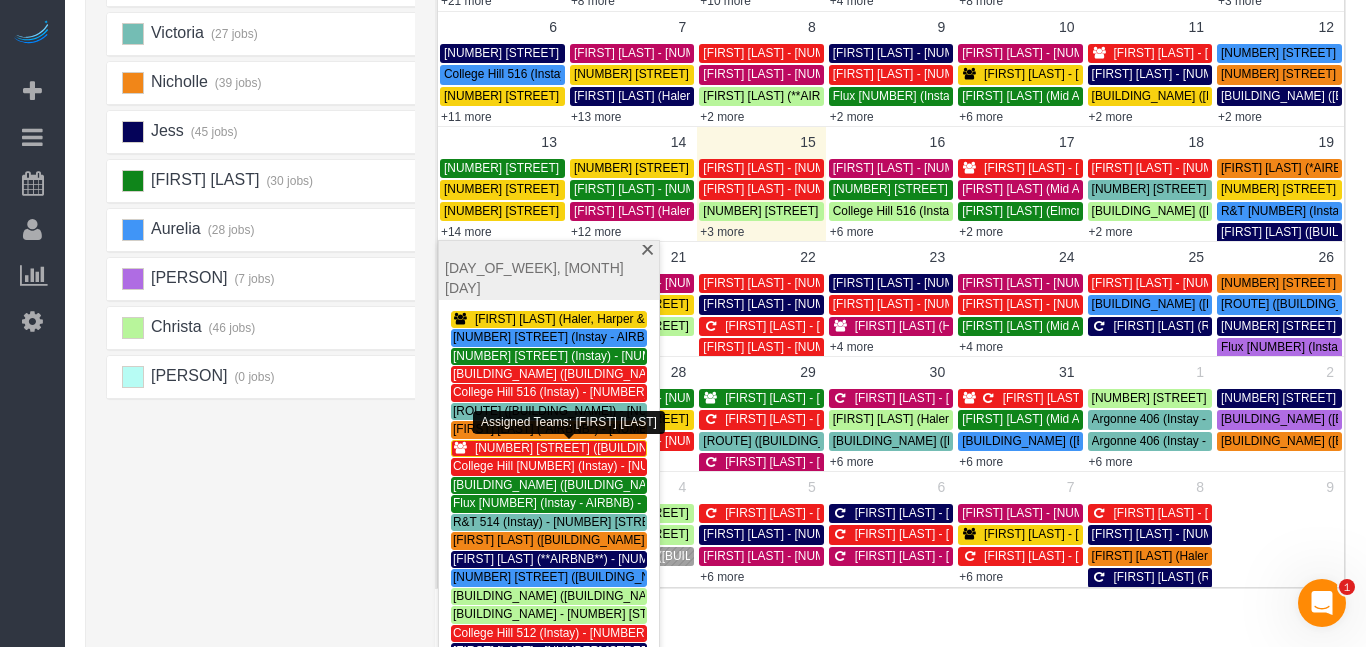 click on "Flux [NUMBER] (Instay) - [NUMBER] [STREET],, [CITY], [STATE] [POSTAL_CODE]" at bounding box center [686, 485] 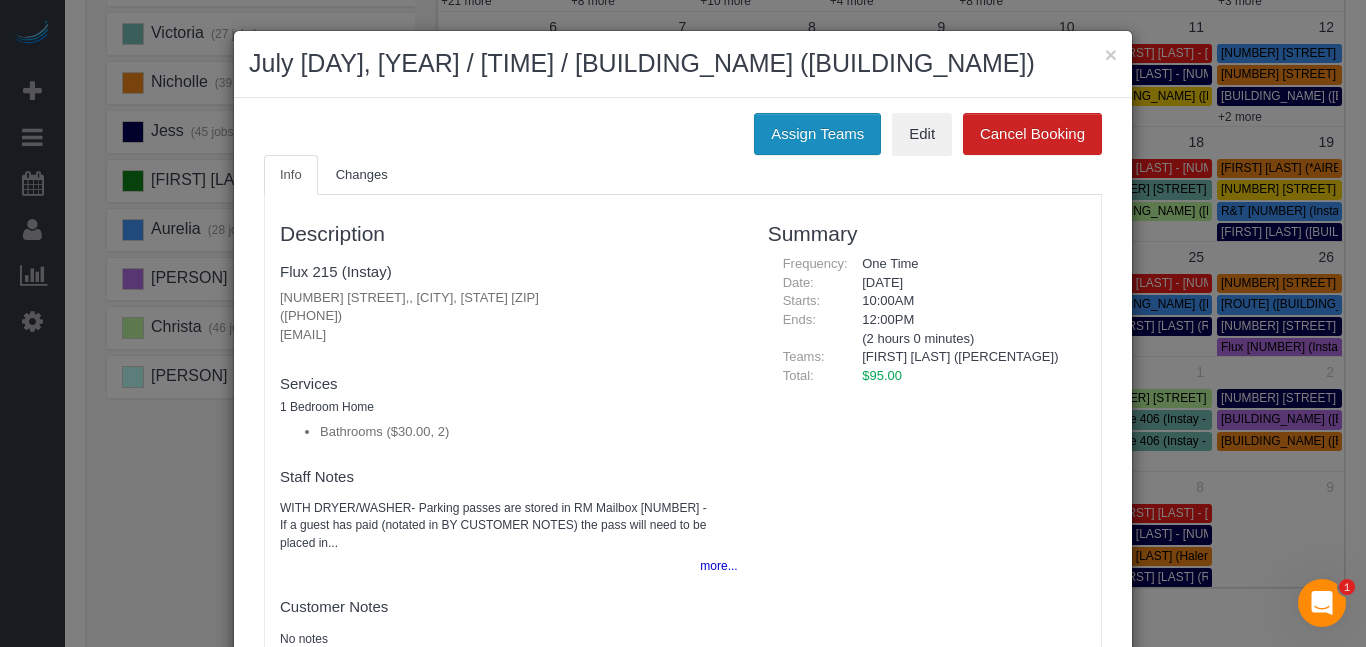 click on "Assign Teams" at bounding box center (817, 134) 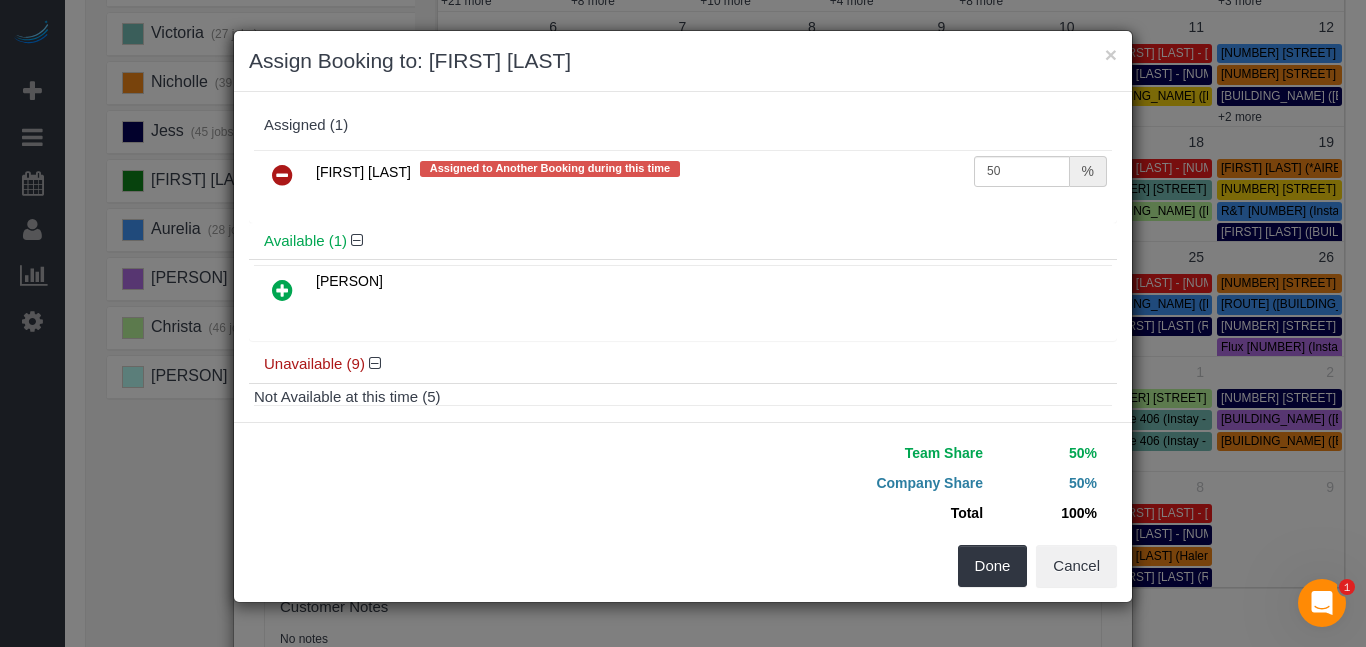 click at bounding box center [282, 175] 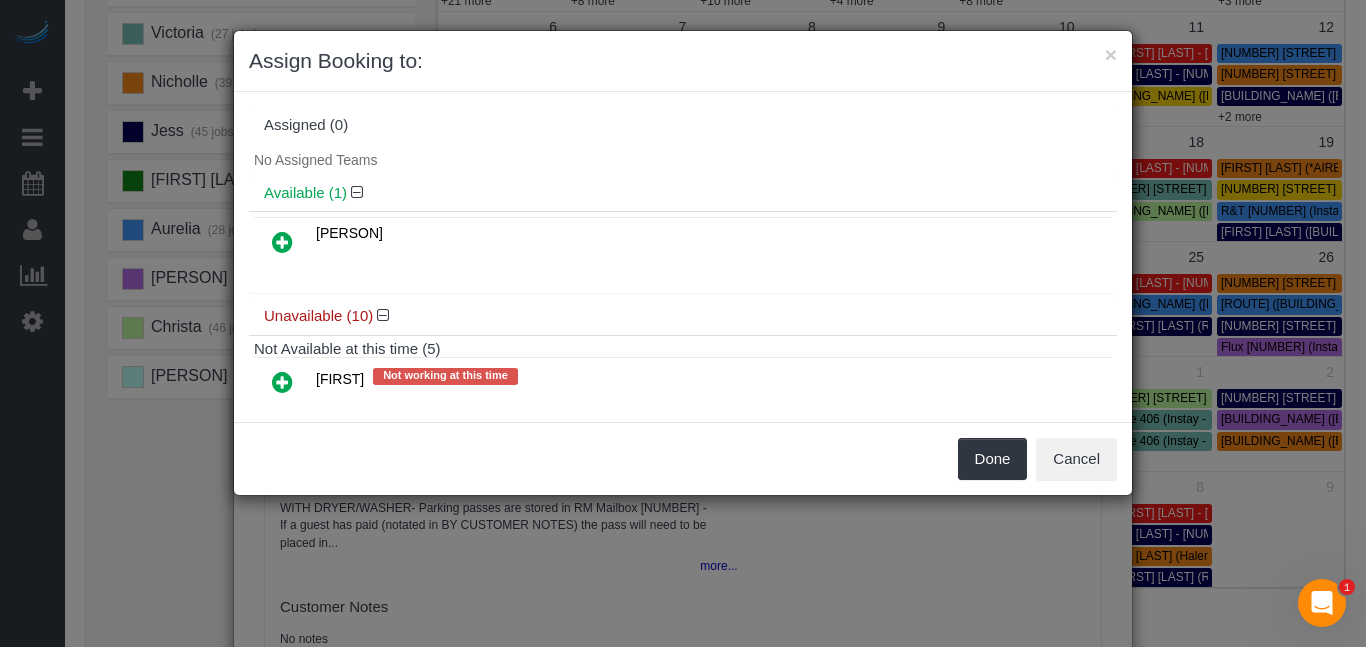 click at bounding box center [282, 242] 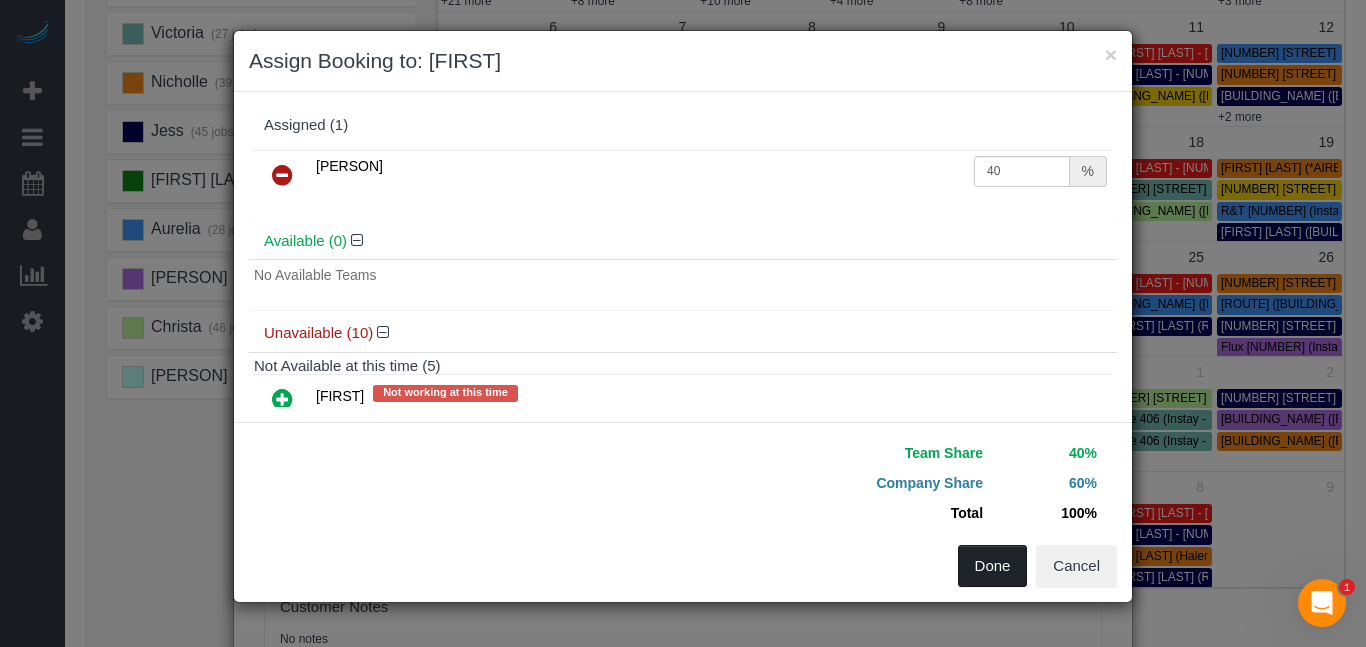 click on "Done" at bounding box center (993, 566) 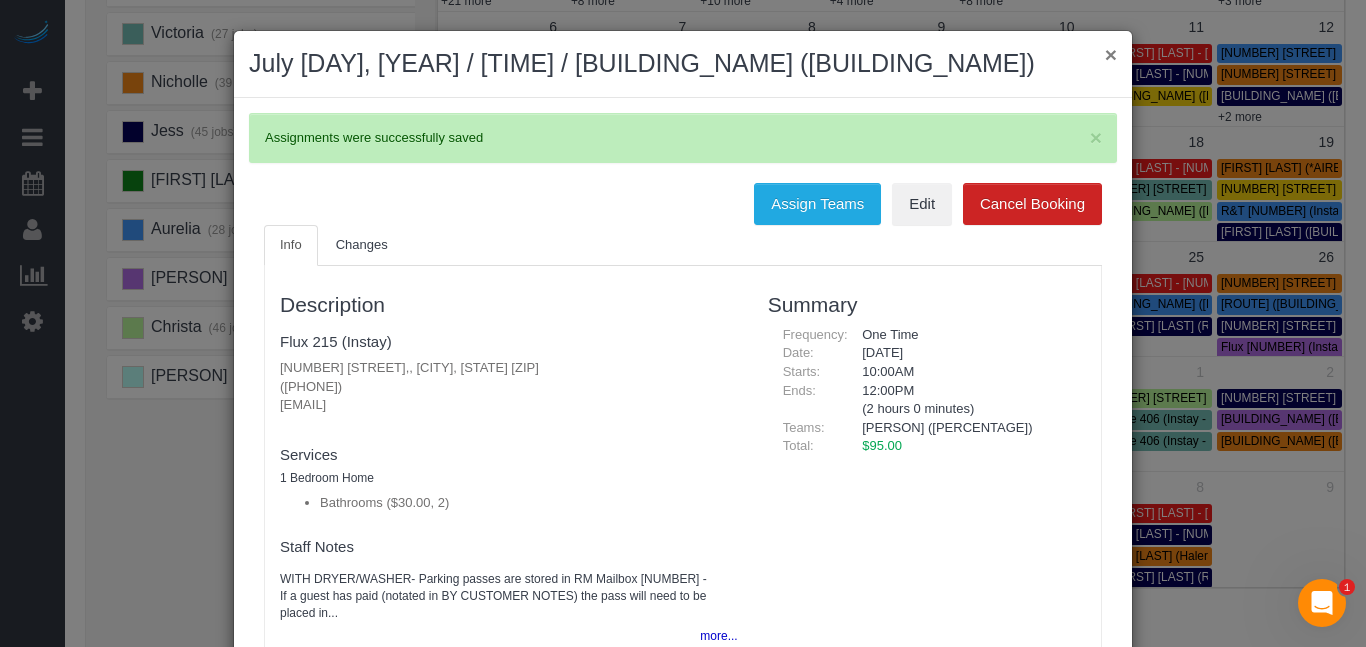 click on "×" at bounding box center (1111, 54) 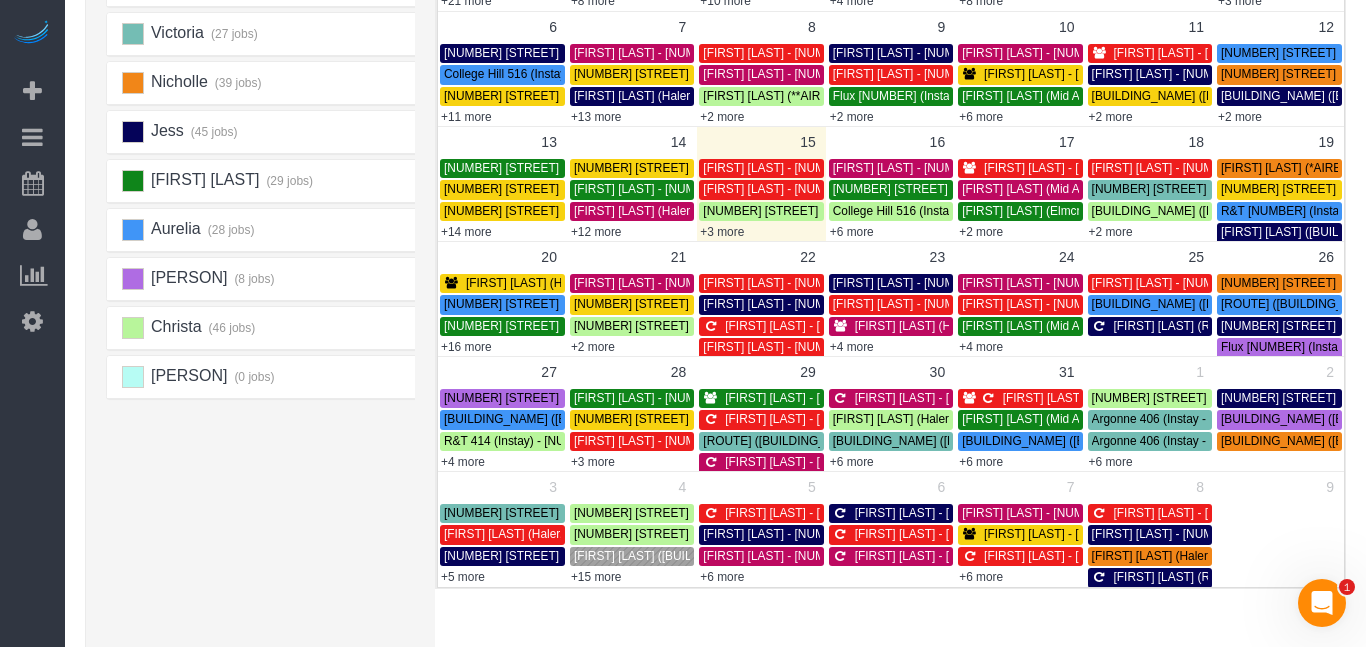 click on "+4 more" at bounding box center (502, 461) 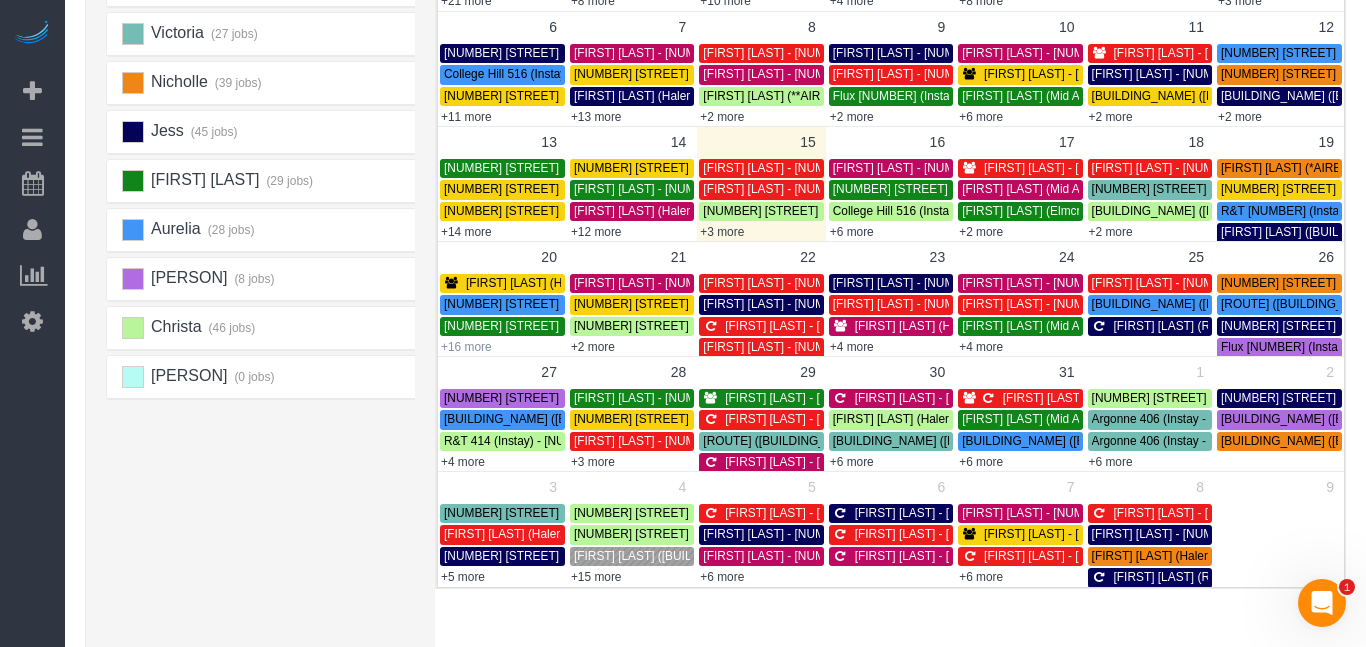 click on "+16 more" at bounding box center [466, 347] 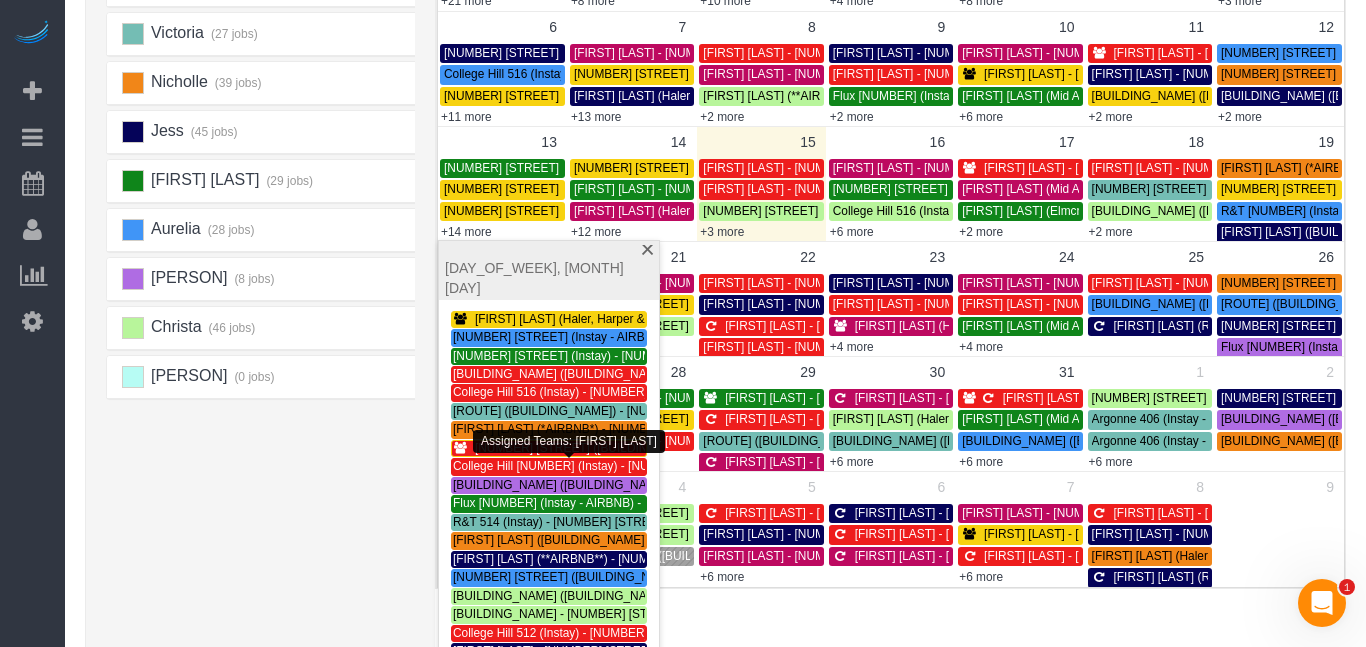 click on "Flux 404 (Instay - AIRBNB) - [NUMBER] [STREET], [CITY], [STATE] [POSTAL_CODE]" at bounding box center (665, 503) 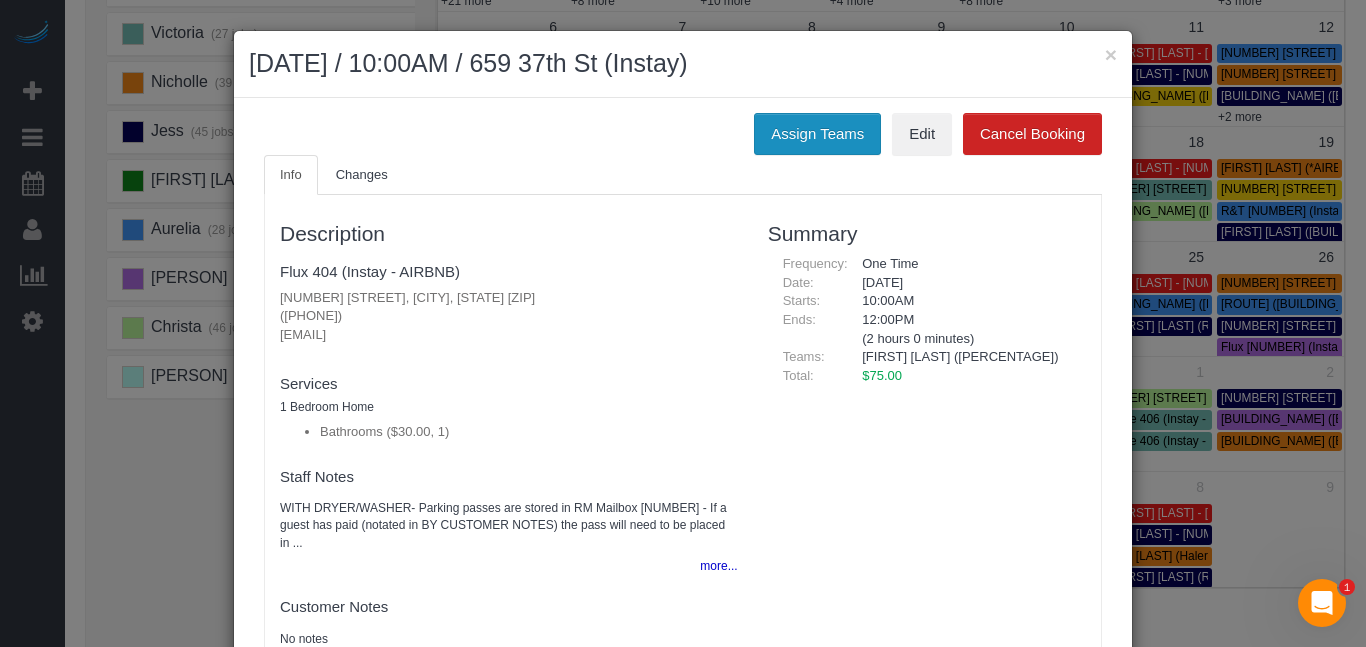 click on "Assign Teams" at bounding box center [817, 134] 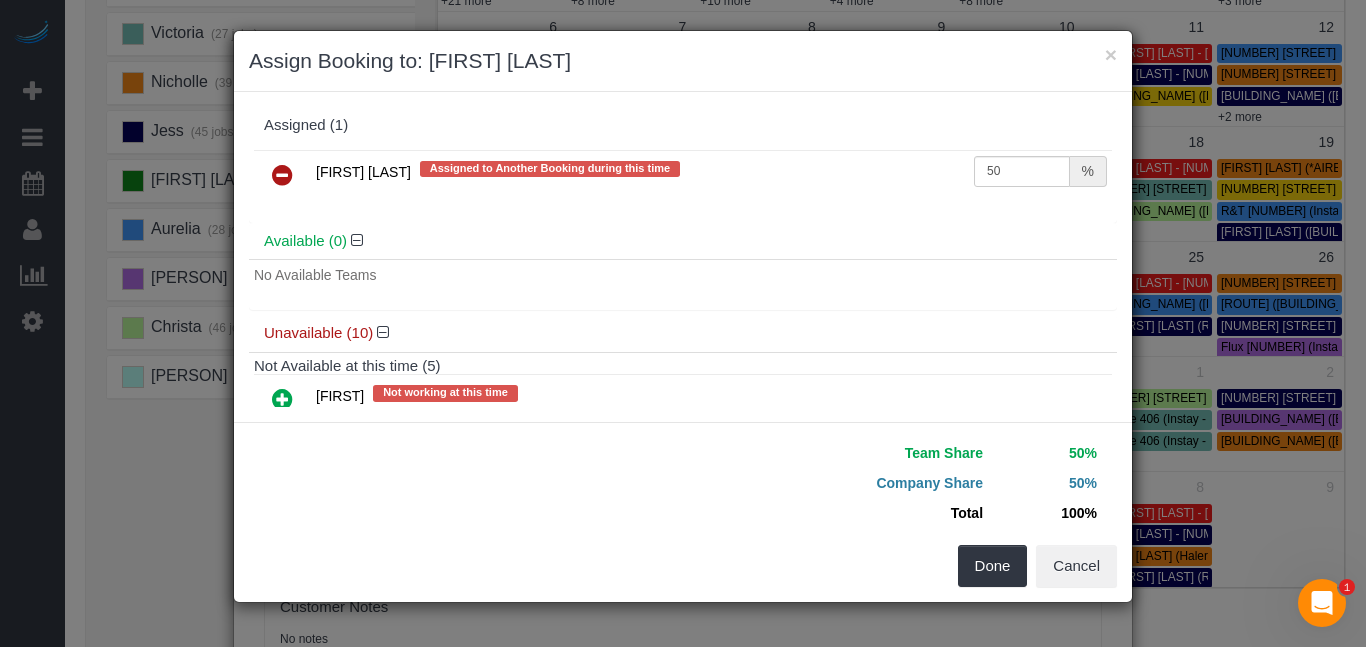 click at bounding box center [282, 175] 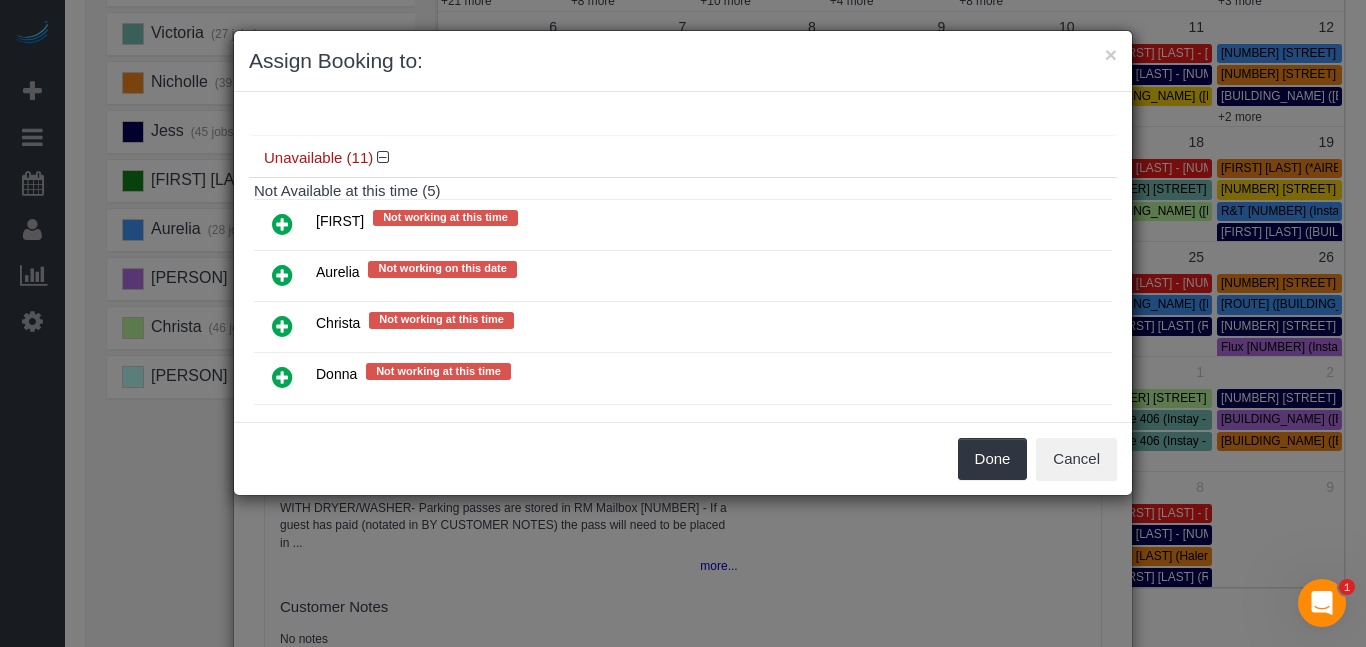 click on "Aurelia
Not working on this date" at bounding box center (711, 276) 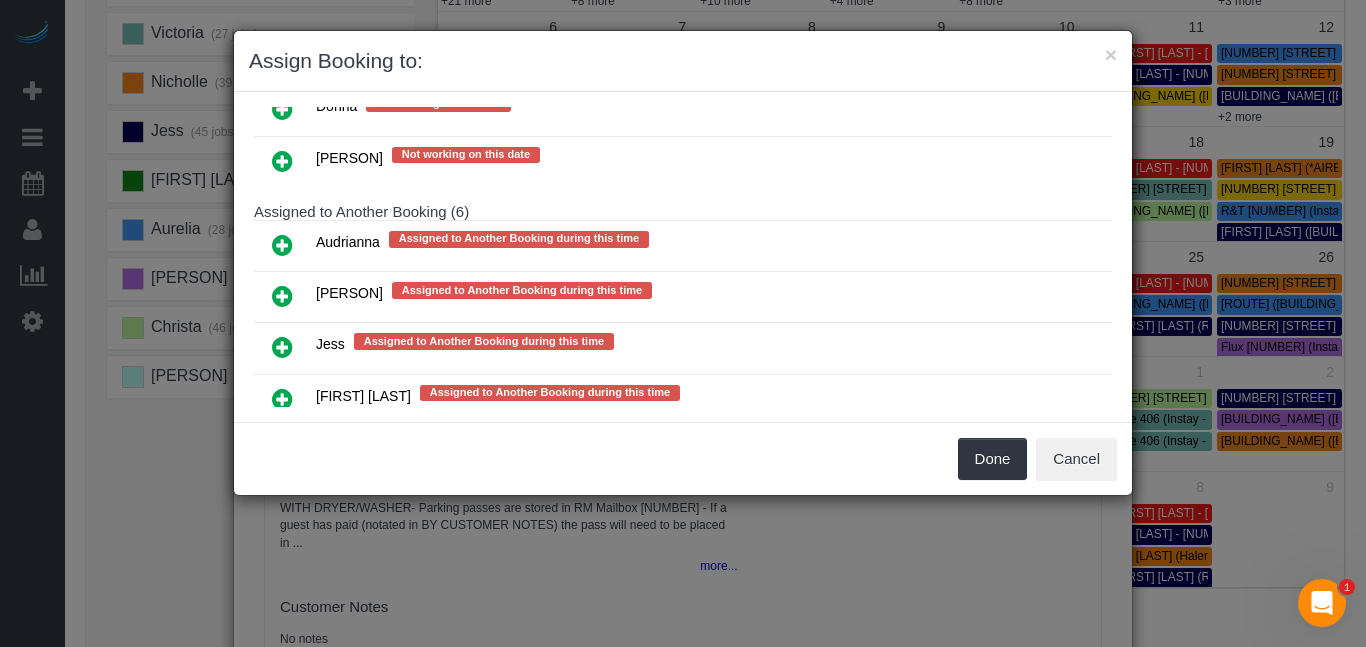 scroll, scrollTop: 396, scrollLeft: 0, axis: vertical 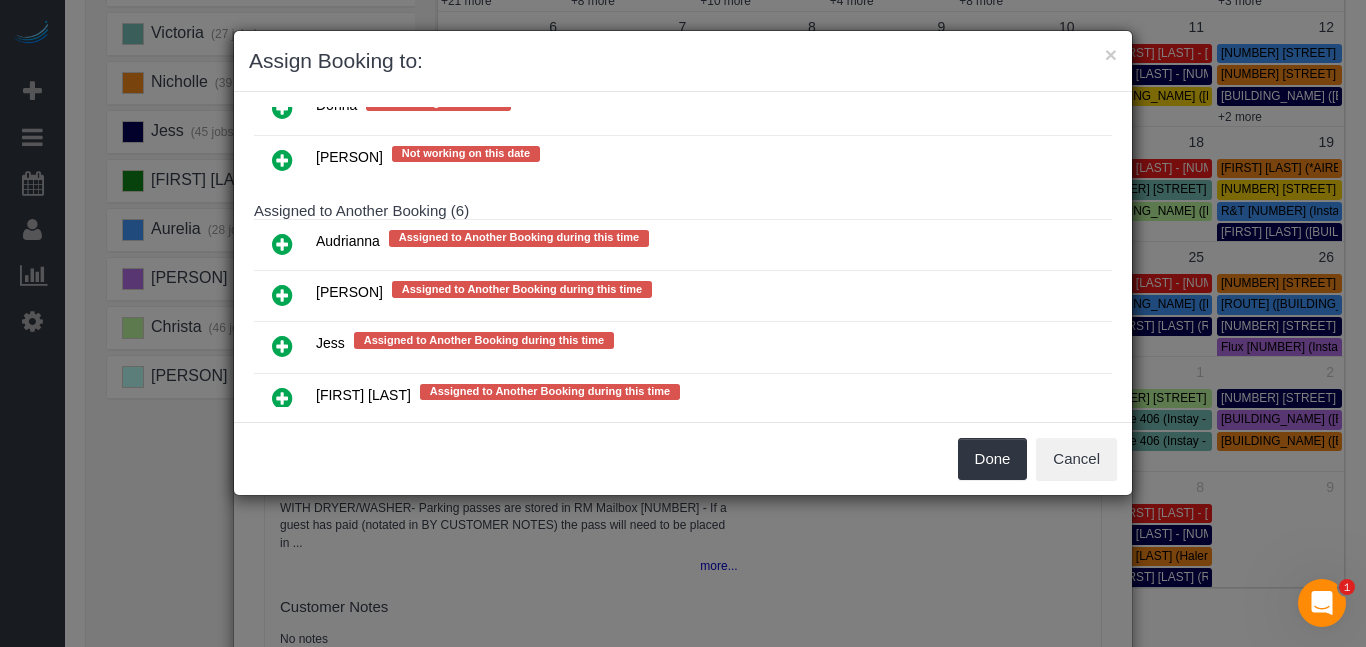 click at bounding box center [282, 295] 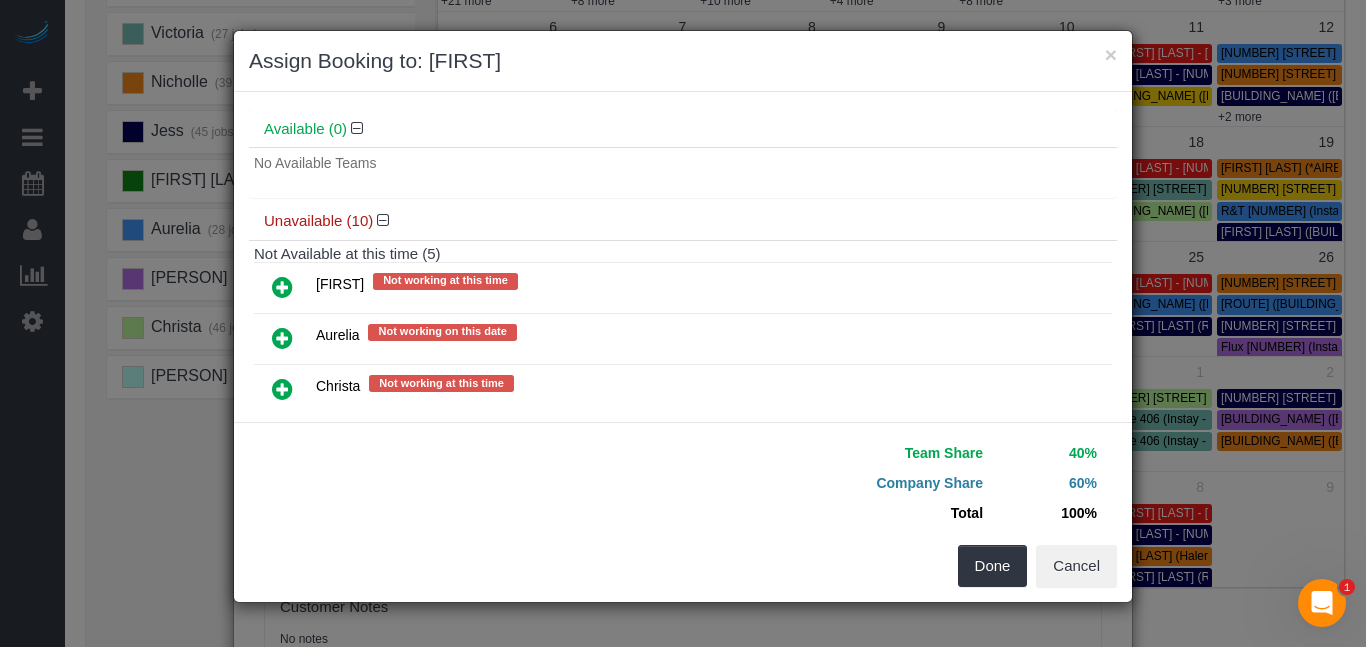 scroll, scrollTop: 0, scrollLeft: 0, axis: both 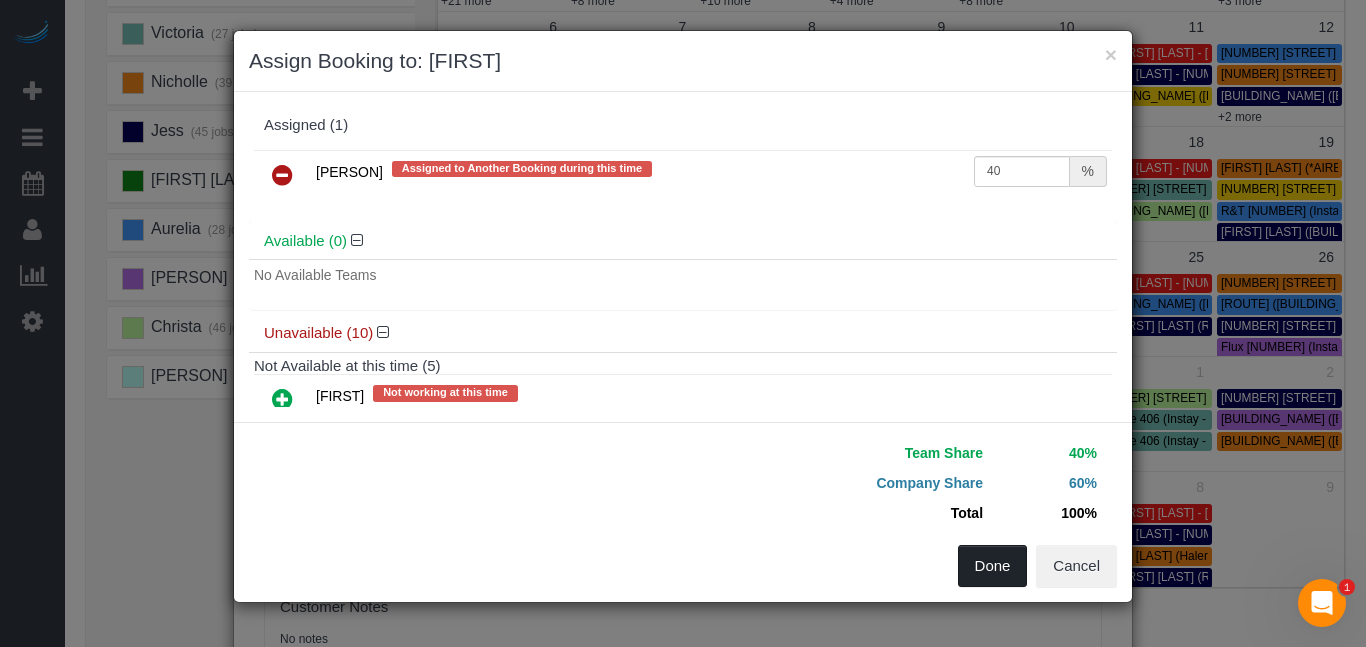 click on "Done" at bounding box center [993, 566] 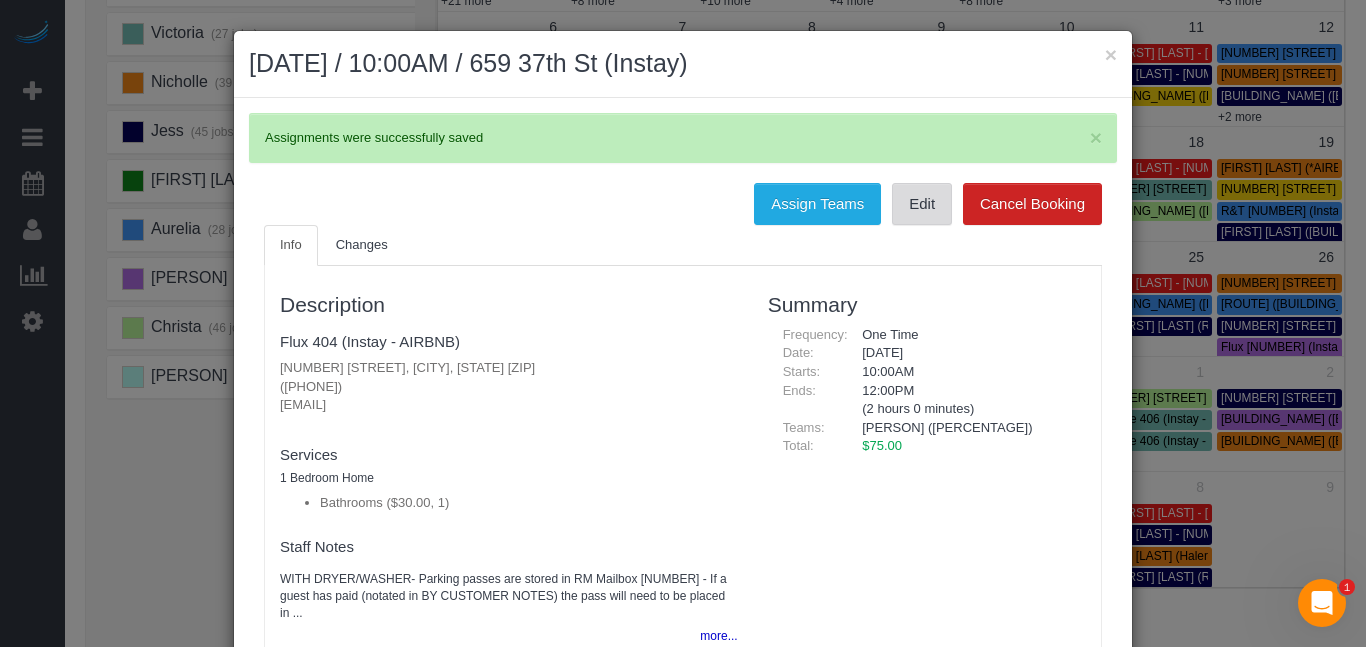 click on "Edit" at bounding box center (922, 204) 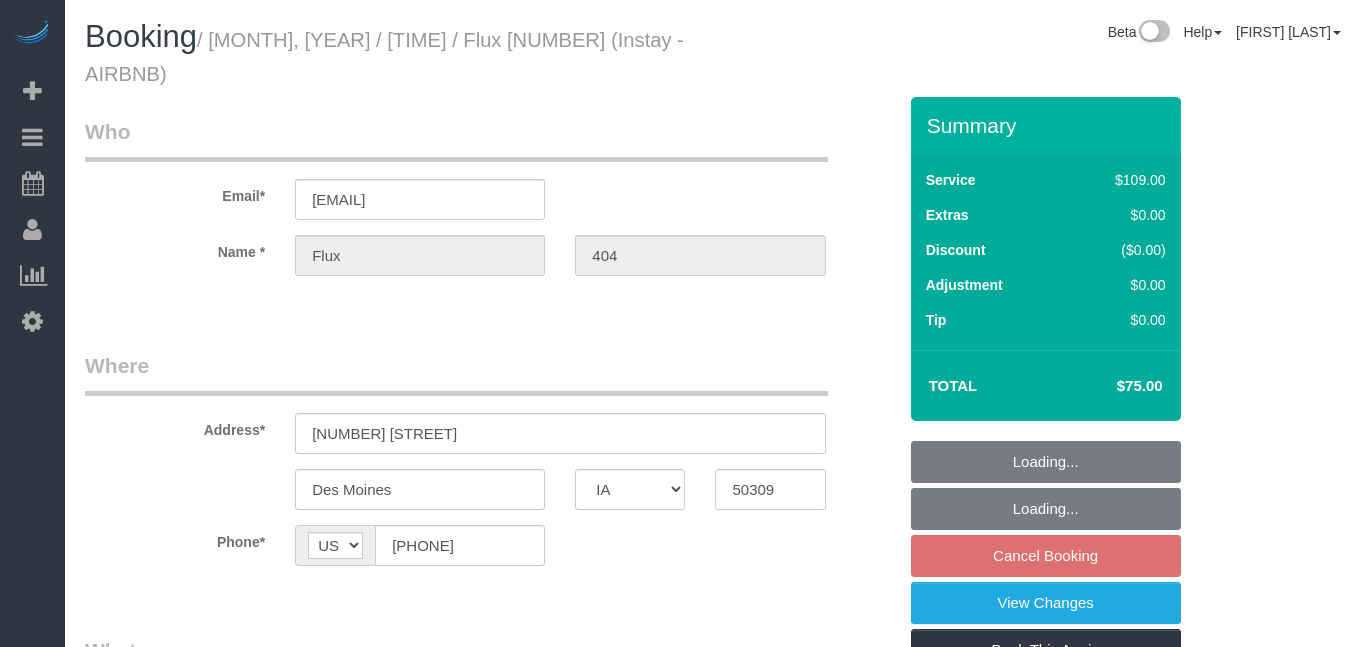 select on "IA" 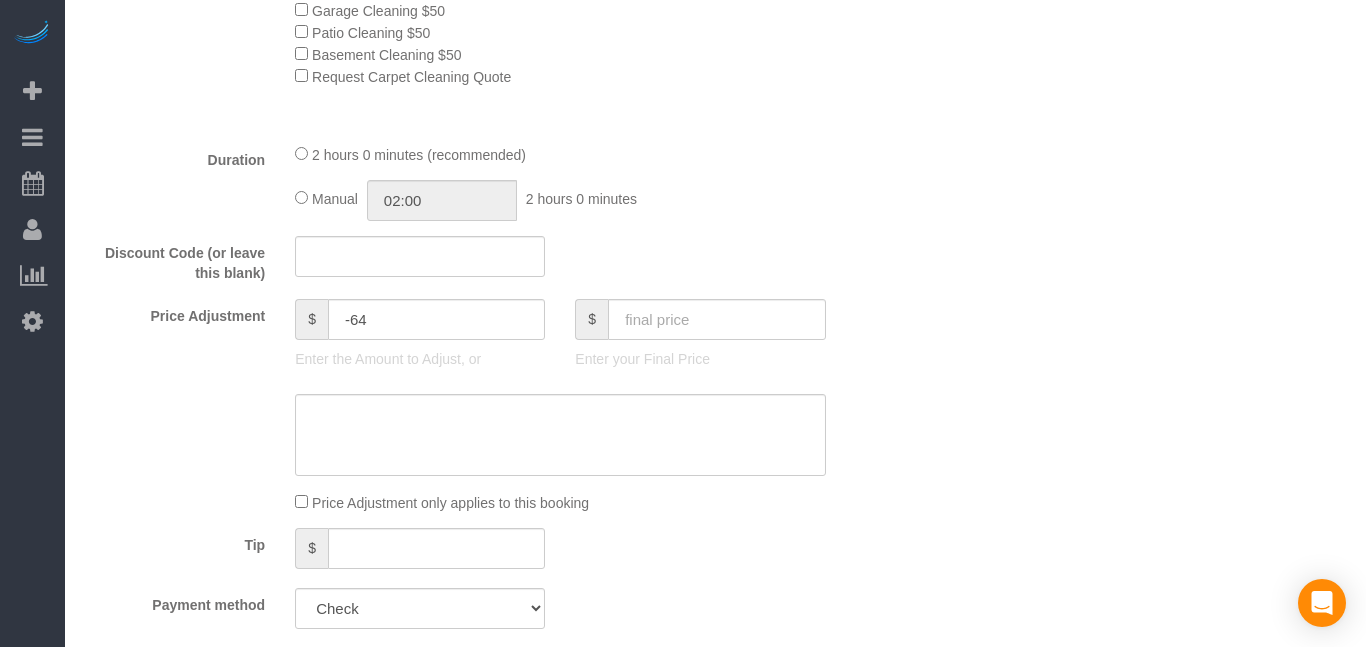 scroll, scrollTop: 1219, scrollLeft: 0, axis: vertical 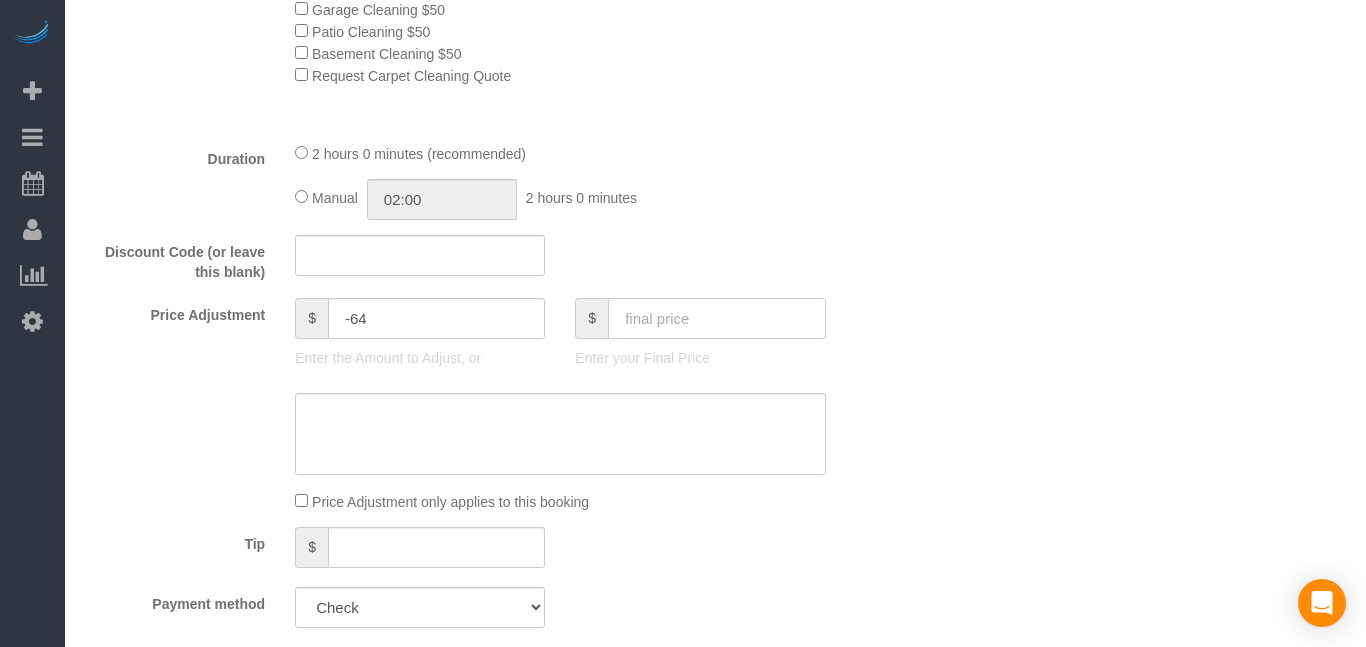 click 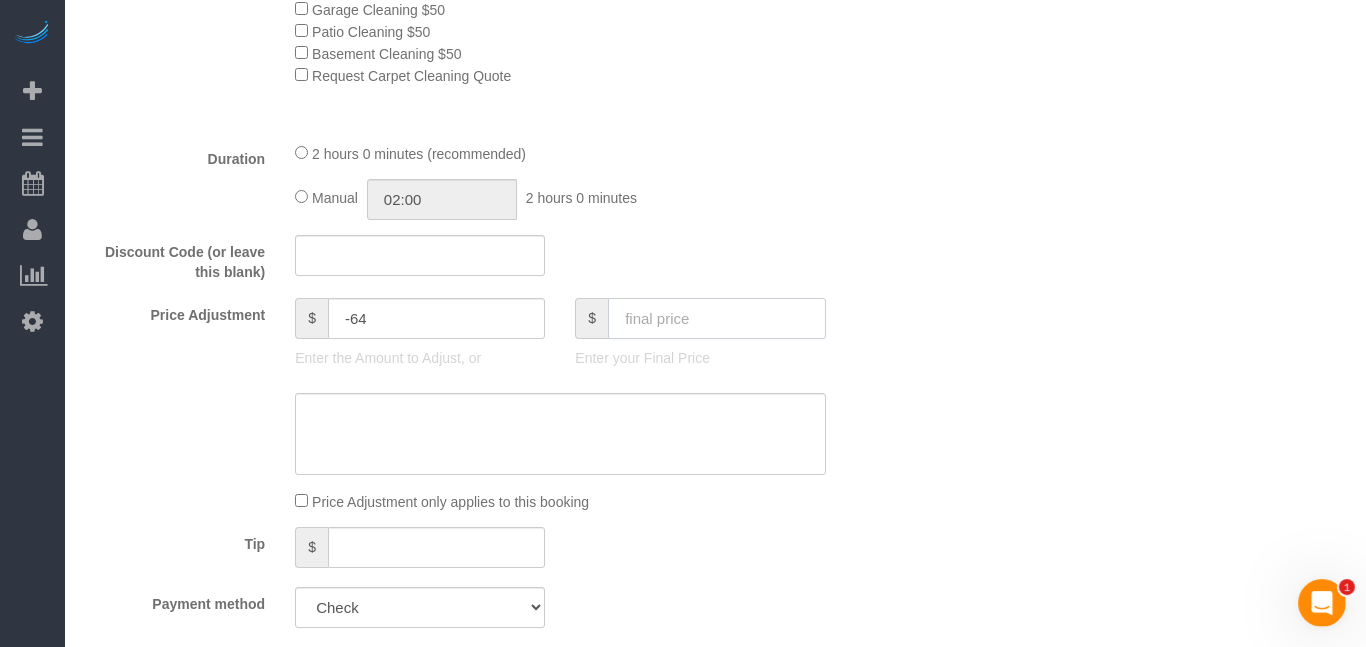 scroll, scrollTop: 0, scrollLeft: 0, axis: both 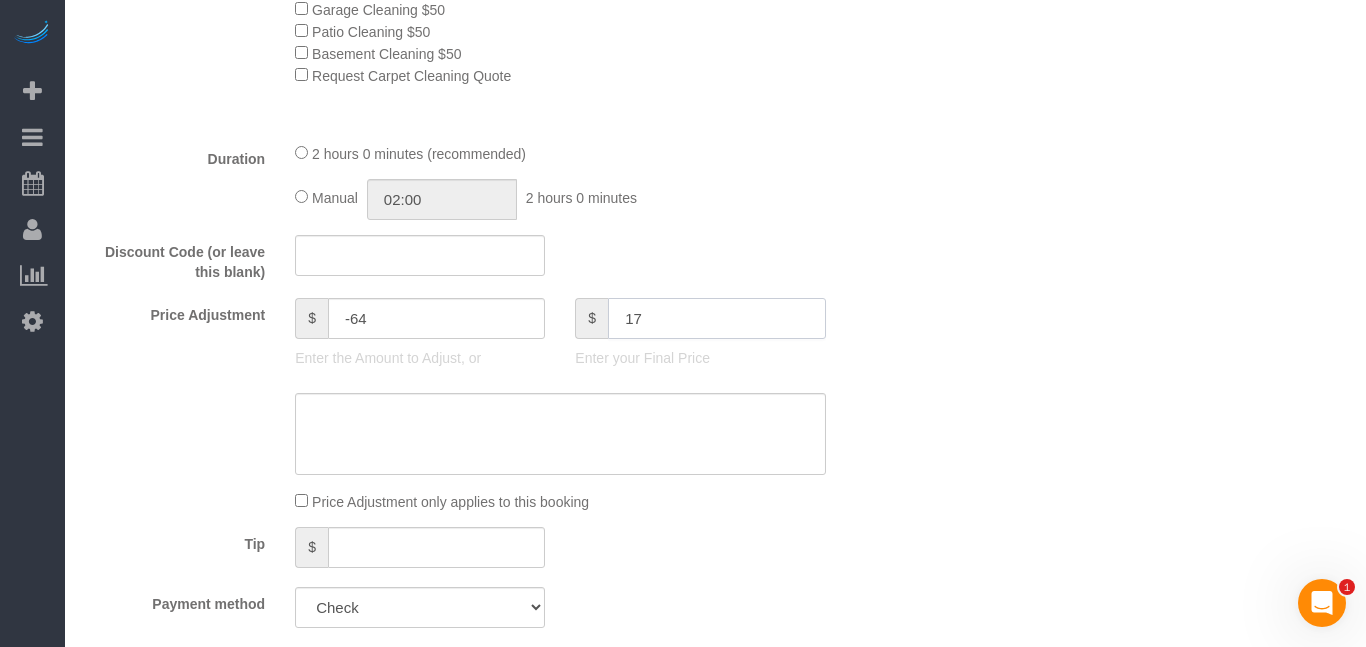 type on "175" 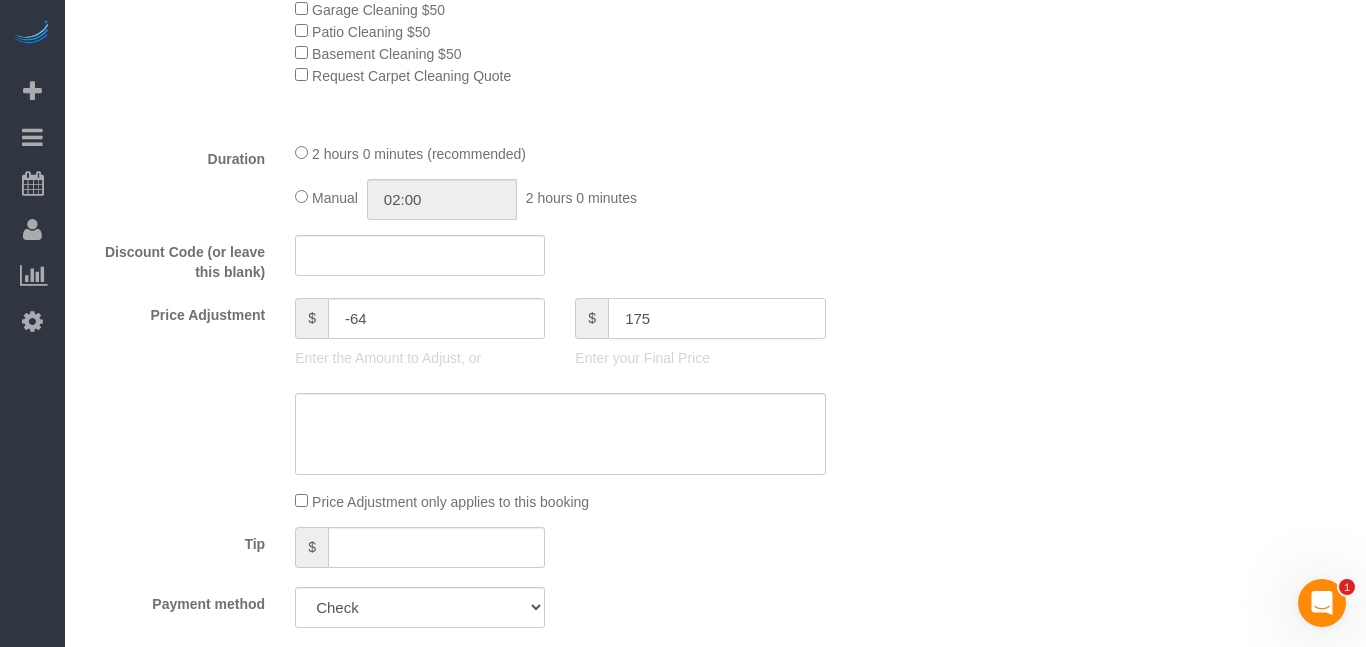 type on "36" 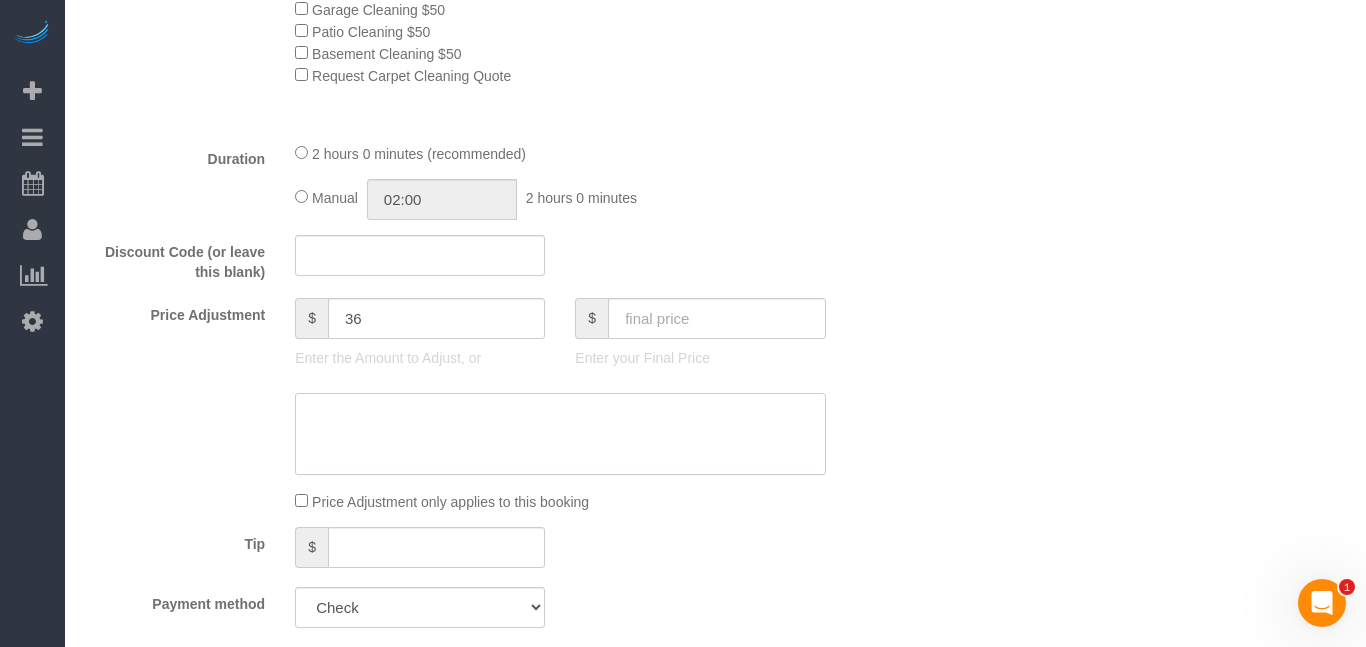 click 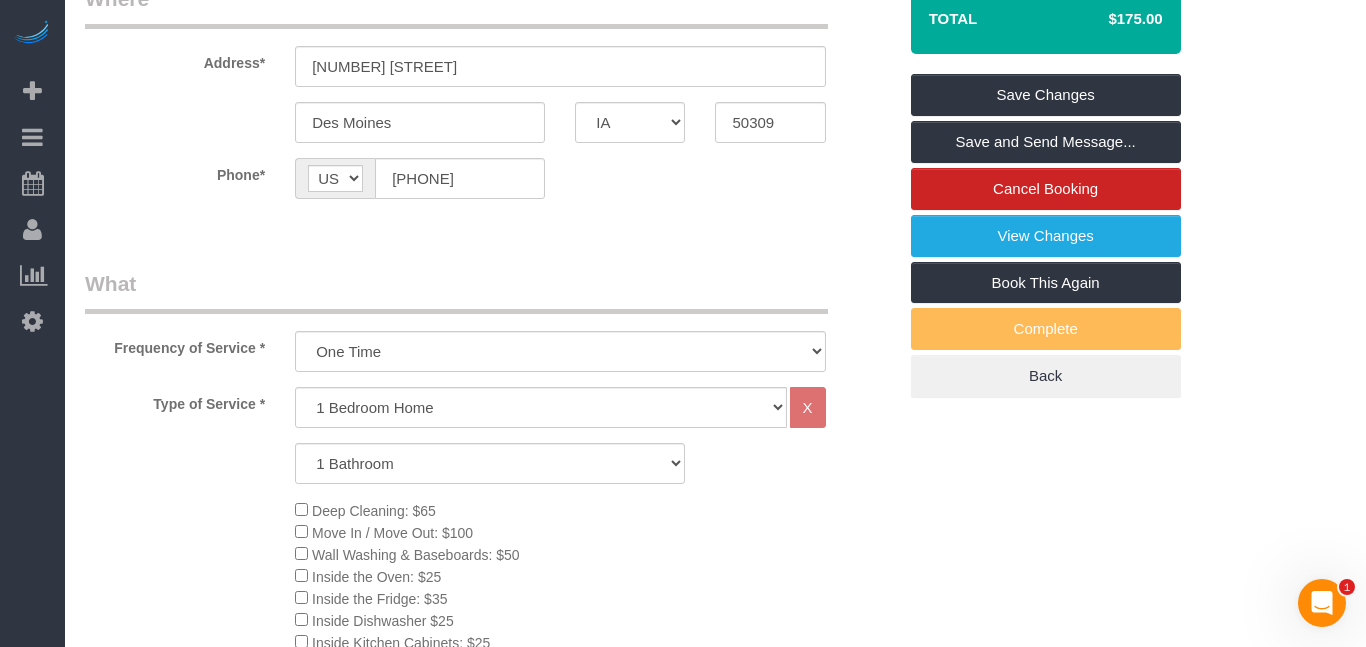 scroll, scrollTop: 307, scrollLeft: 0, axis: vertical 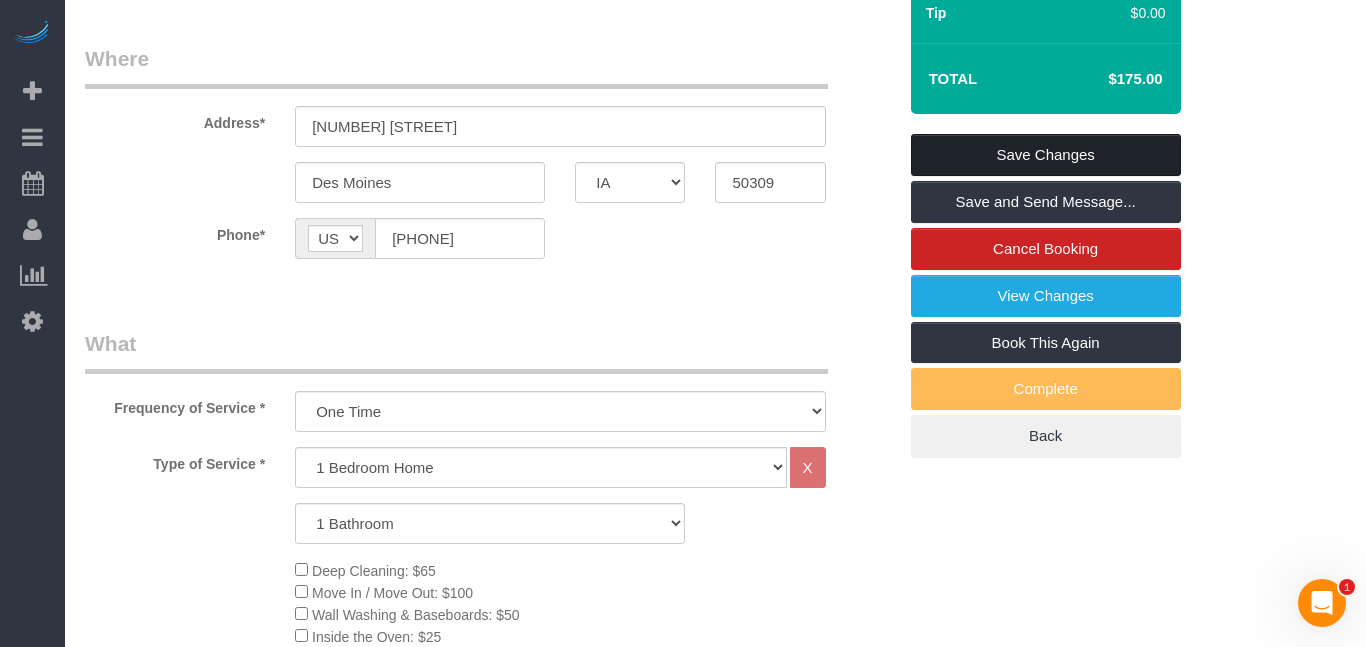 type on "for deep clean after unit is moved out" 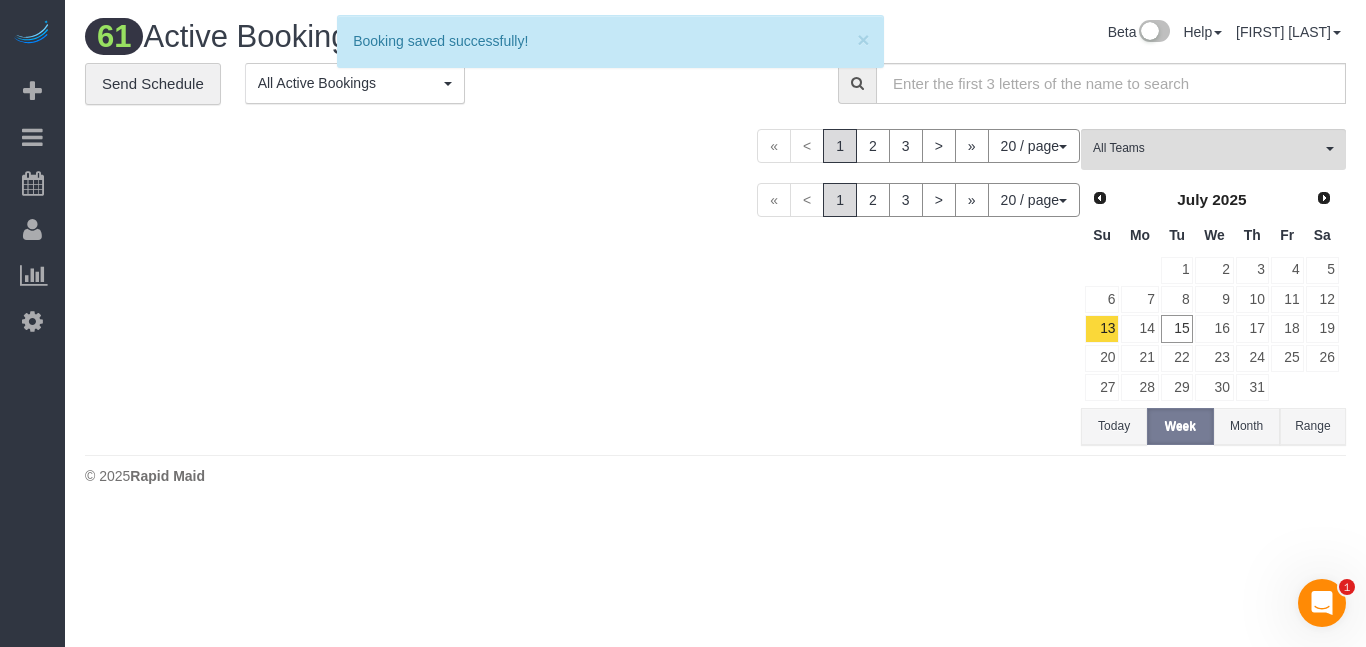 scroll, scrollTop: 0, scrollLeft: 0, axis: both 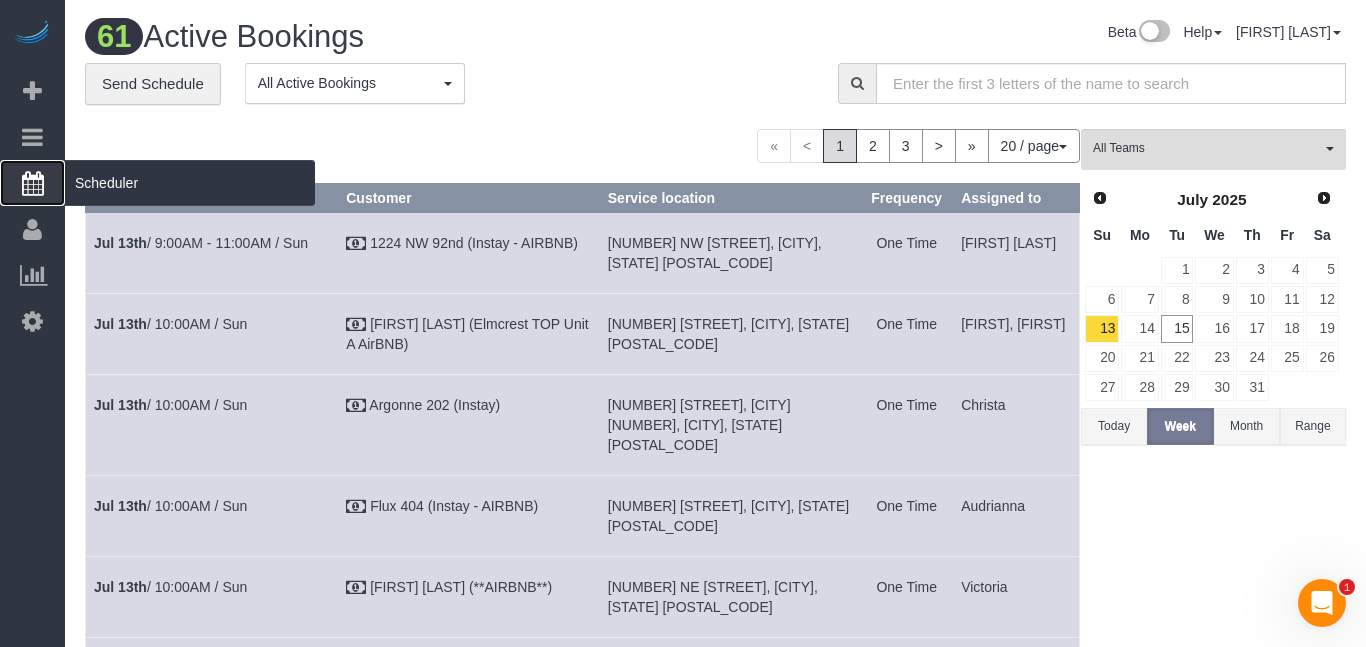 click at bounding box center [33, 183] 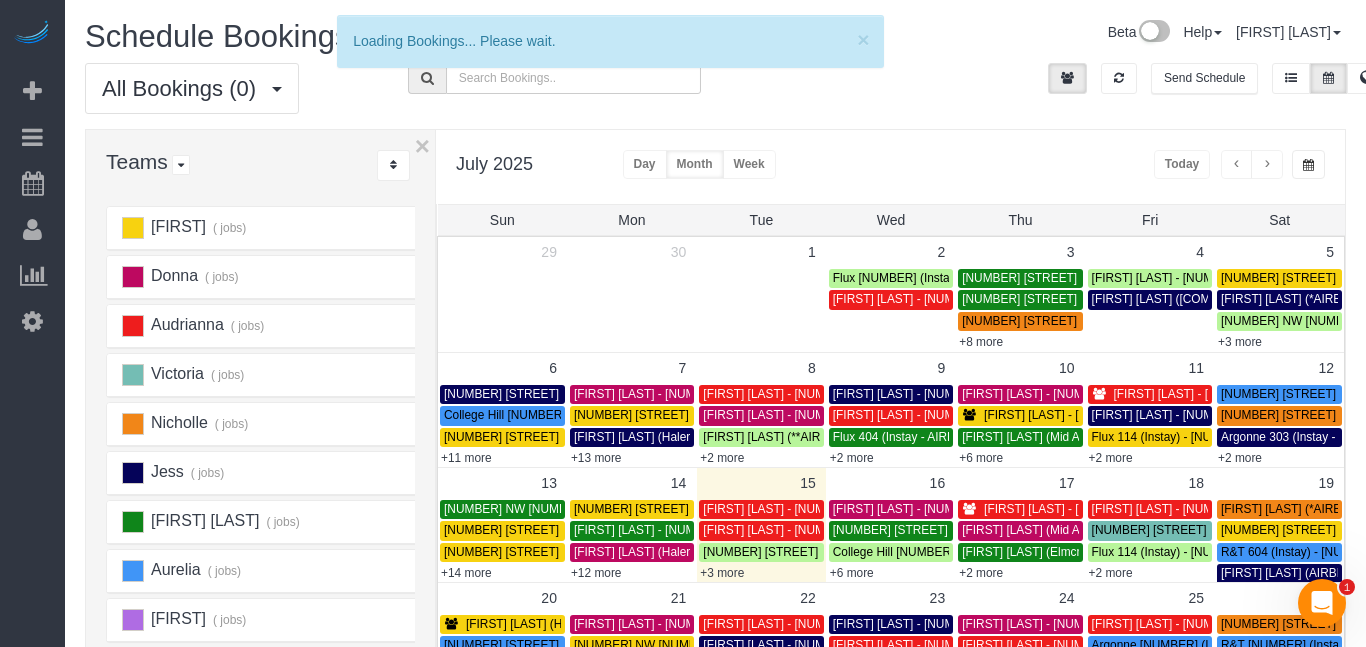 drag, startPoint x: 1365, startPoint y: 214, endPoint x: 1365, endPoint y: 347, distance: 133 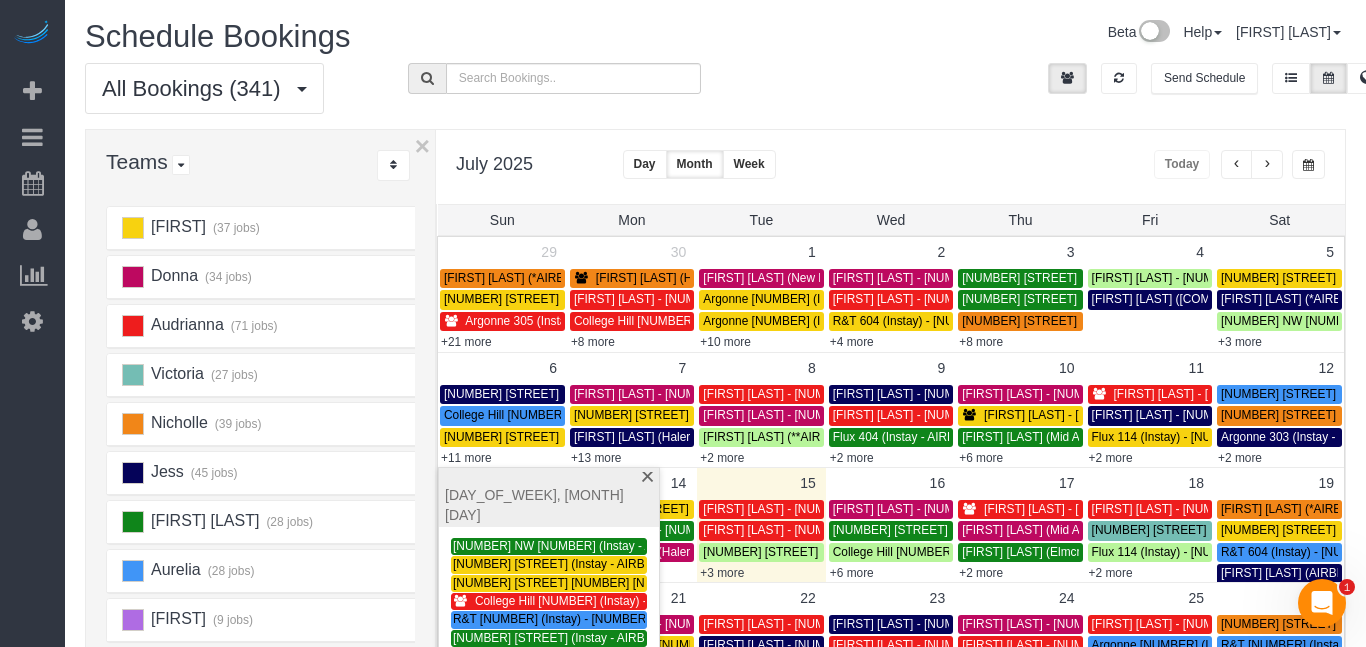 scroll, scrollTop: 351, scrollLeft: 0, axis: vertical 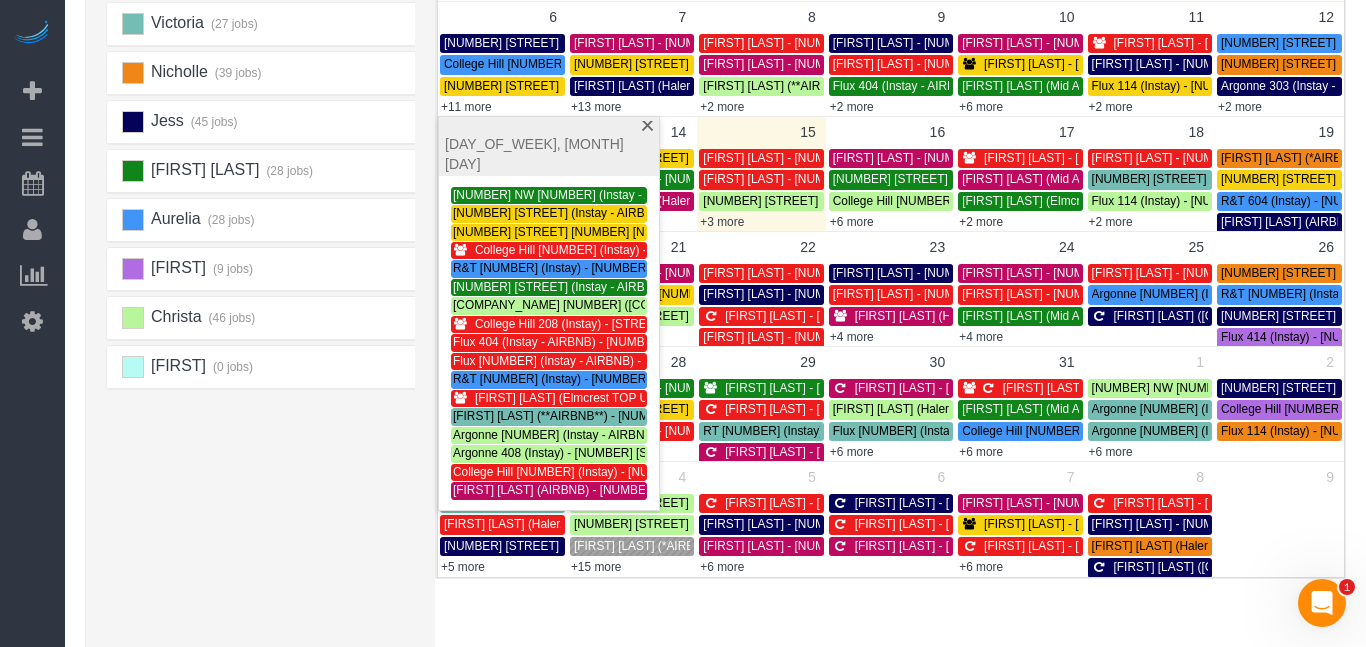 click on "[FIRST]
(37 jobs)
[LAST]
(34 jobs)
[FIRST]
(71 jobs)
[FIRST]
(27 jobs)" at bounding box center [266, 250] 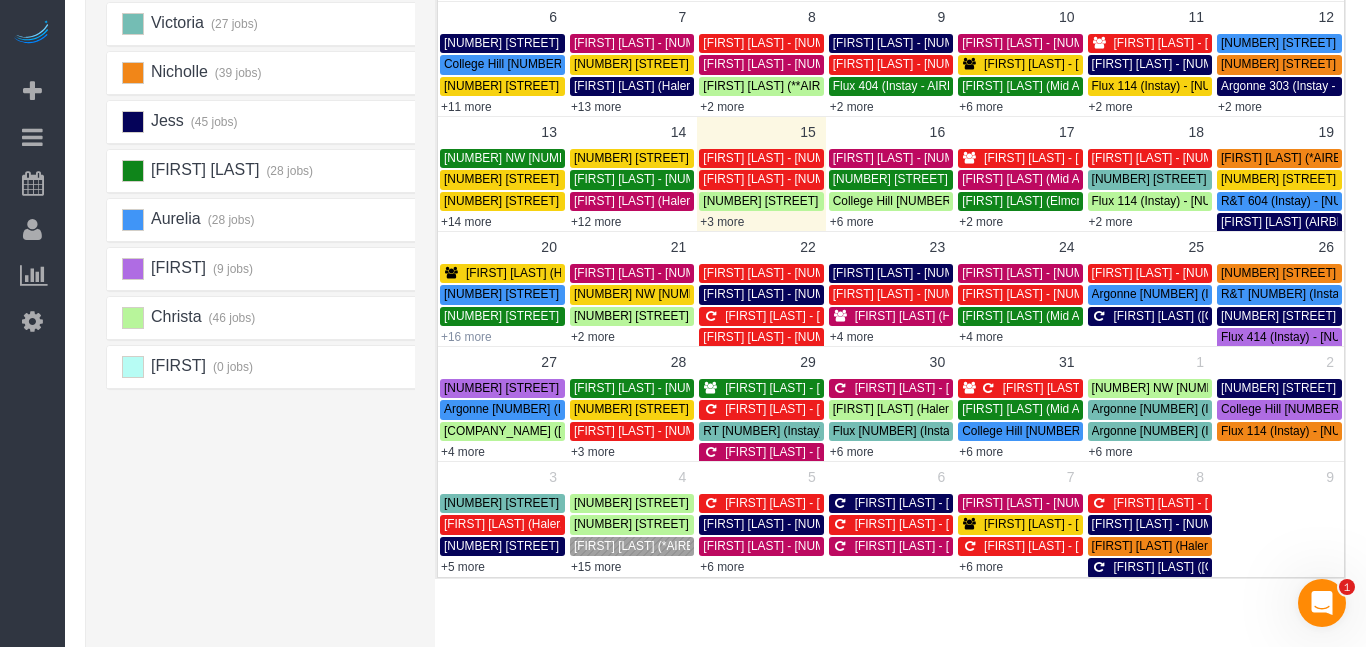 click on "+16 more" at bounding box center [466, 337] 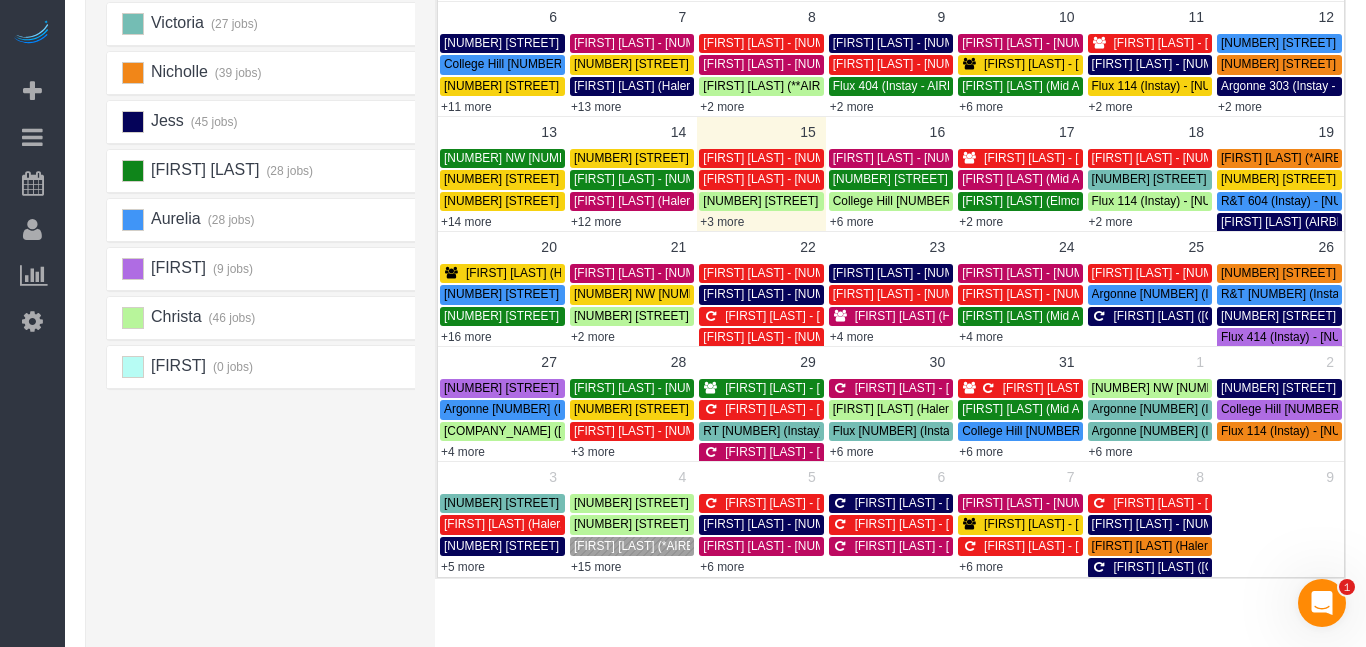 click on "[FIRST]
(37 jobs)
[LAST]
(34 jobs)
[FIRST]
(71 jobs)
[FIRST]
(27 jobs)" at bounding box center [266, 250] 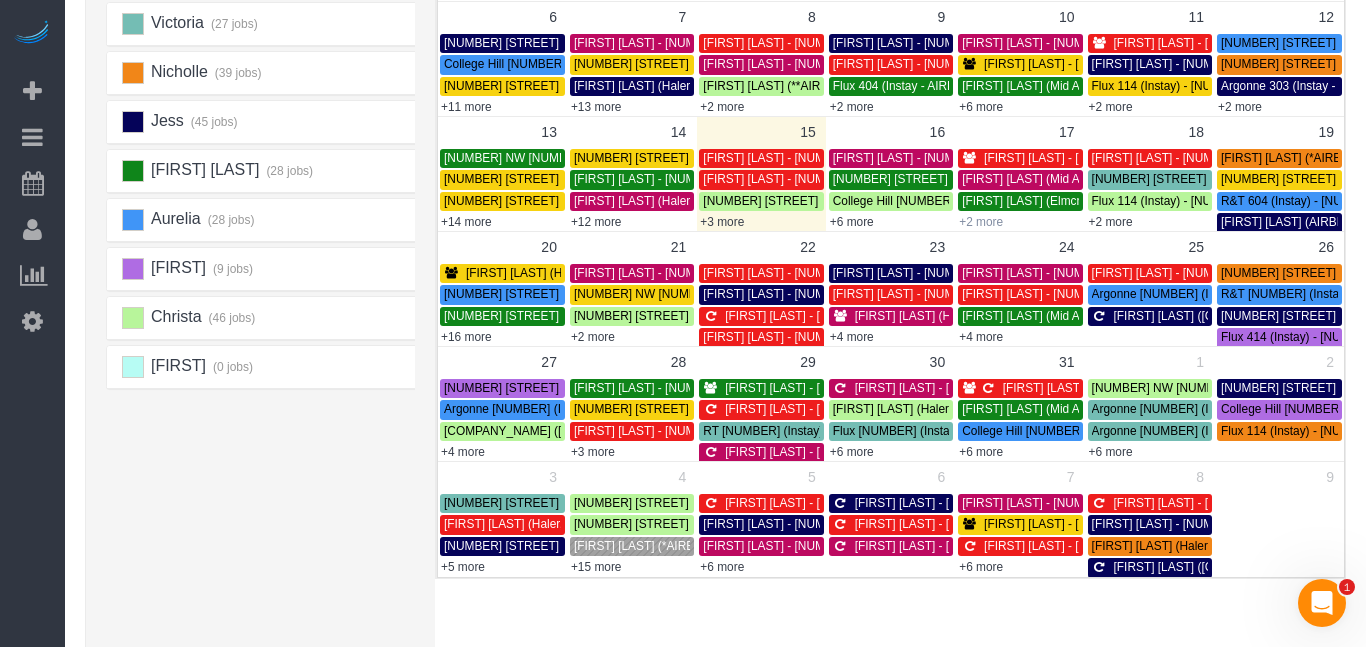 click on "+2 more" at bounding box center [981, 222] 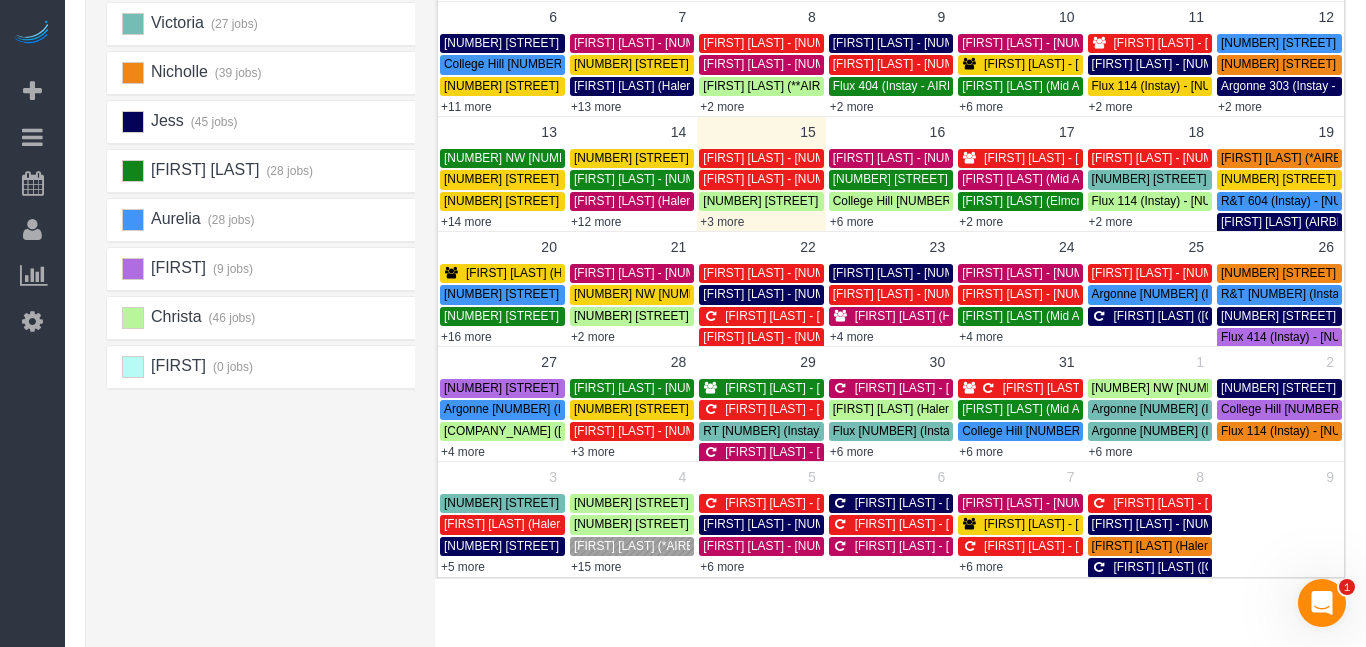 click on "[FIRST]
(37 jobs)
[LAST]
(34 jobs)
[FIRST]
(71 jobs)
[FIRST]
(27 jobs)" at bounding box center (266, 250) 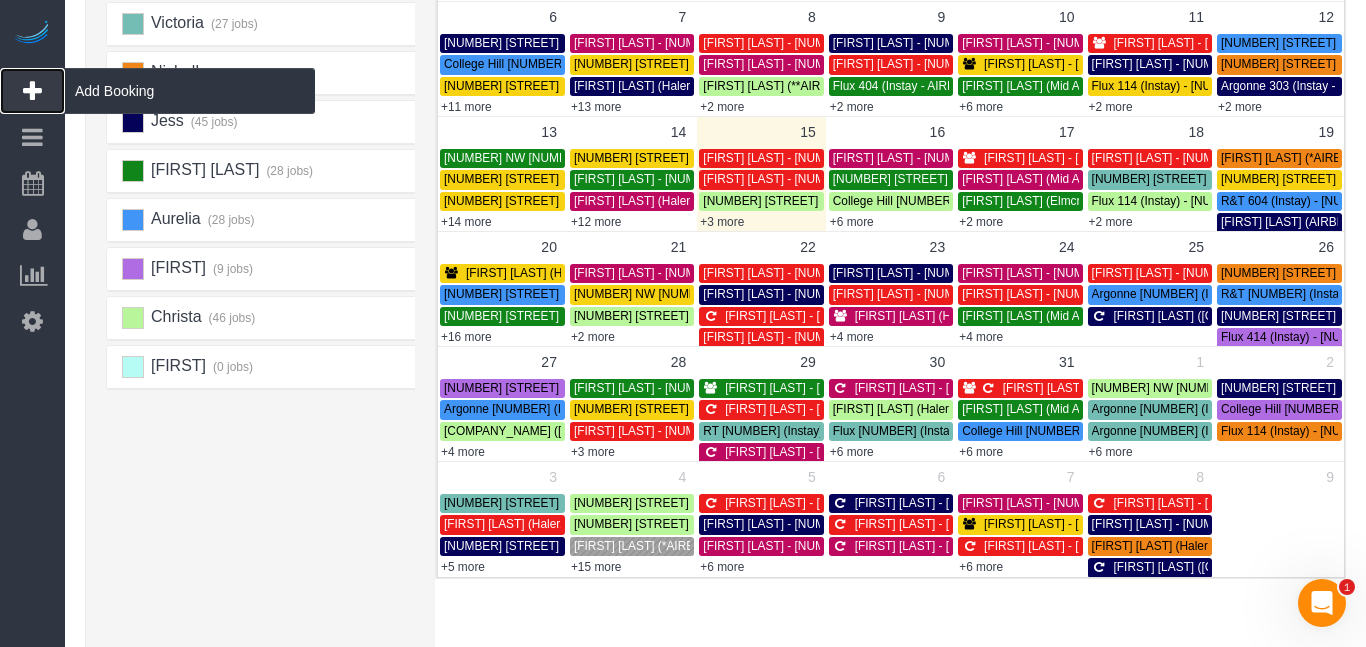 click at bounding box center (32, 91) 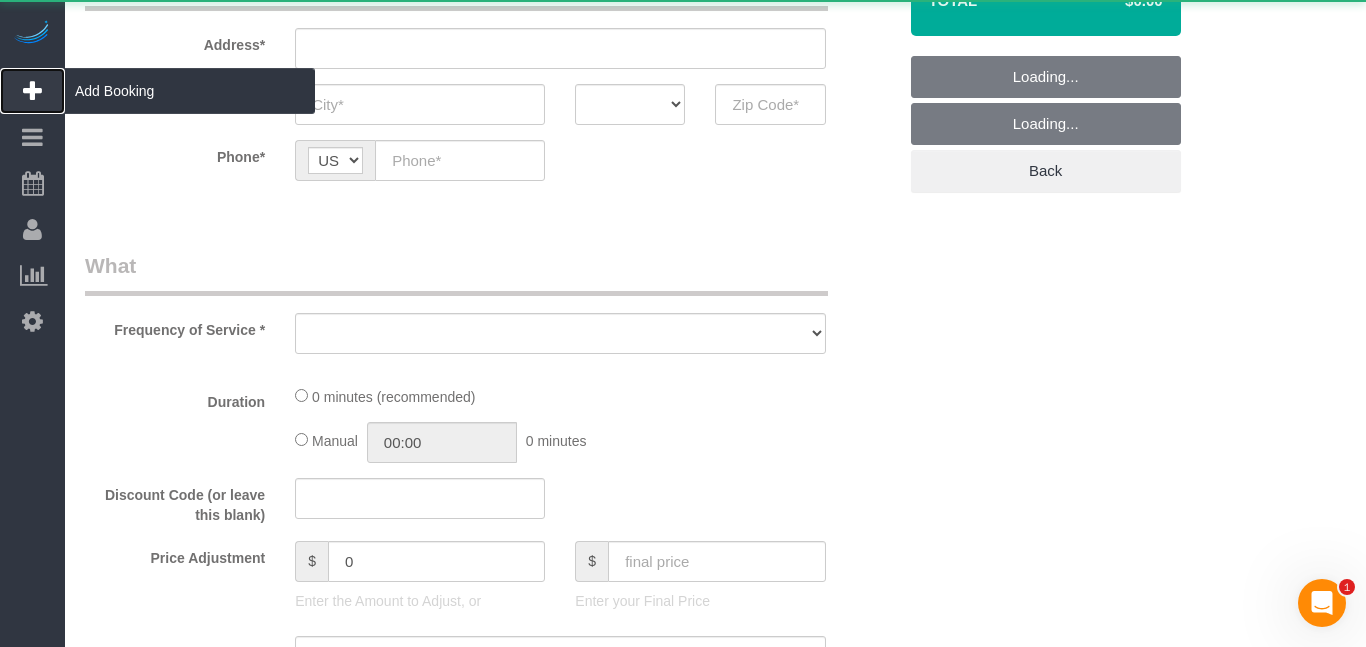 scroll, scrollTop: 0, scrollLeft: 0, axis: both 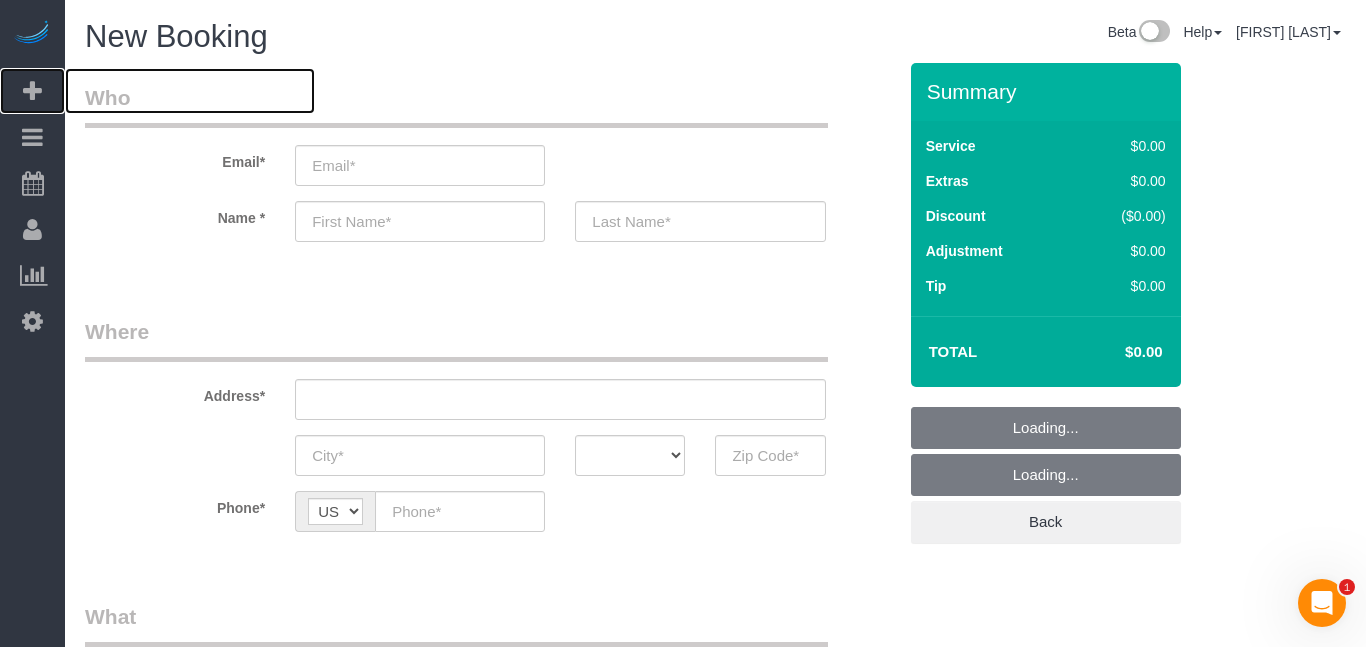 select on "object:1784" 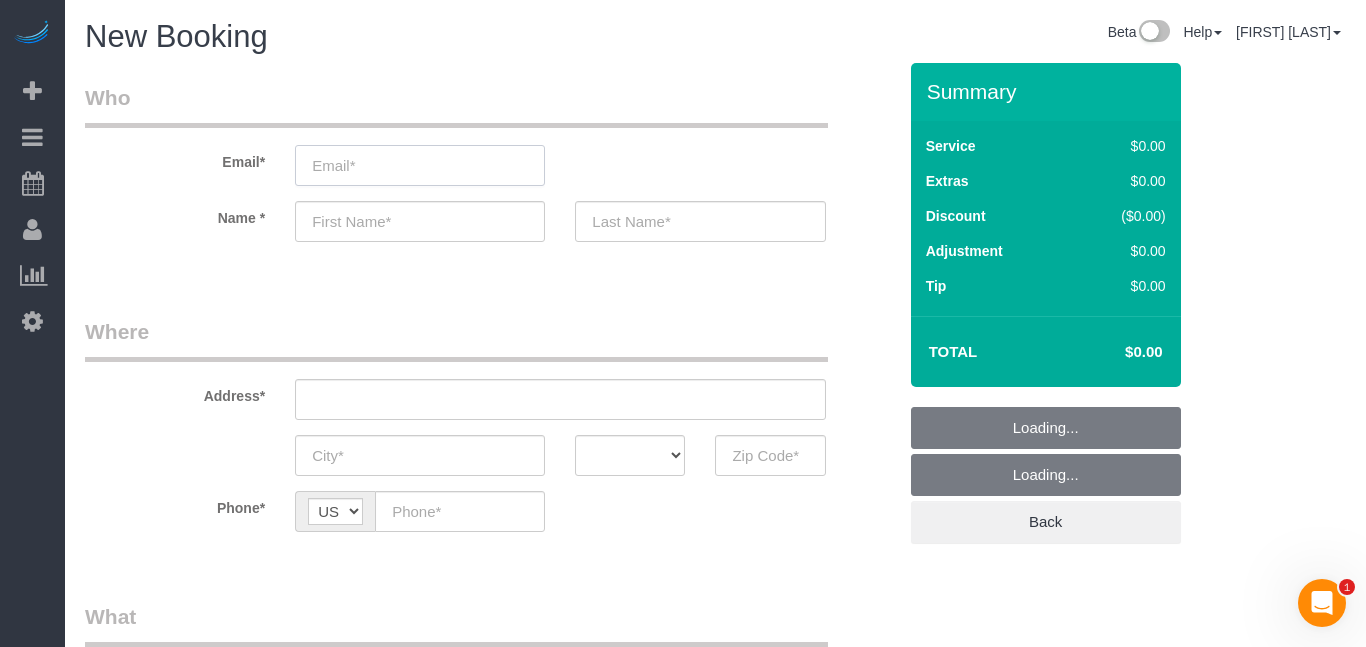 click at bounding box center [420, 165] 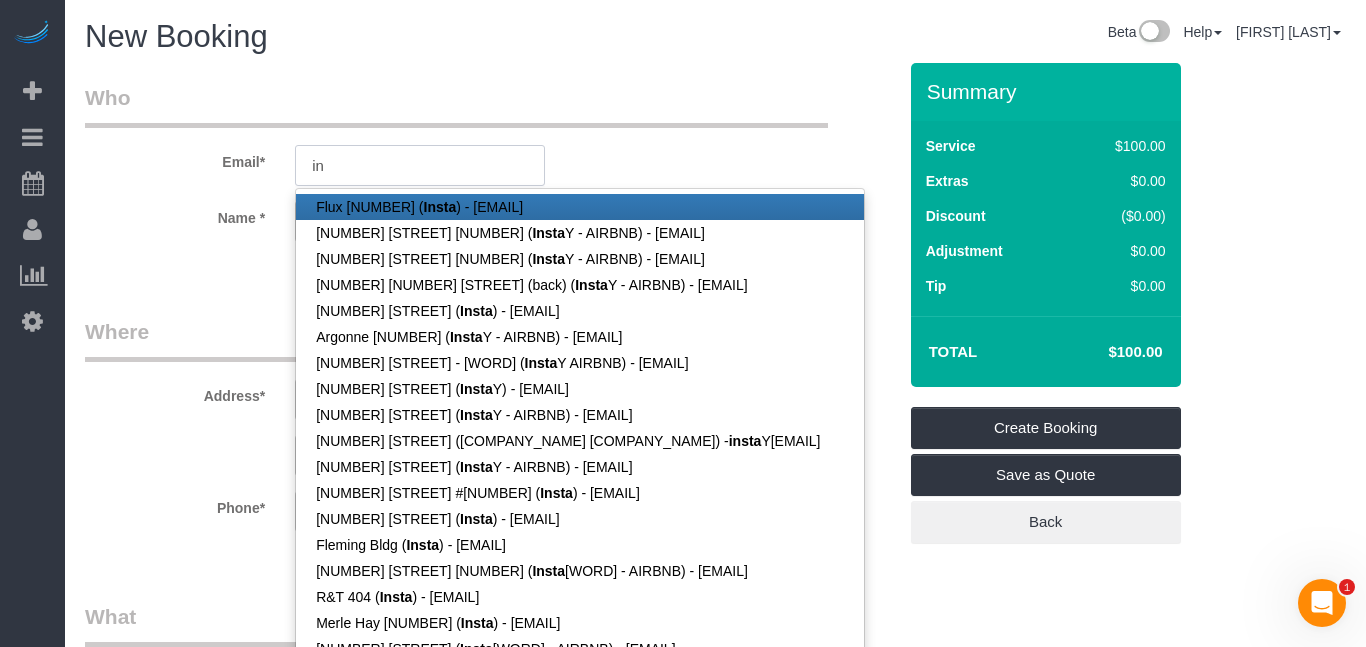type on "i" 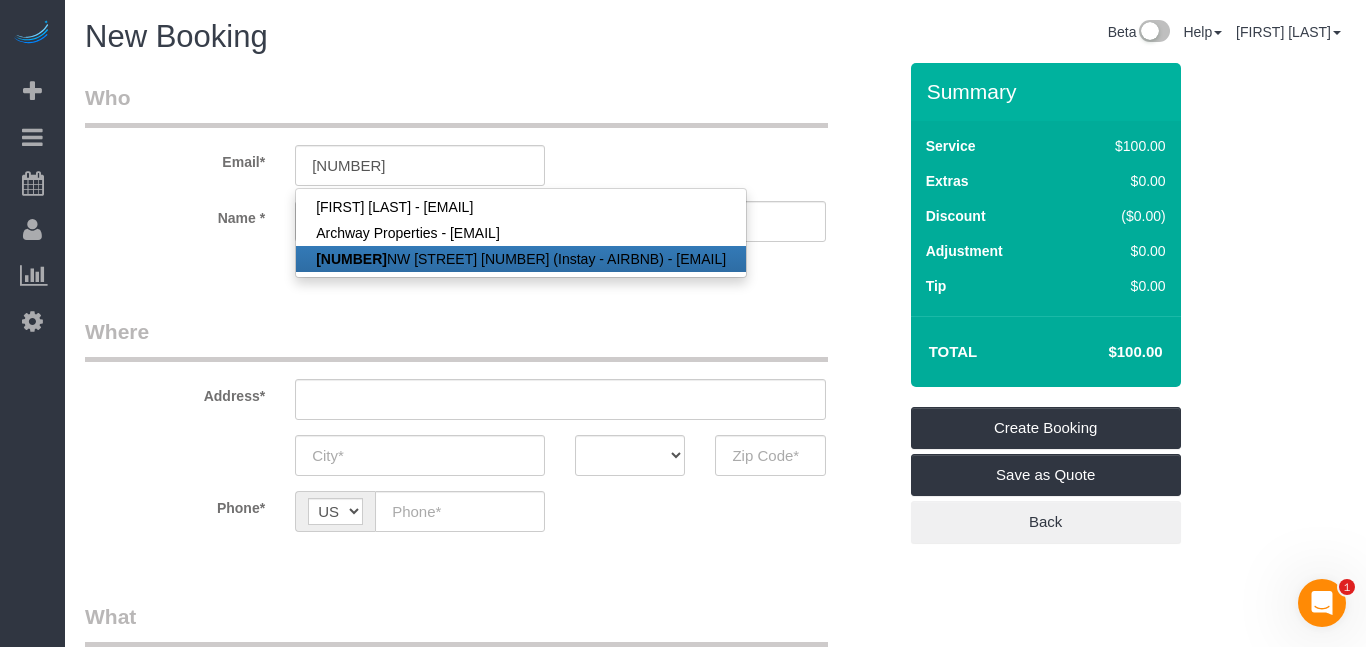 click on "[NUMBER] [STREET] (Instay - AIRBNB) - [EMAIL]" at bounding box center (521, 259) 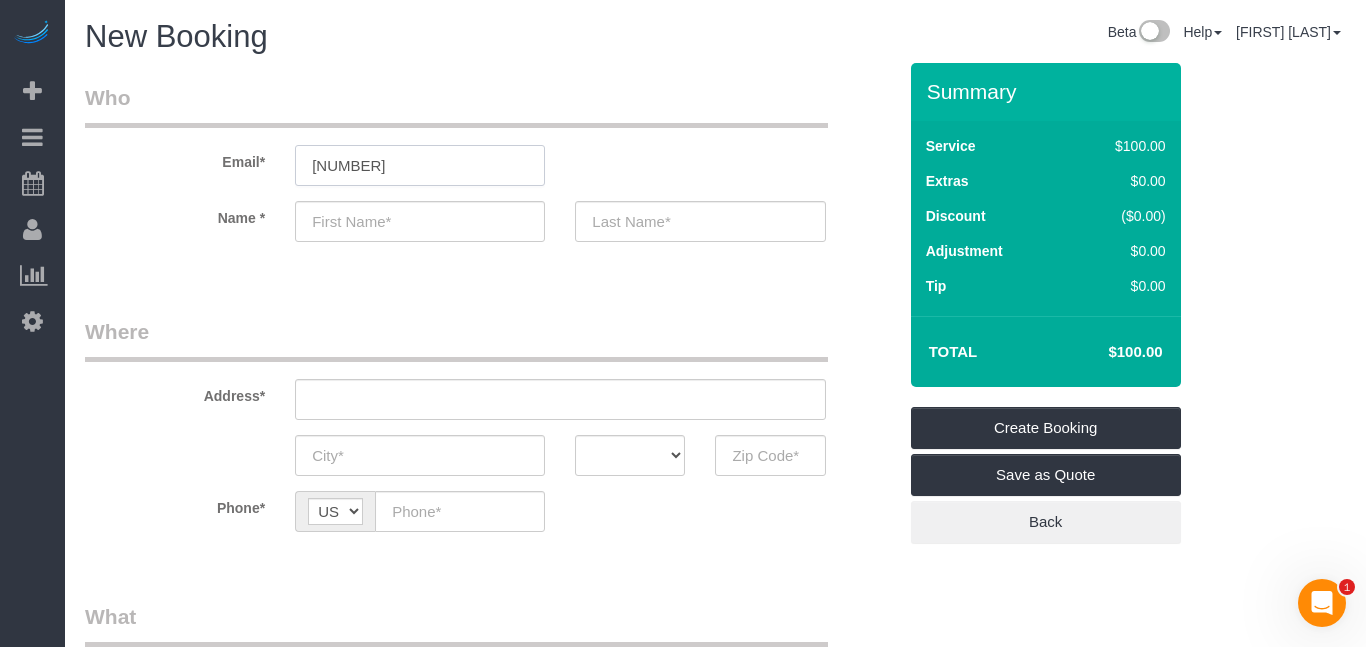 type on "archway40@fake.com" 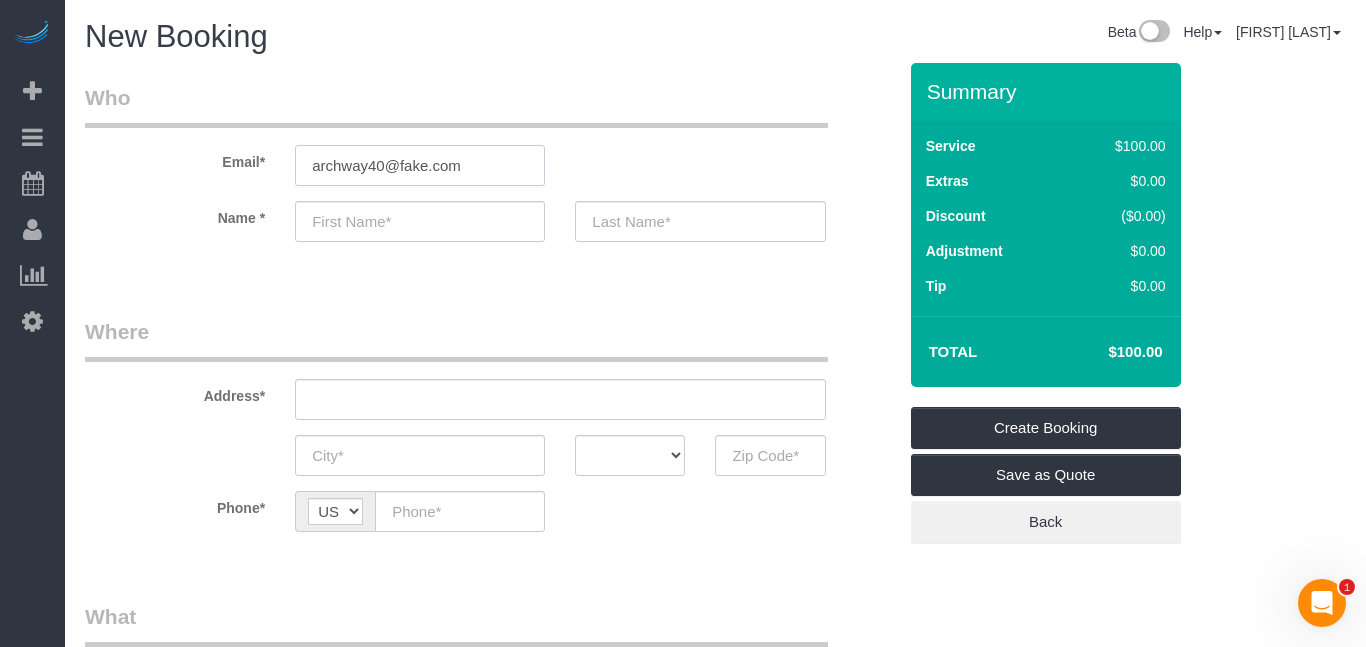 type on "[NUMBER]" 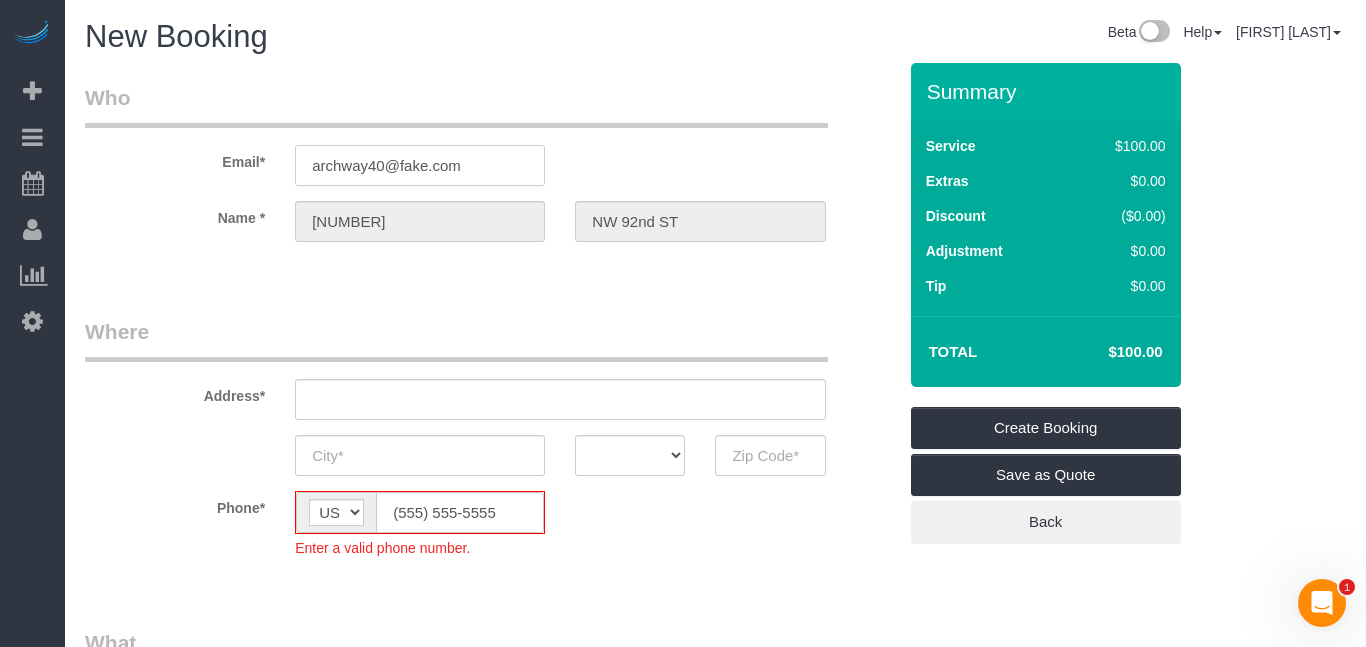 type on "[NUMBER] NW [STREET]" 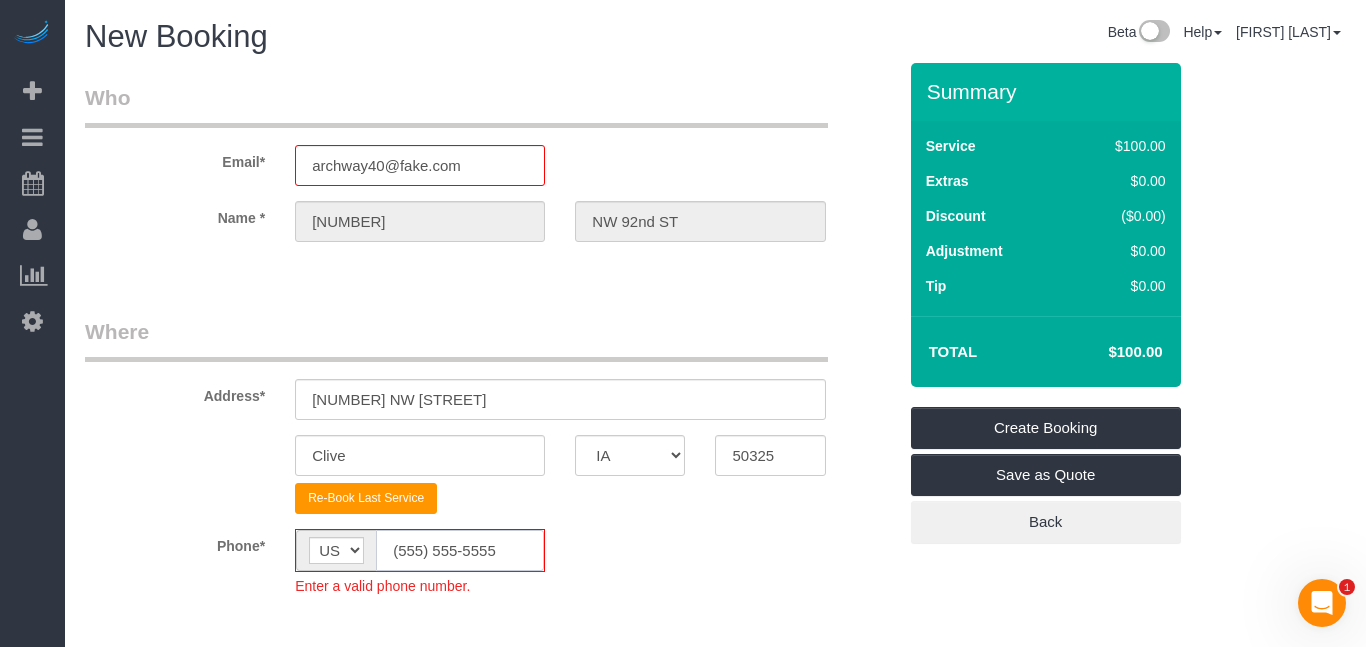 click on "(555) 555-5555" 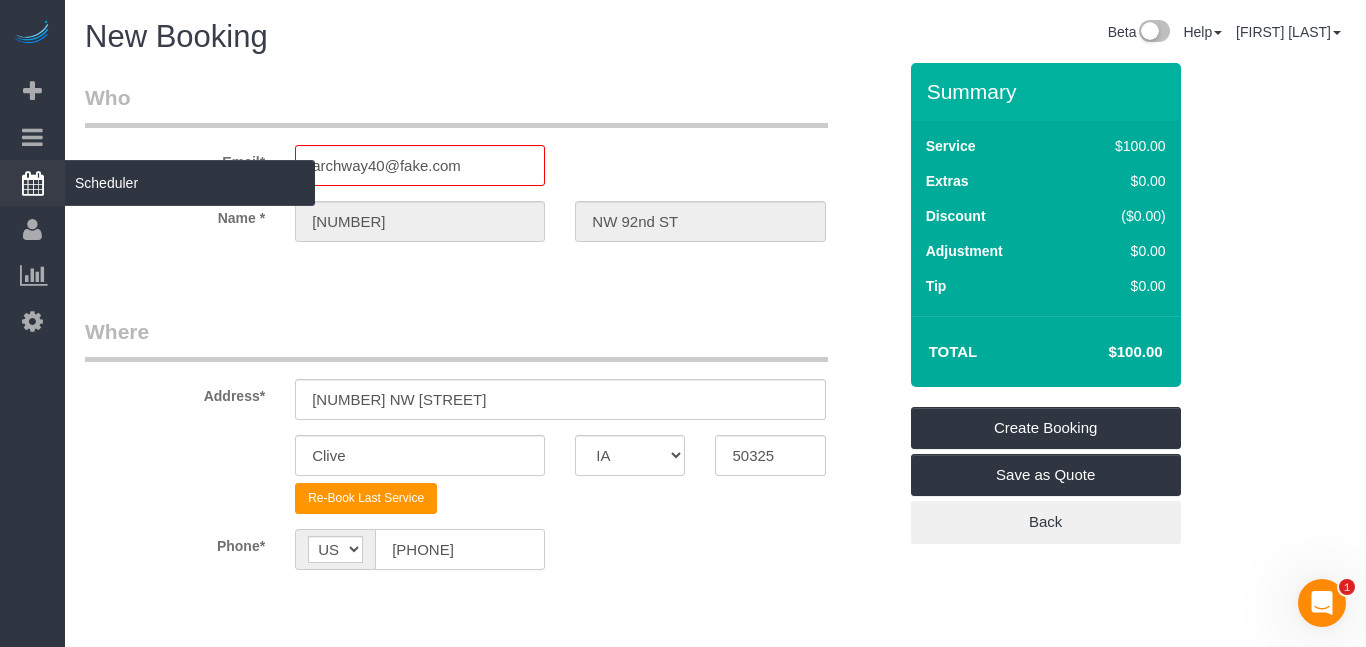 type on "[PHONE]" 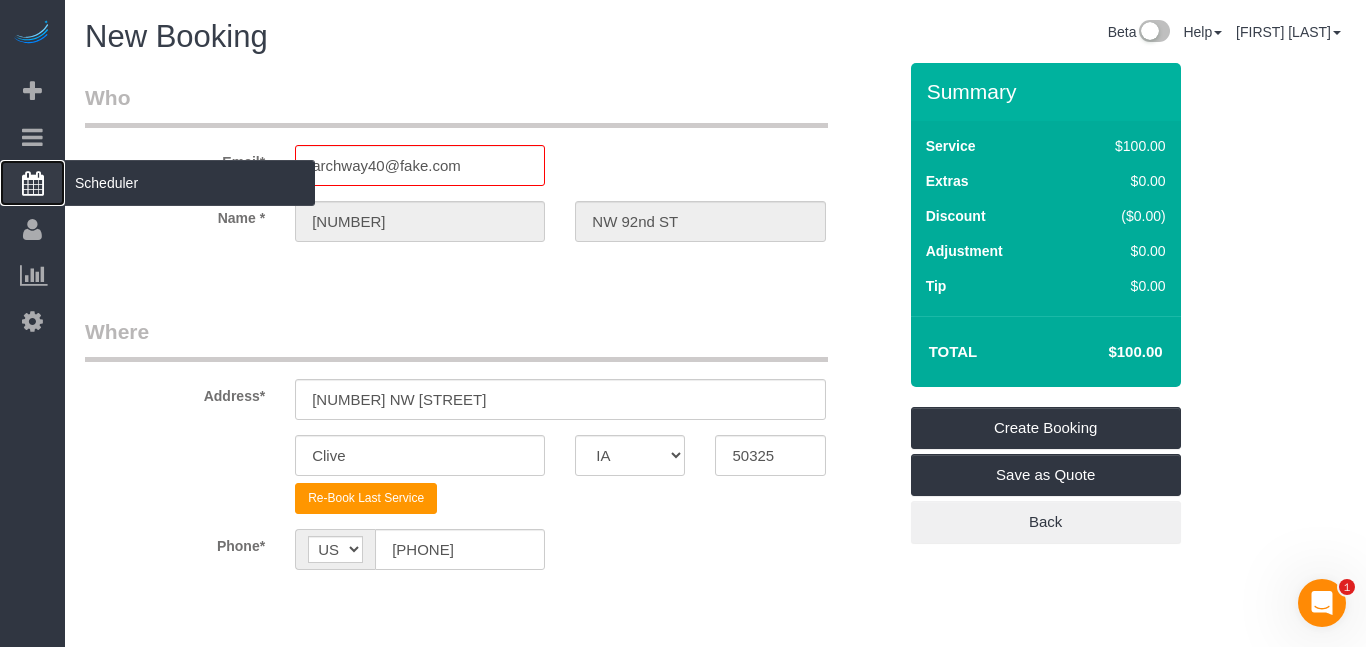 click at bounding box center [33, 183] 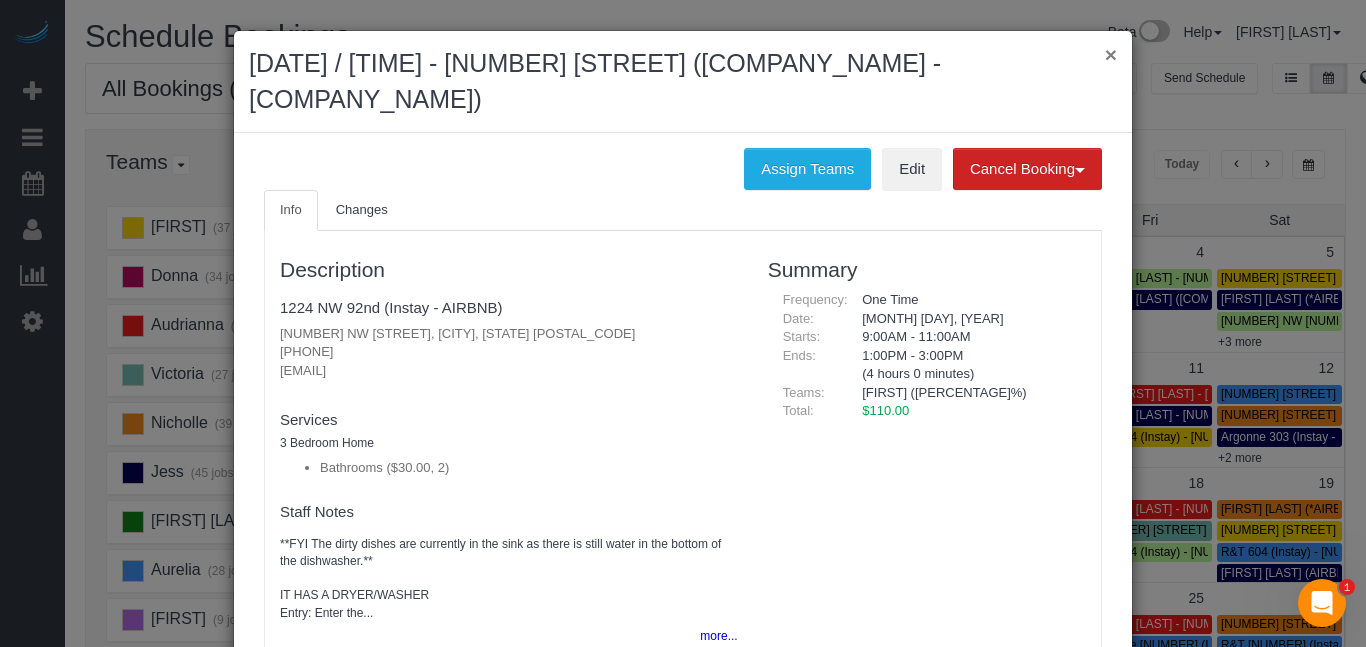 click on "×" at bounding box center [1111, 54] 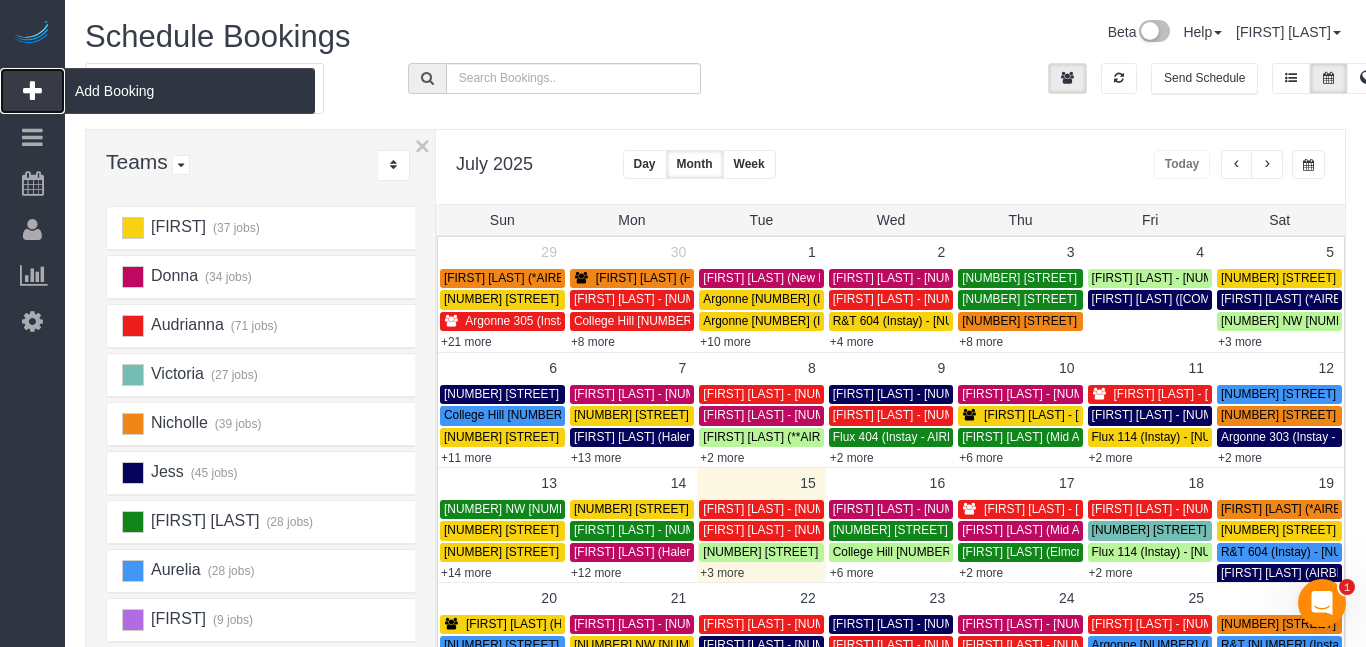 click on "Add Booking" at bounding box center [32, 91] 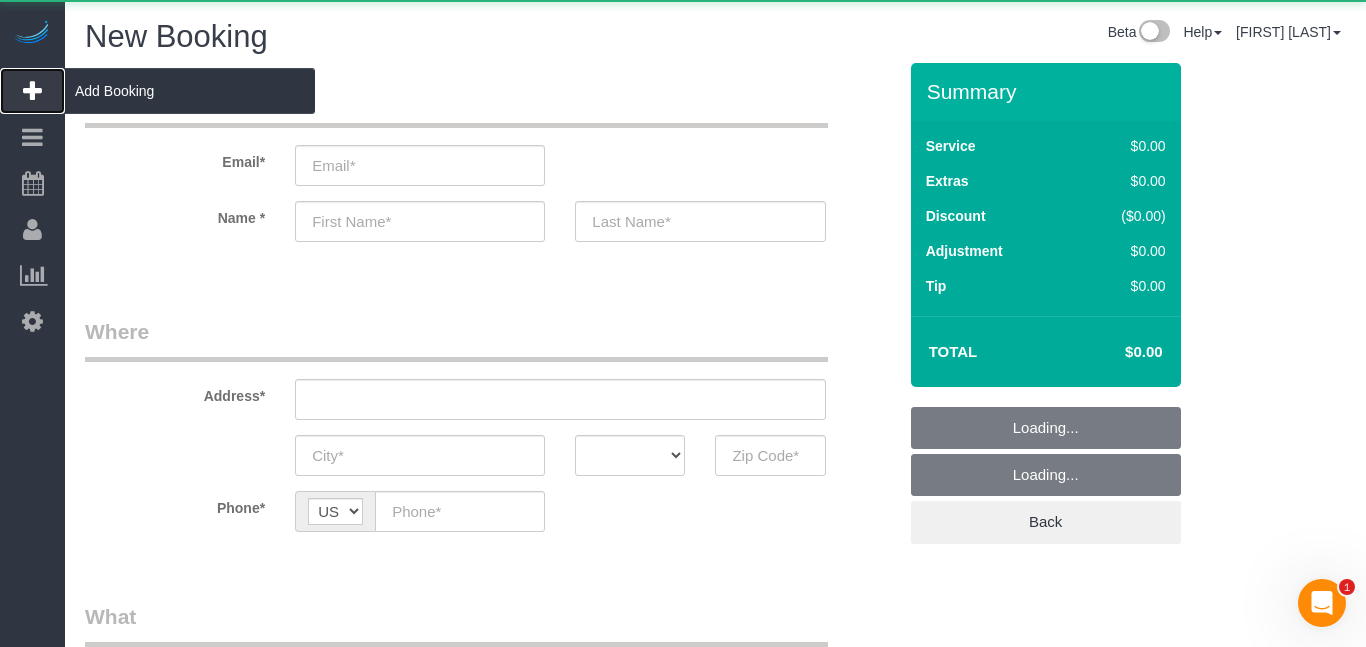 select on "object:2713" 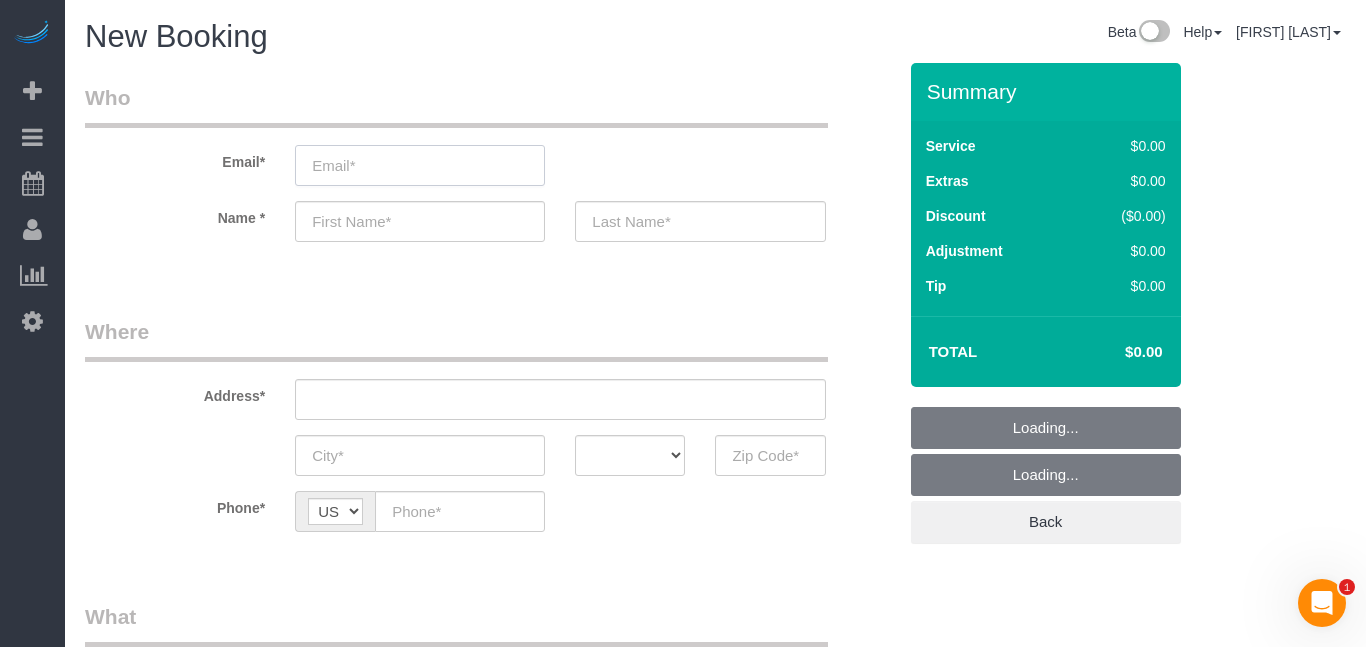 click at bounding box center [420, 165] 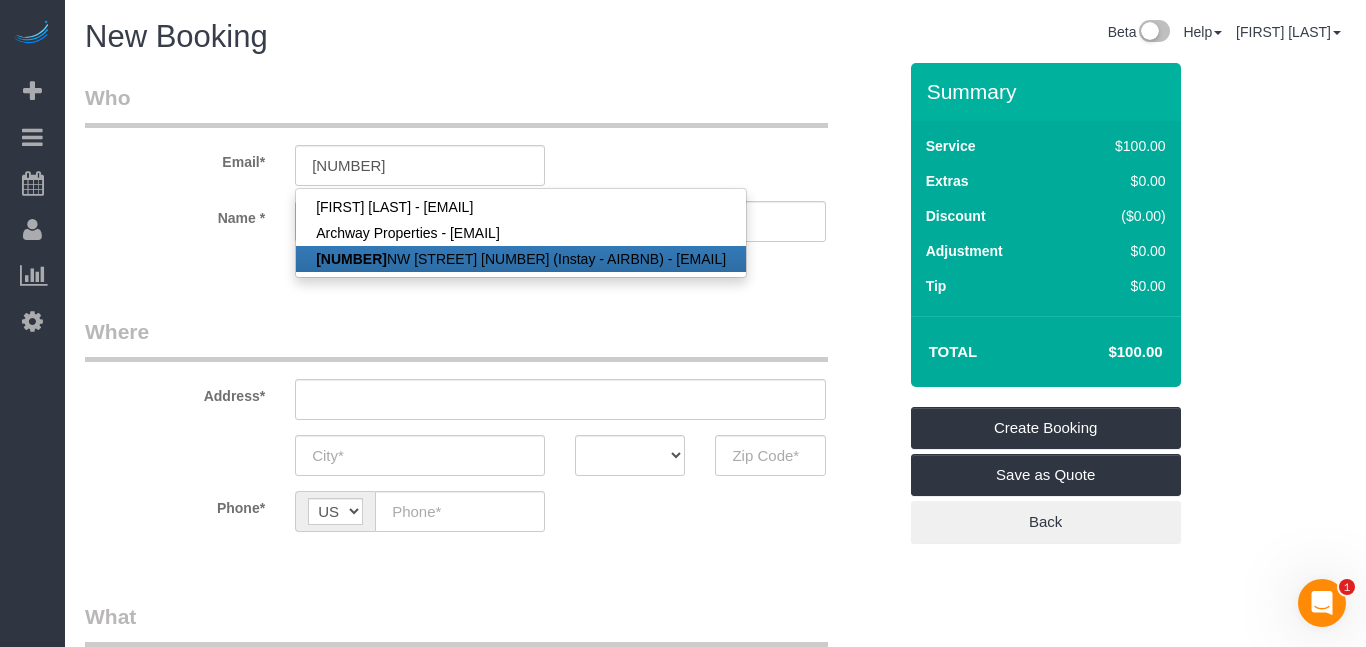 click on "[NUMBER] [STREET] (Instay - AIRBNB) - [EMAIL]" at bounding box center [521, 259] 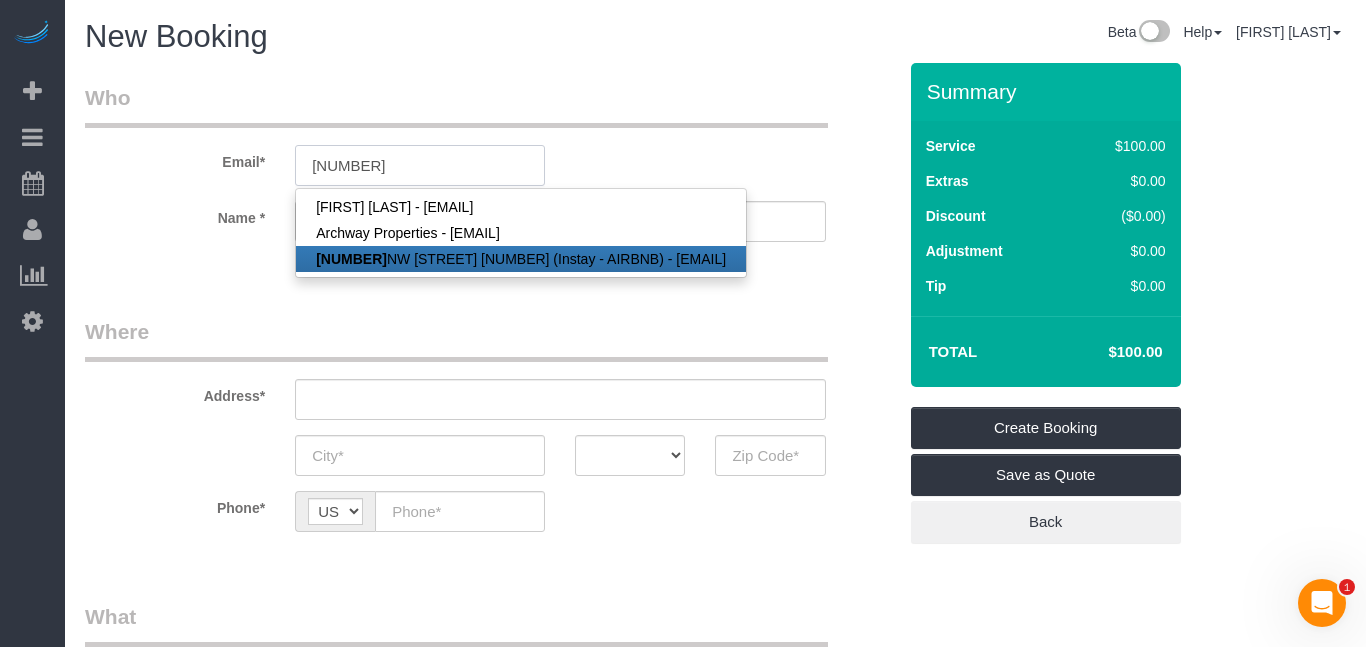 type on "archway40@fake.com" 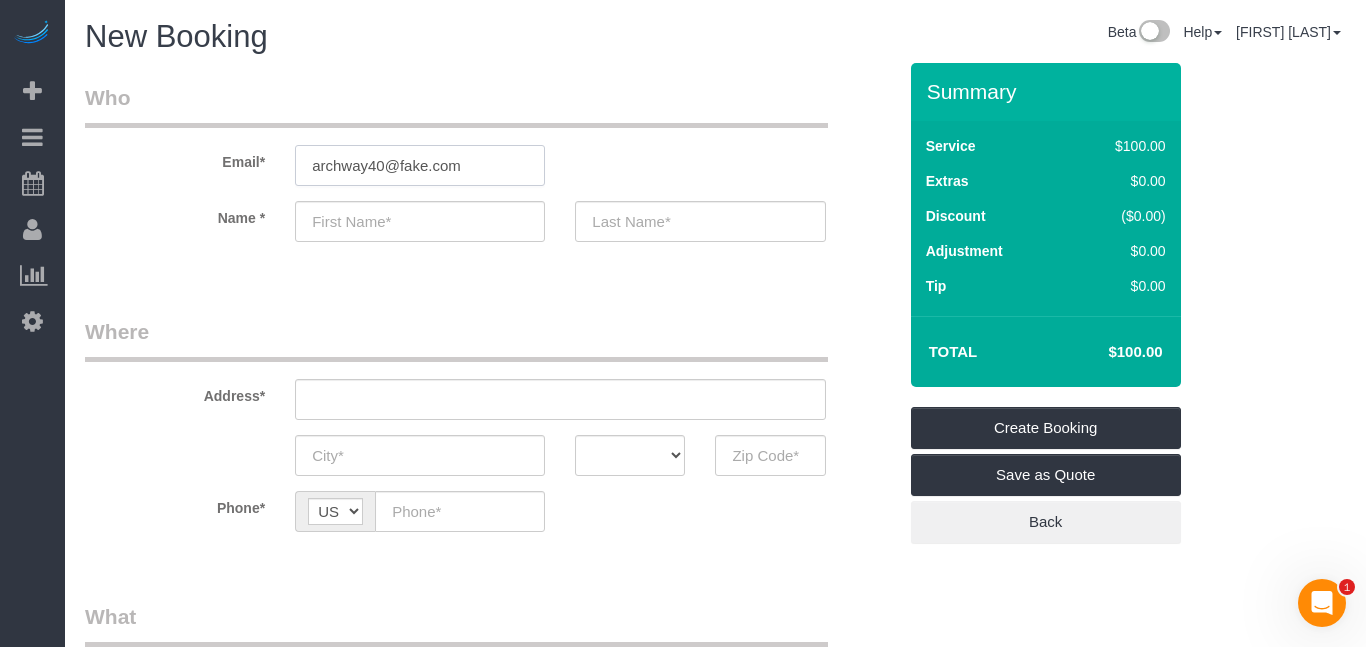 type on "[NUMBER]" 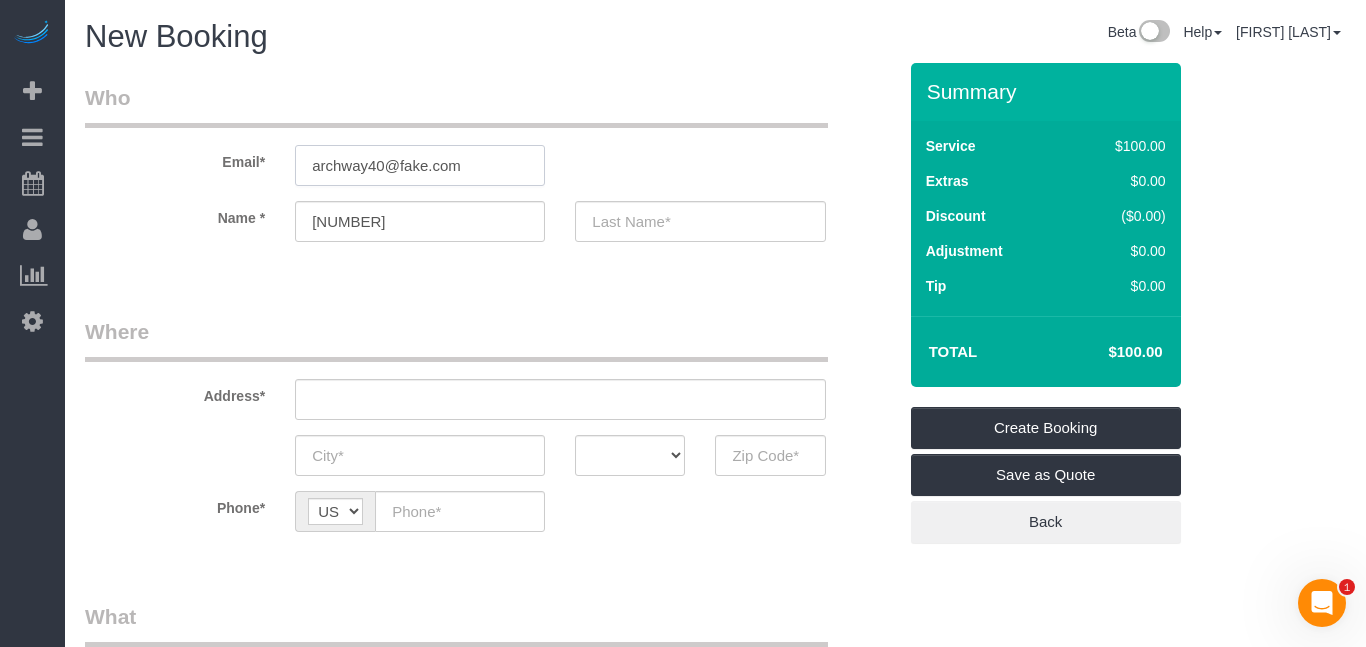 type on "NW 92nd ST" 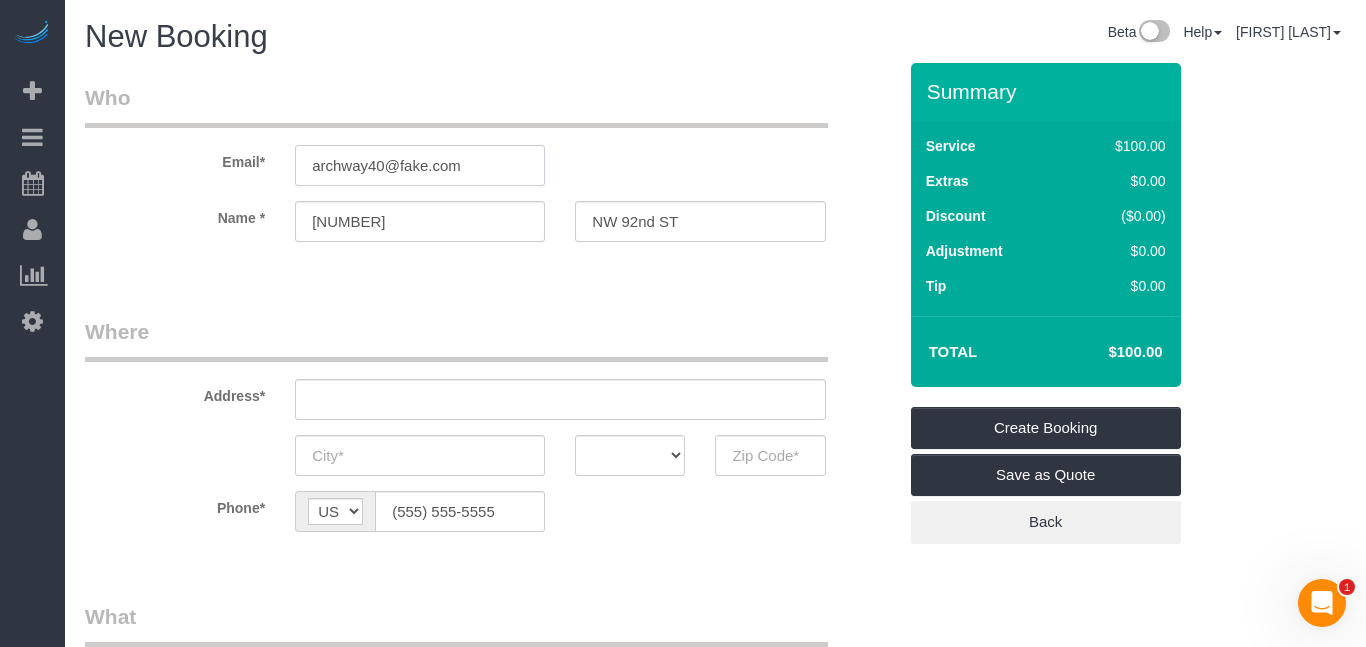 type on "[NUMBER] NW [STREET]" 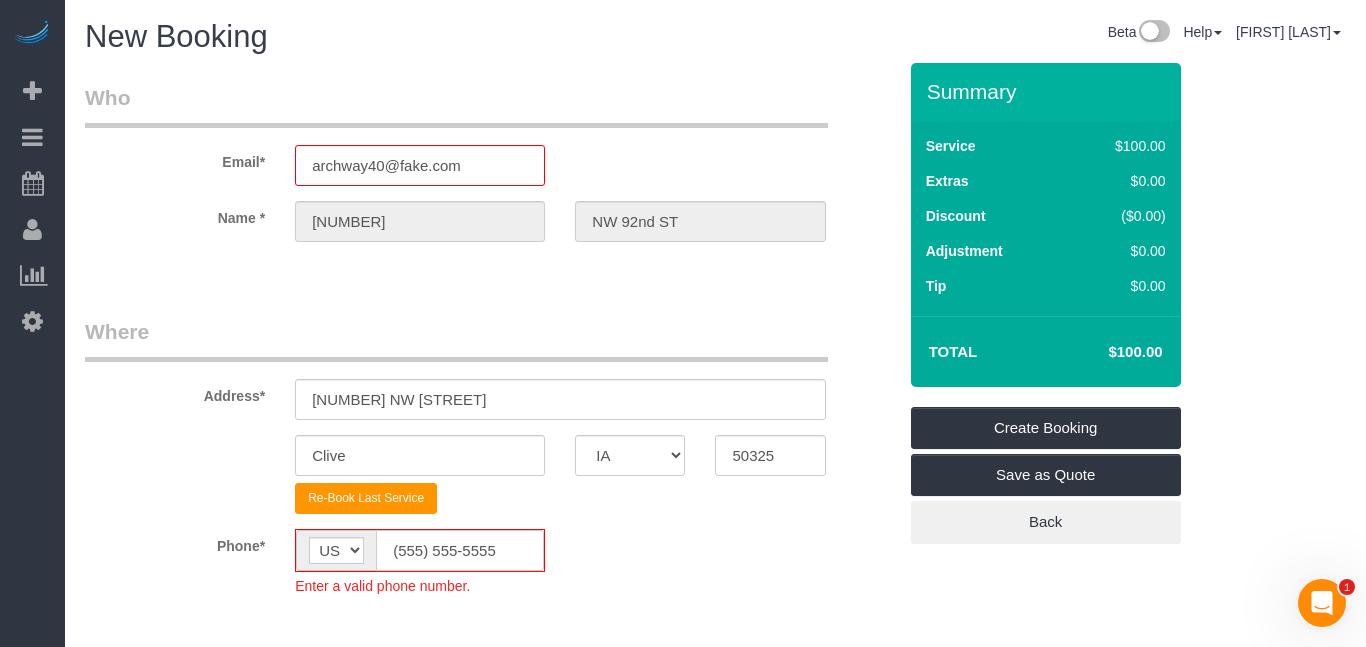 click on "(555) 555-5555" 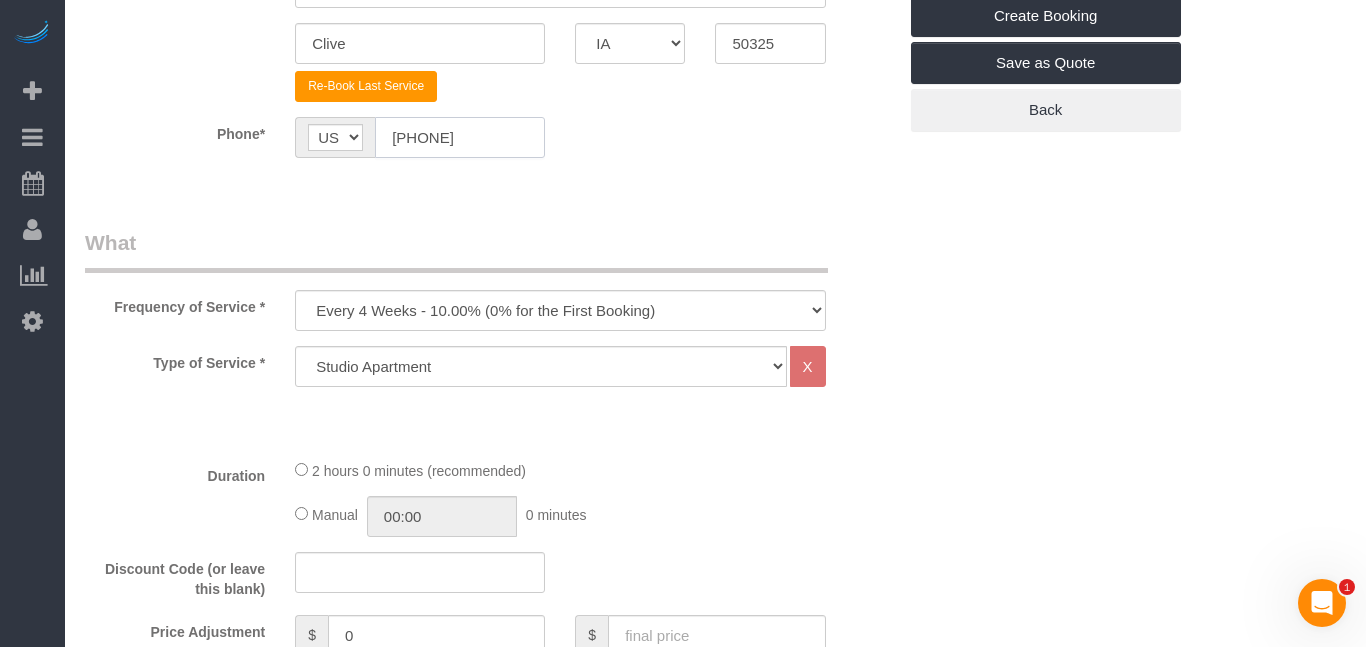 scroll, scrollTop: 444, scrollLeft: 0, axis: vertical 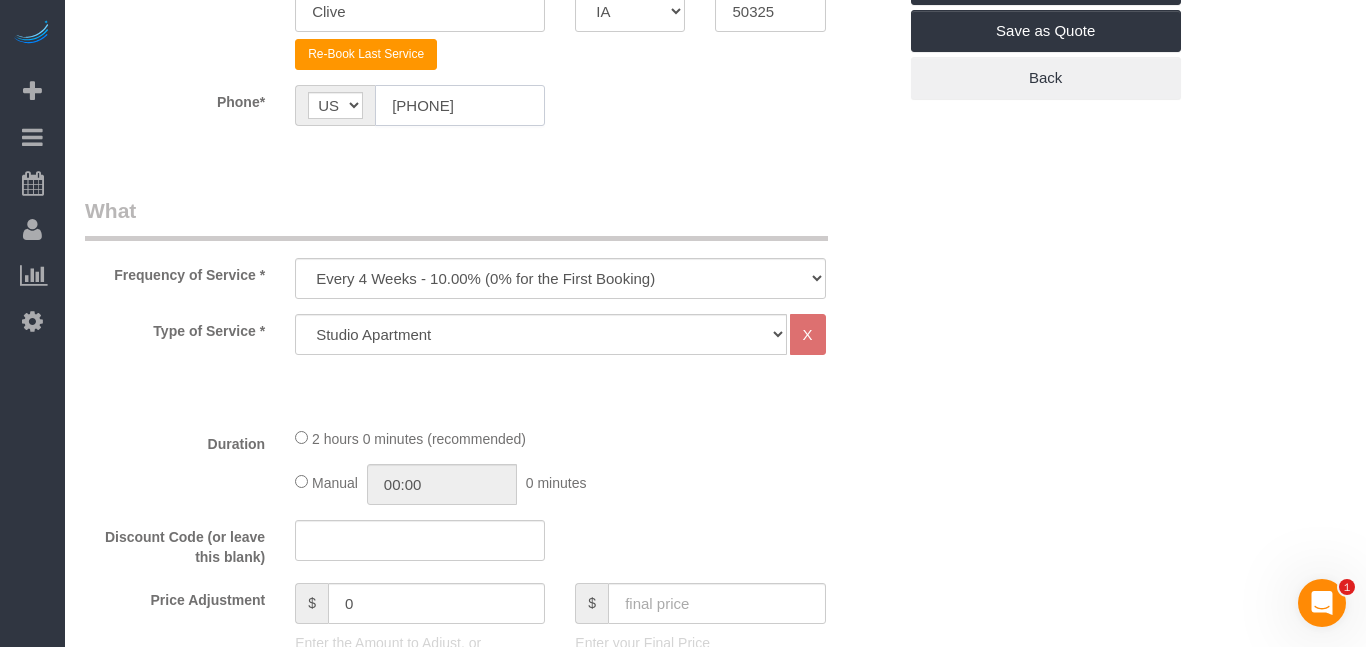 type on "[PHONE]" 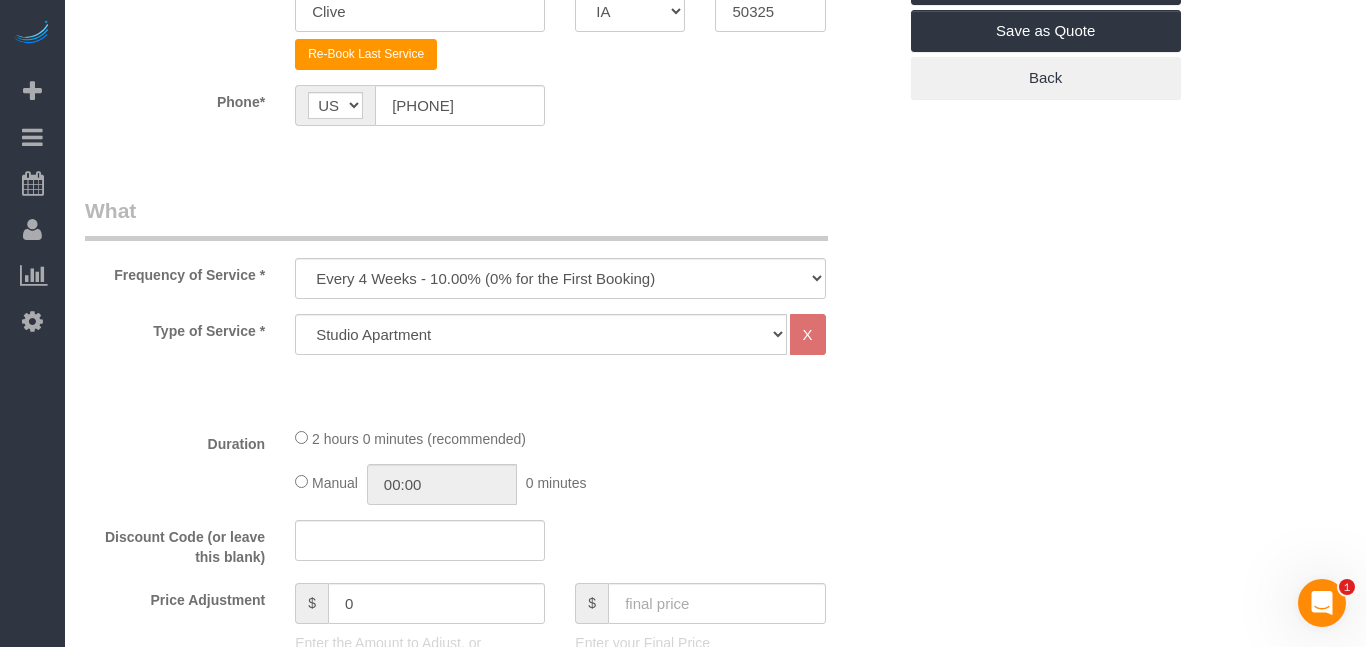 click on "Duration
[NUMBER] hours [NUMBER] minutes (recommended)
Manual
[TIME]
[NUMBER] minutes" 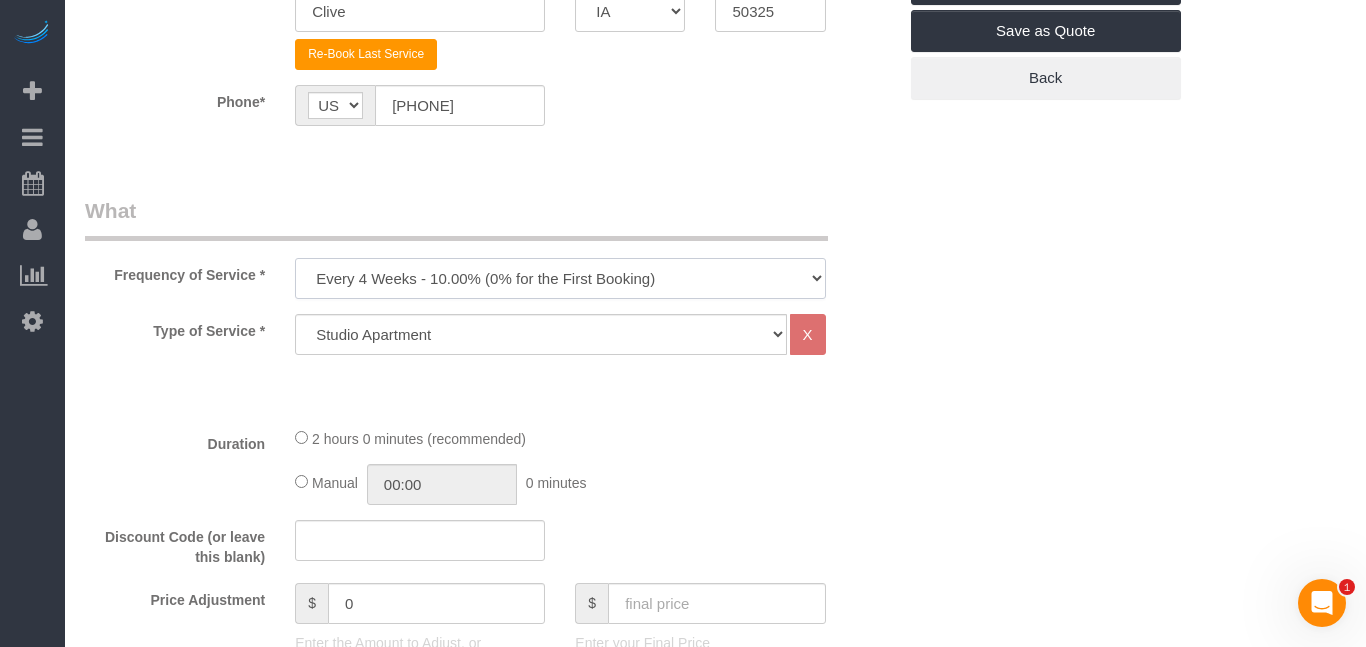 click on "Every 6 Weeks (0% for the First Booking) One Time Every 8 Weeks (0% for the First Booking) Every 4 Weeks - 10.00% (0% for the First Booking) Every 3 Weeks - 12.00% (0% for the First Booking) Every 2 Weeks - 15.00% (0% for the First Booking) Weekly - 20.00% (0% for the First Booking)" at bounding box center [560, 278] 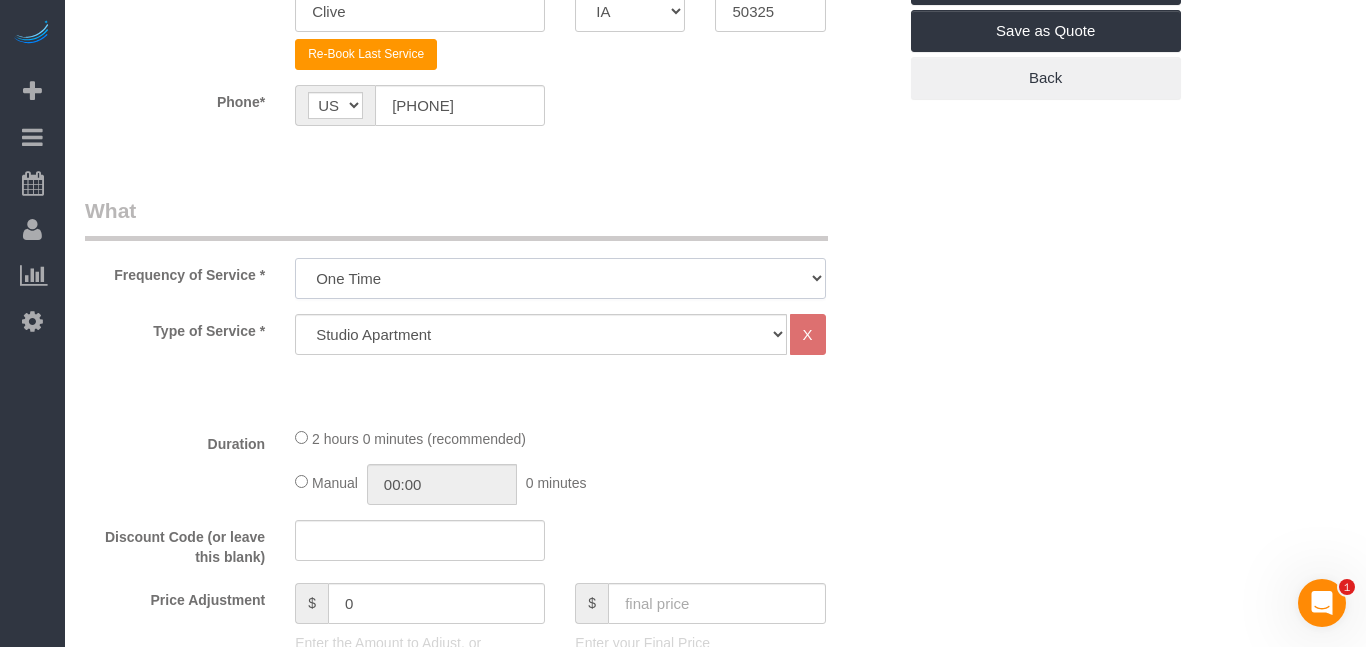 click on "Every 6 Weeks (0% for the First Booking) One Time Every 8 Weeks (0% for the First Booking) Every 4 Weeks - 10.00% (0% for the First Booking) Every 3 Weeks - 12.00% (0% for the First Booking) Every 2 Weeks - 15.00% (0% for the First Booking) Weekly - 20.00% (0% for the First Booking)" at bounding box center (560, 278) 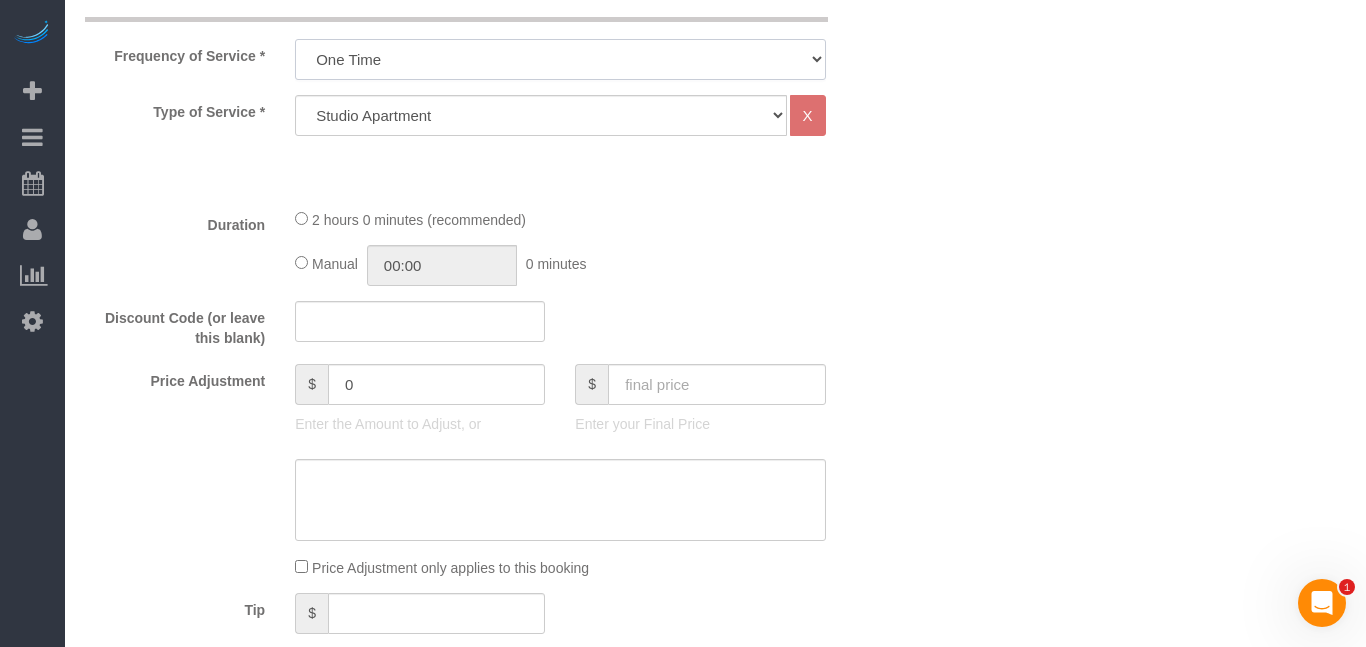 scroll, scrollTop: 670, scrollLeft: 0, axis: vertical 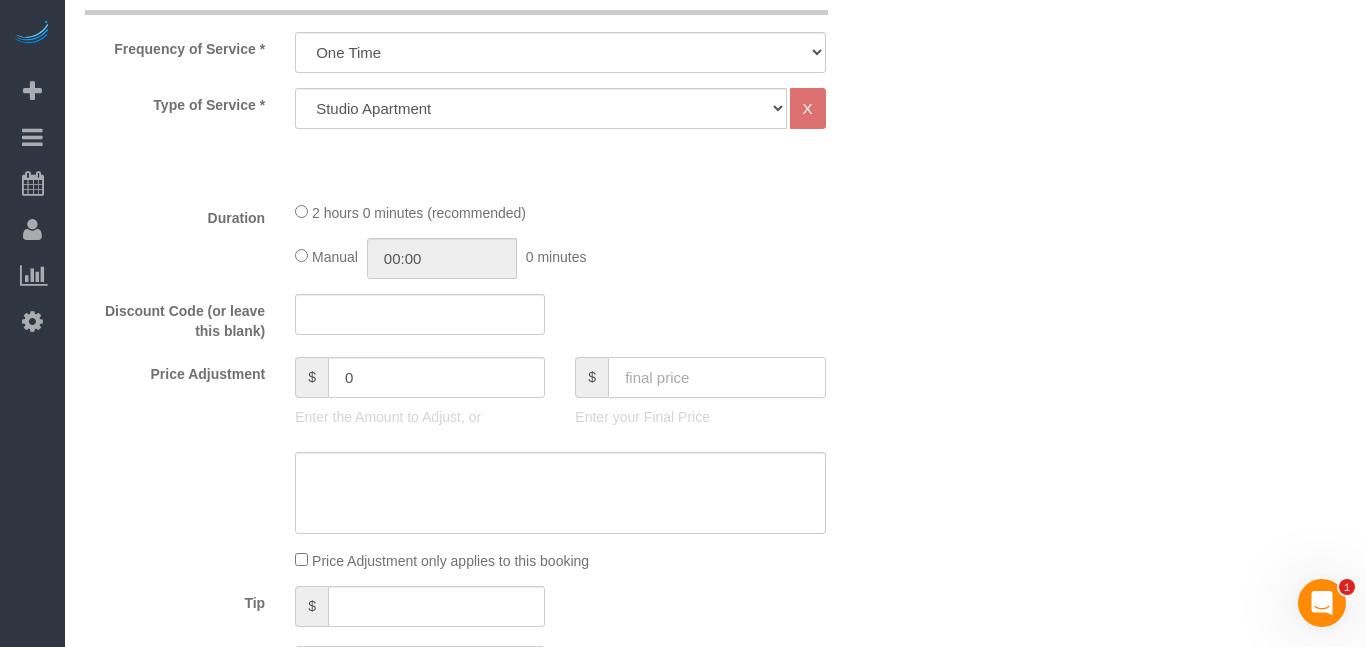 click 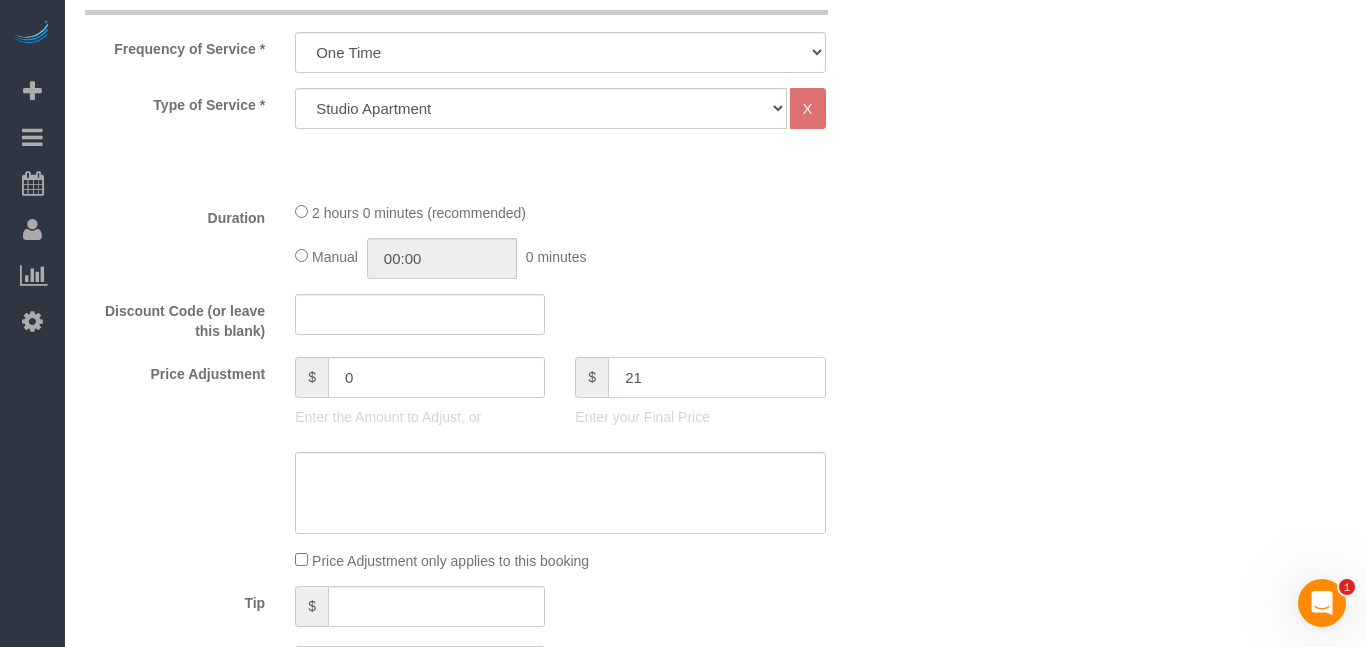 type on "210" 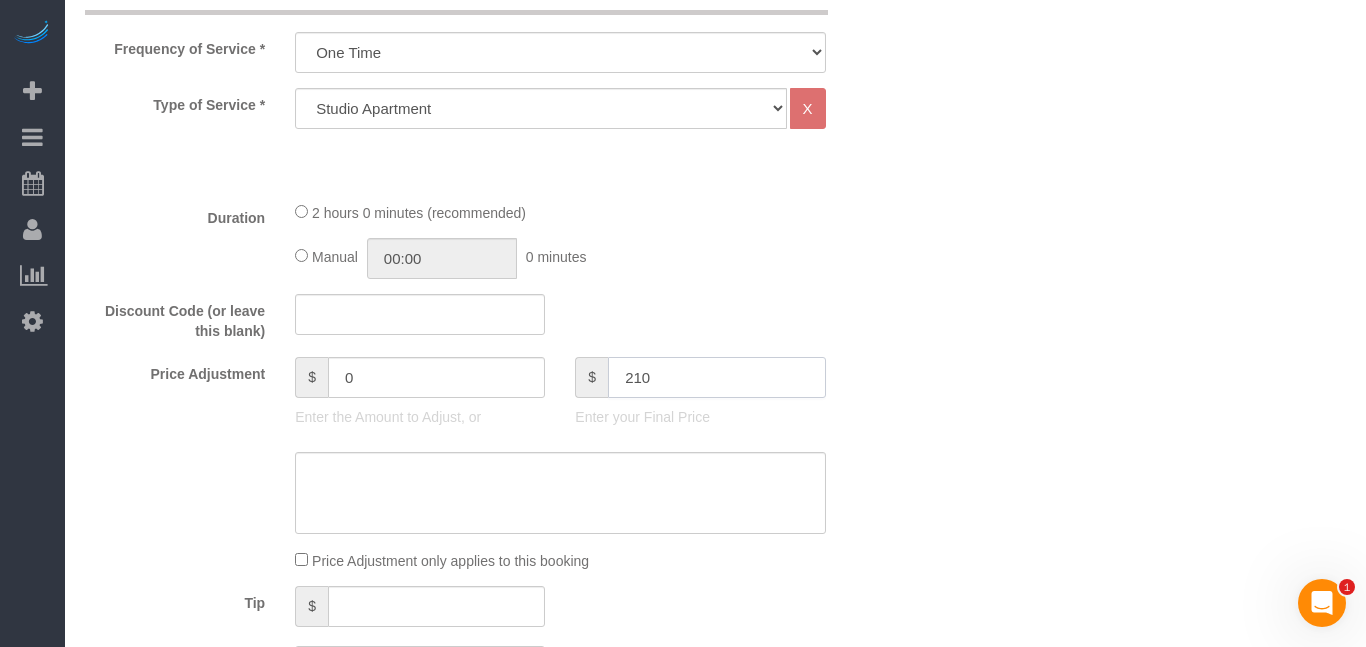 type on "110" 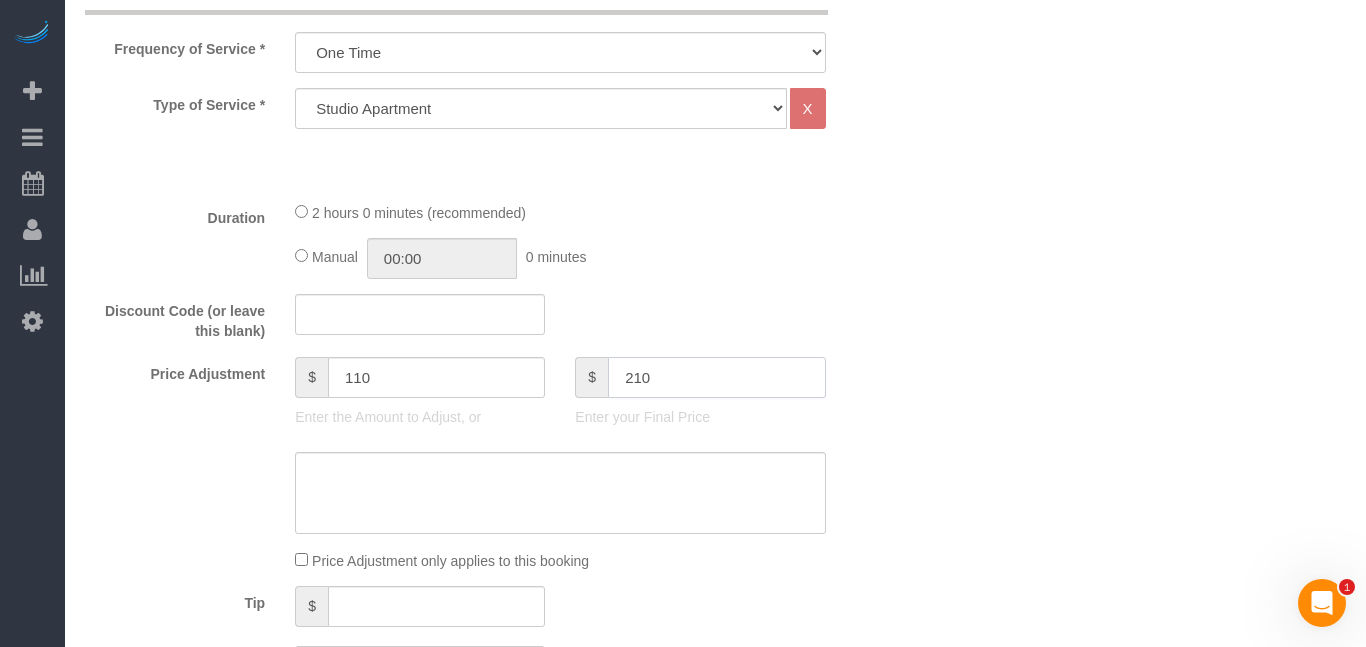 type 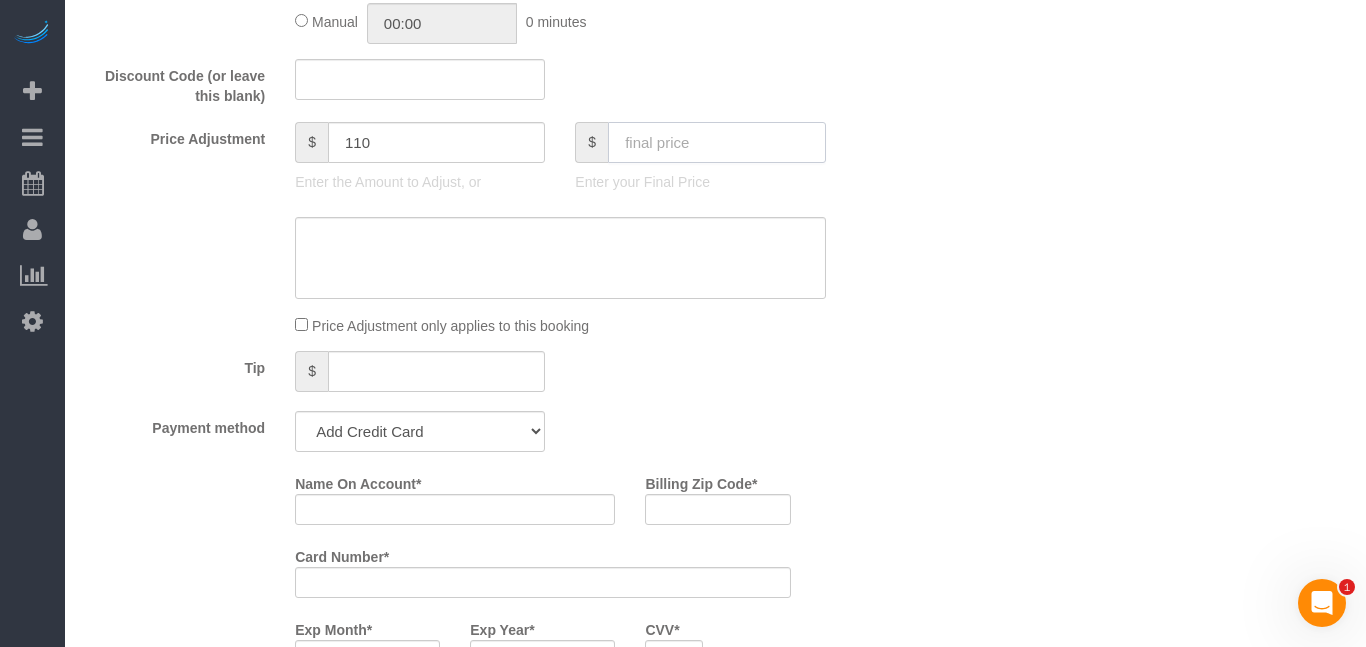 scroll, scrollTop: 908, scrollLeft: 0, axis: vertical 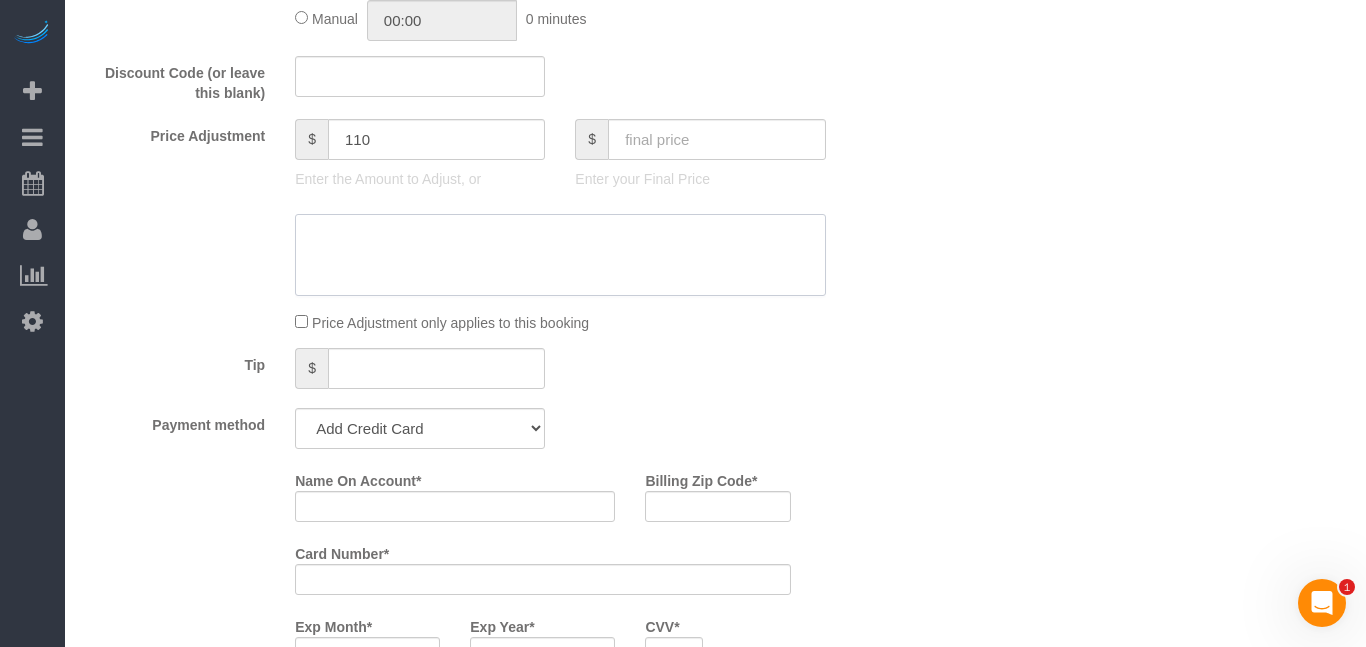 click 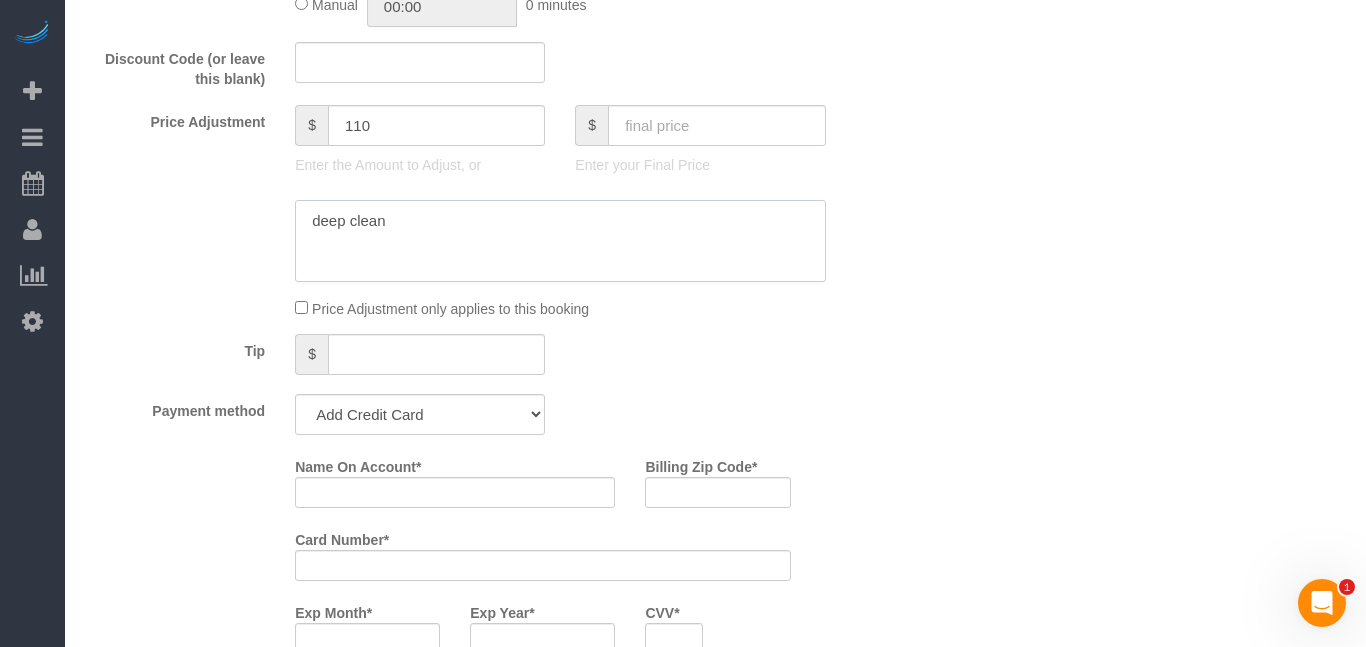 scroll, scrollTop: 927, scrollLeft: 0, axis: vertical 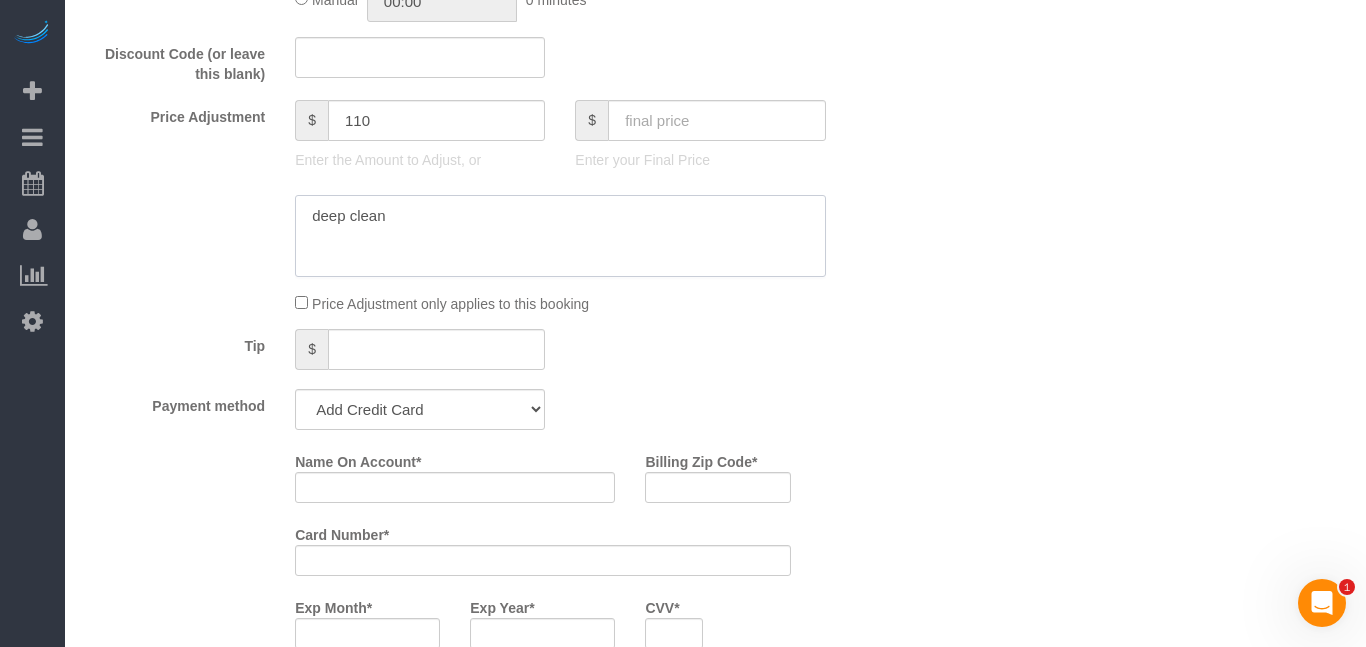 type on "deep clean" 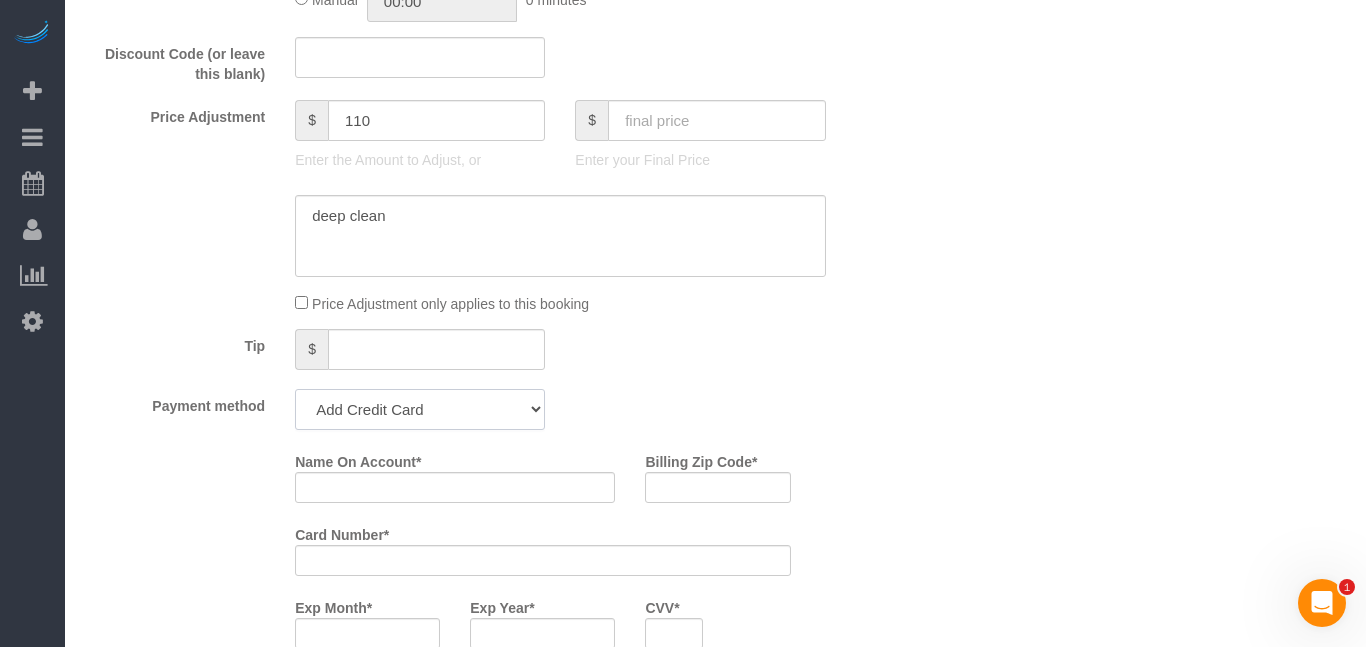 click on "Add Credit Card Cash Check Paypal" 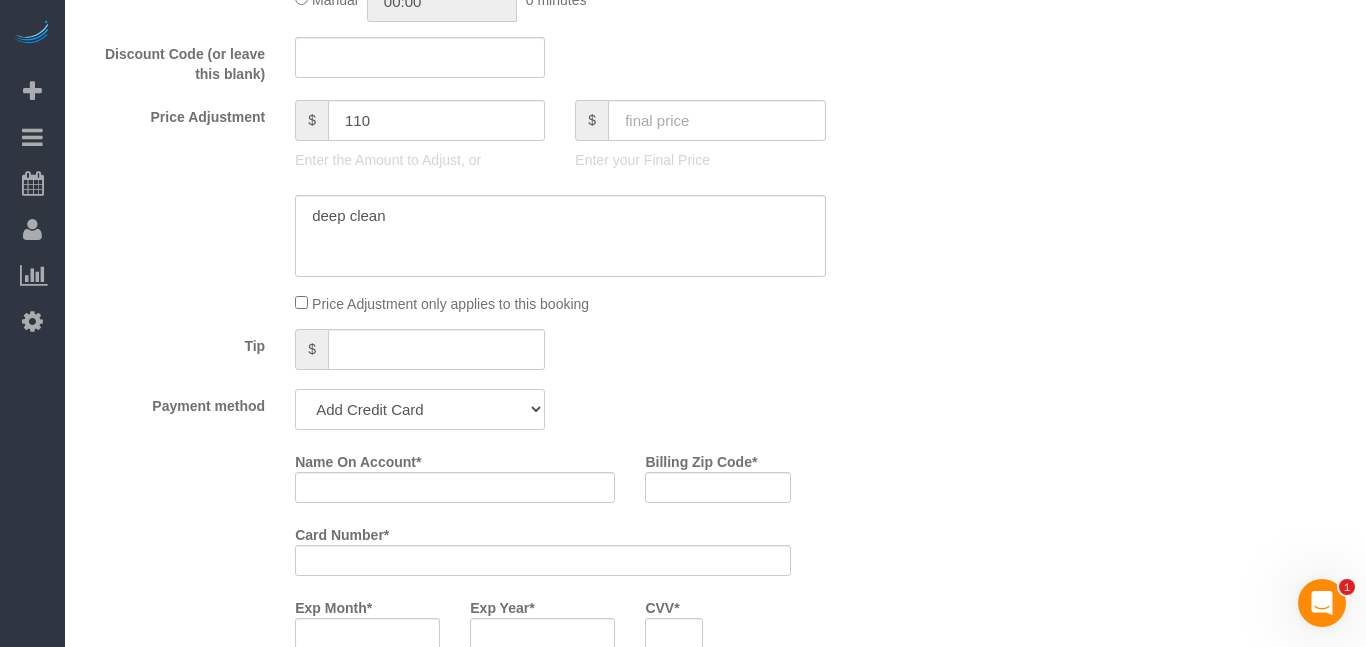 select on "string:check" 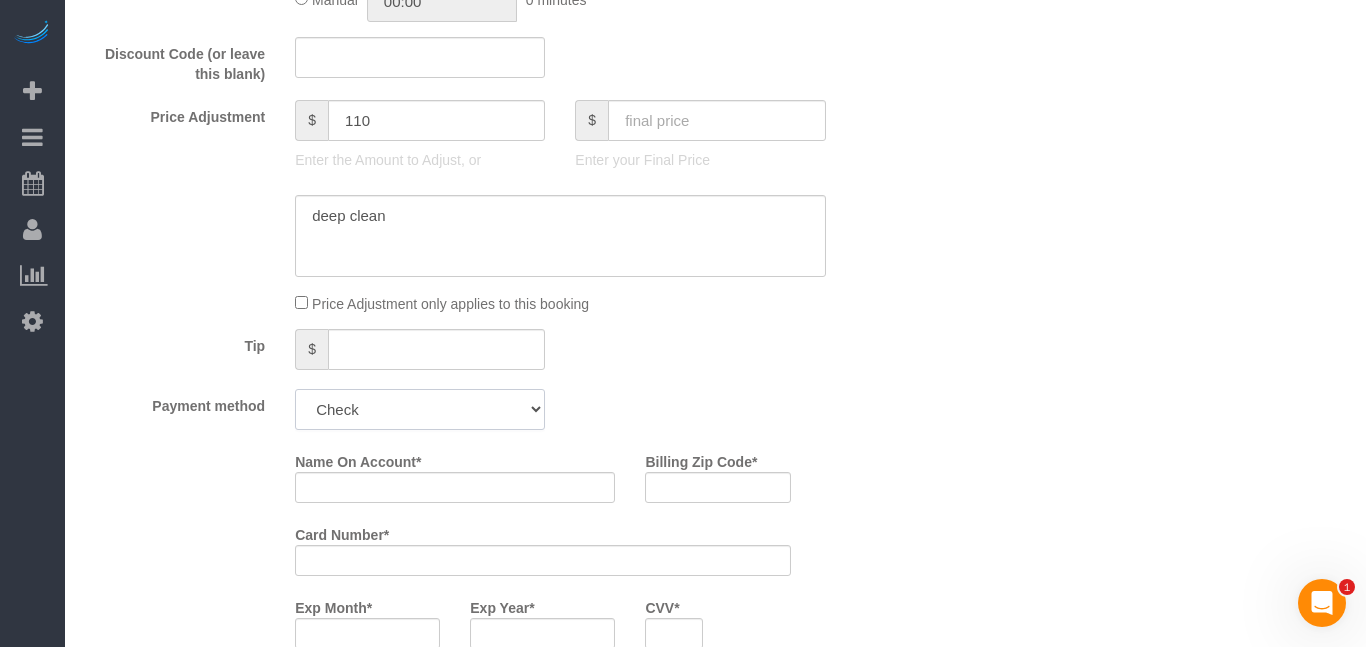 click on "Add Credit Card Cash Check Paypal" 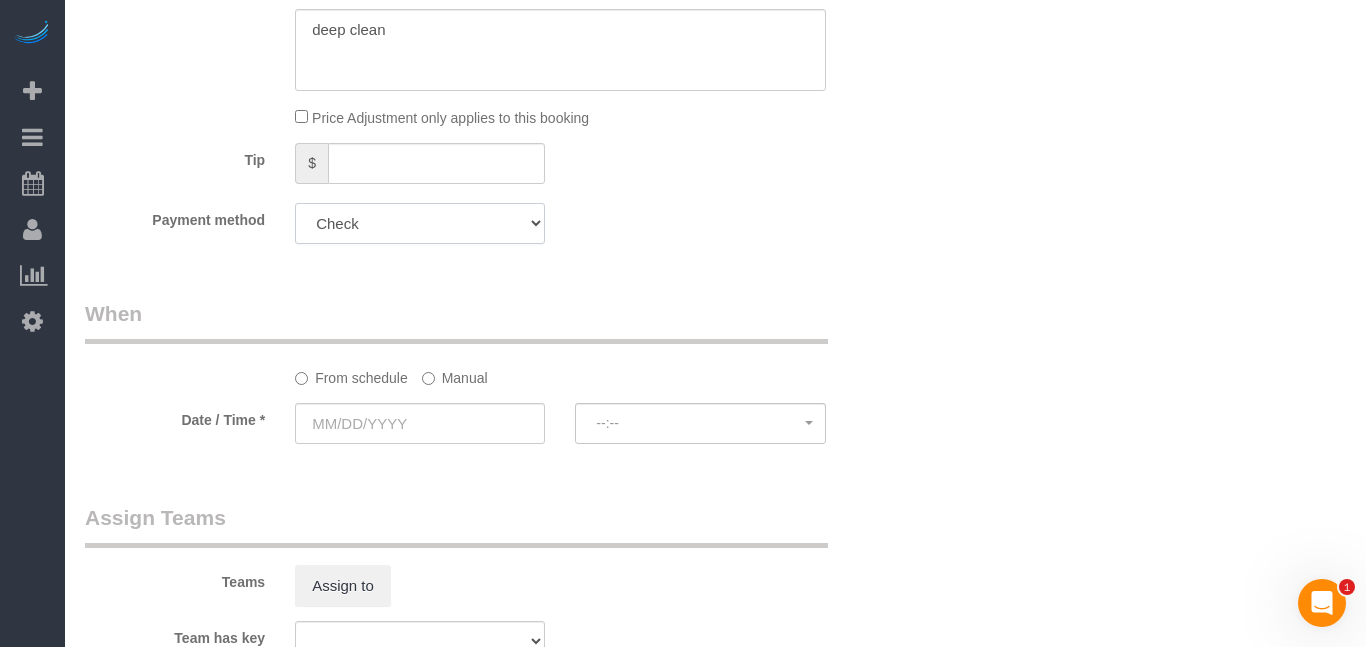 scroll, scrollTop: 1118, scrollLeft: 0, axis: vertical 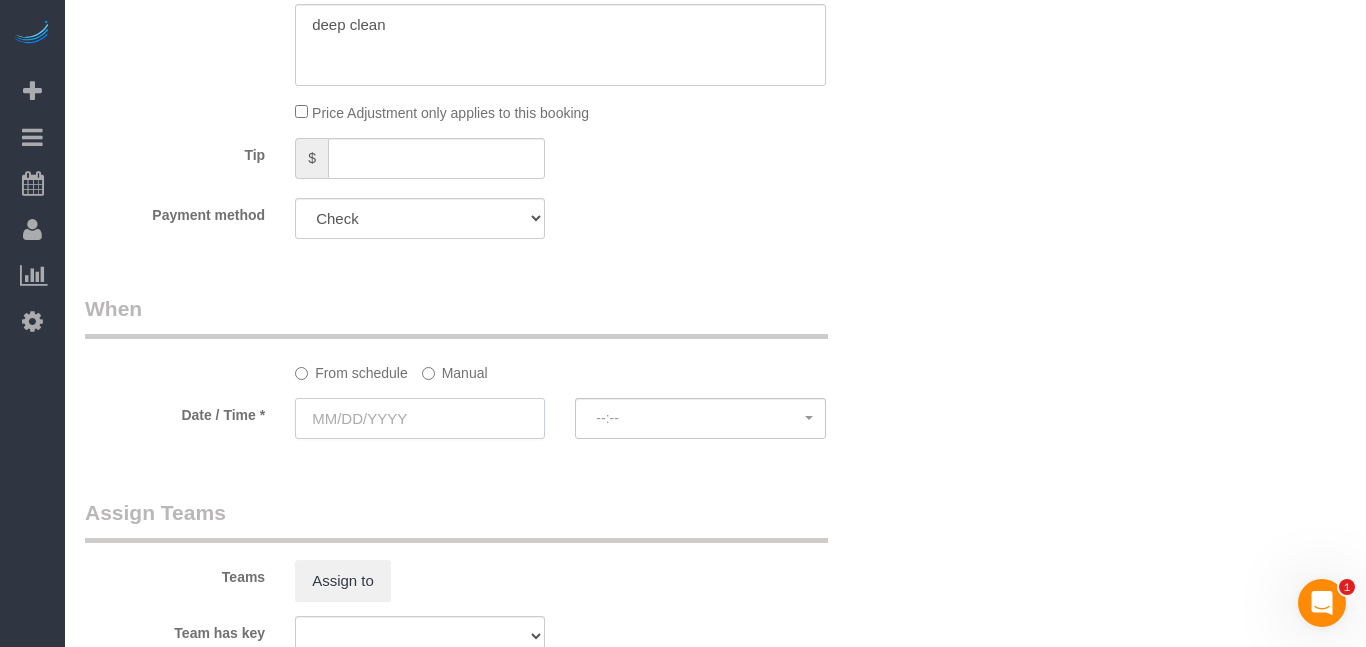 click at bounding box center (420, 418) 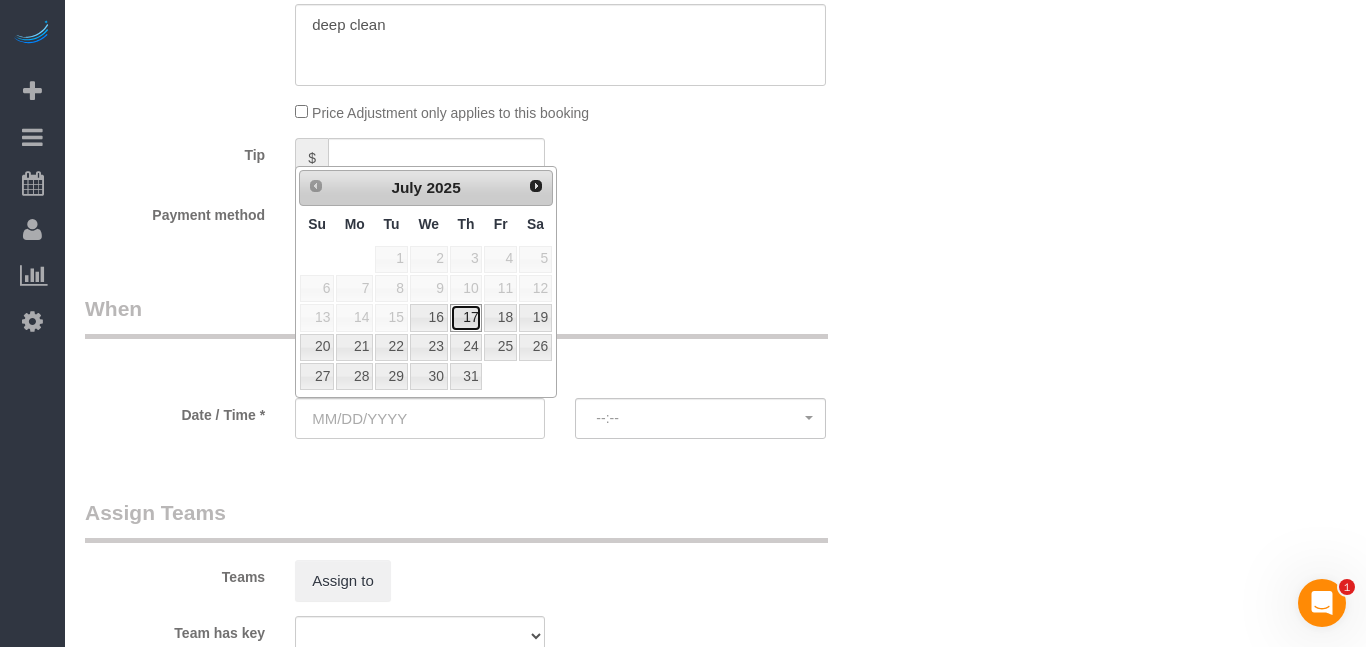 click on "17" at bounding box center [466, 317] 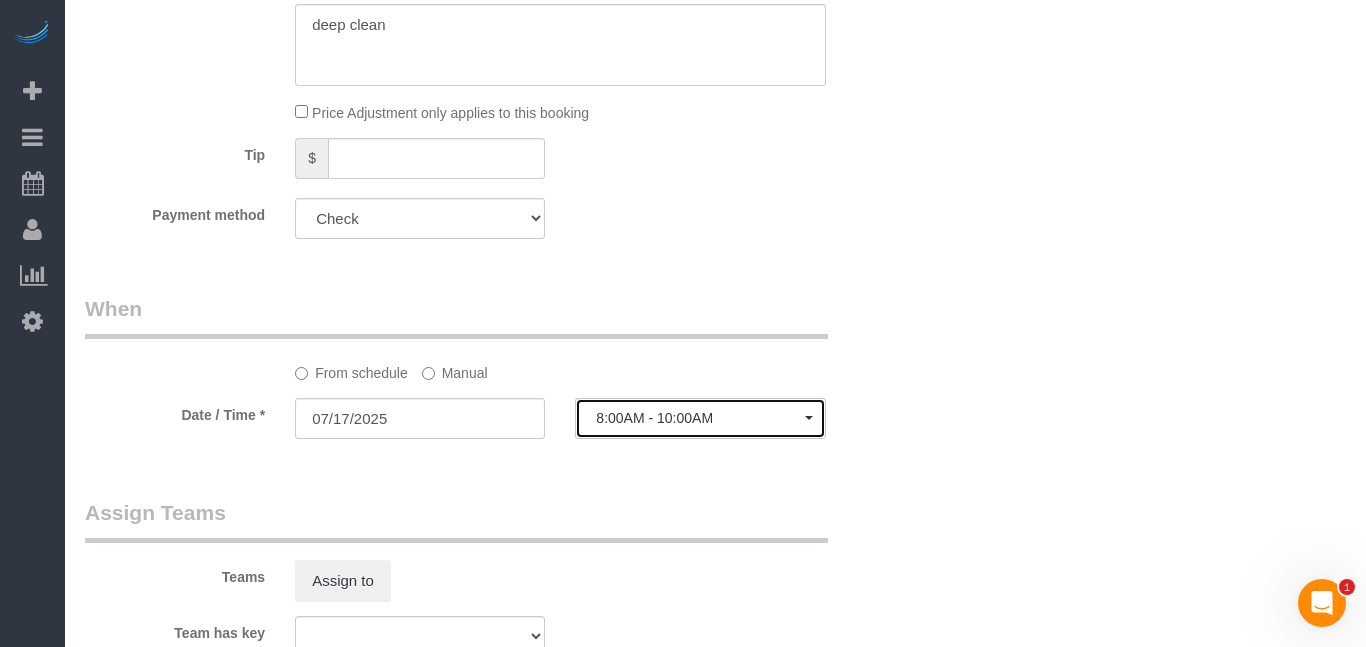 click on "8:00AM - 10:00AM" 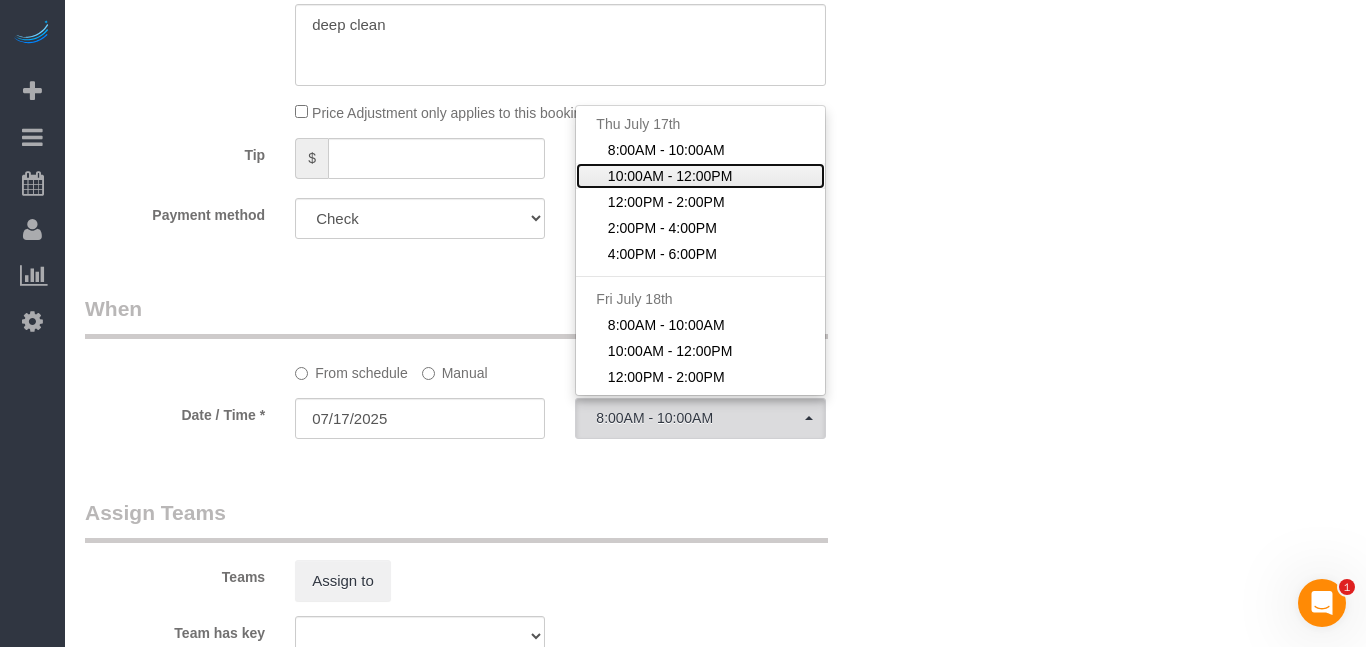 click on "10:00AM - 12:00PM" 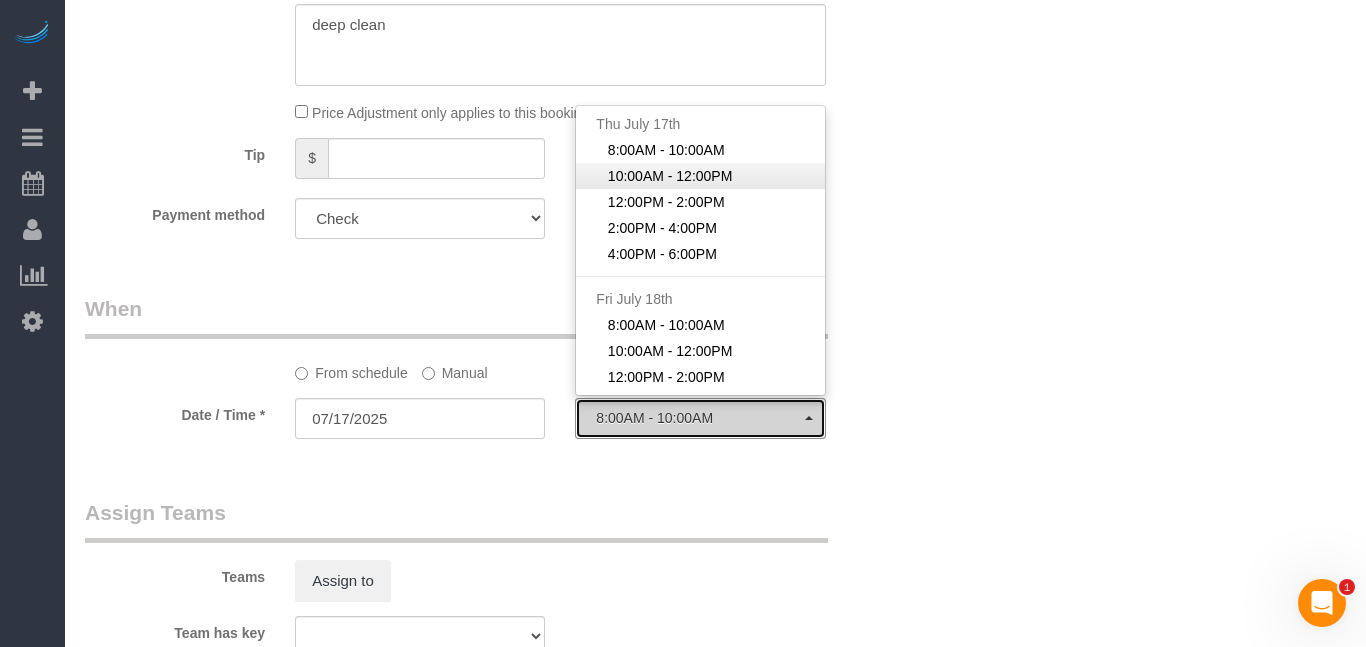 select on "spot27" 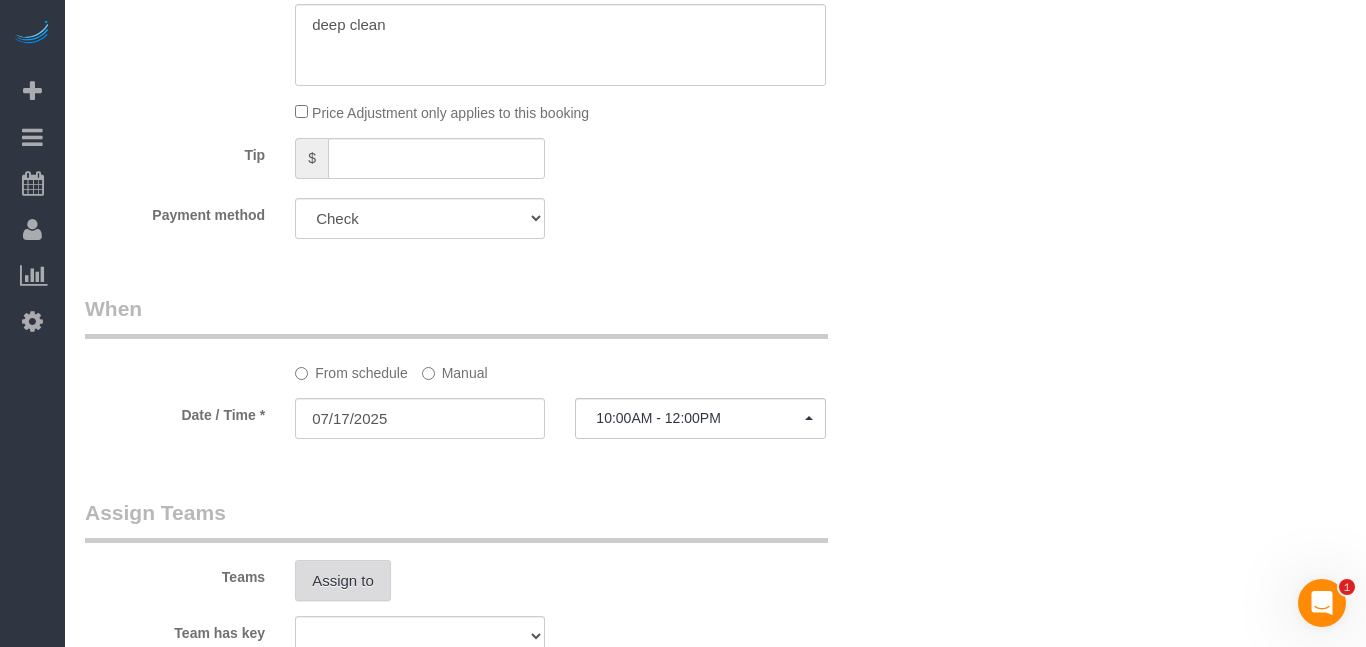 click on "Assign to" at bounding box center [343, 581] 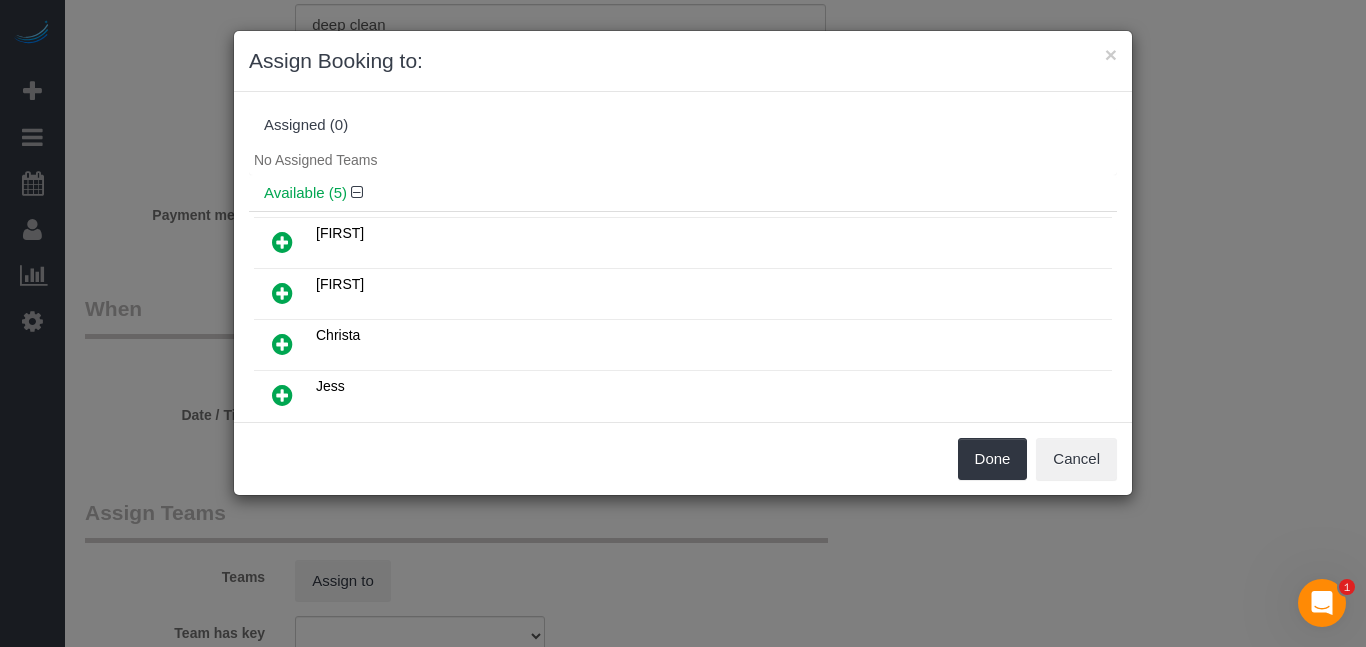 click at bounding box center (282, 344) 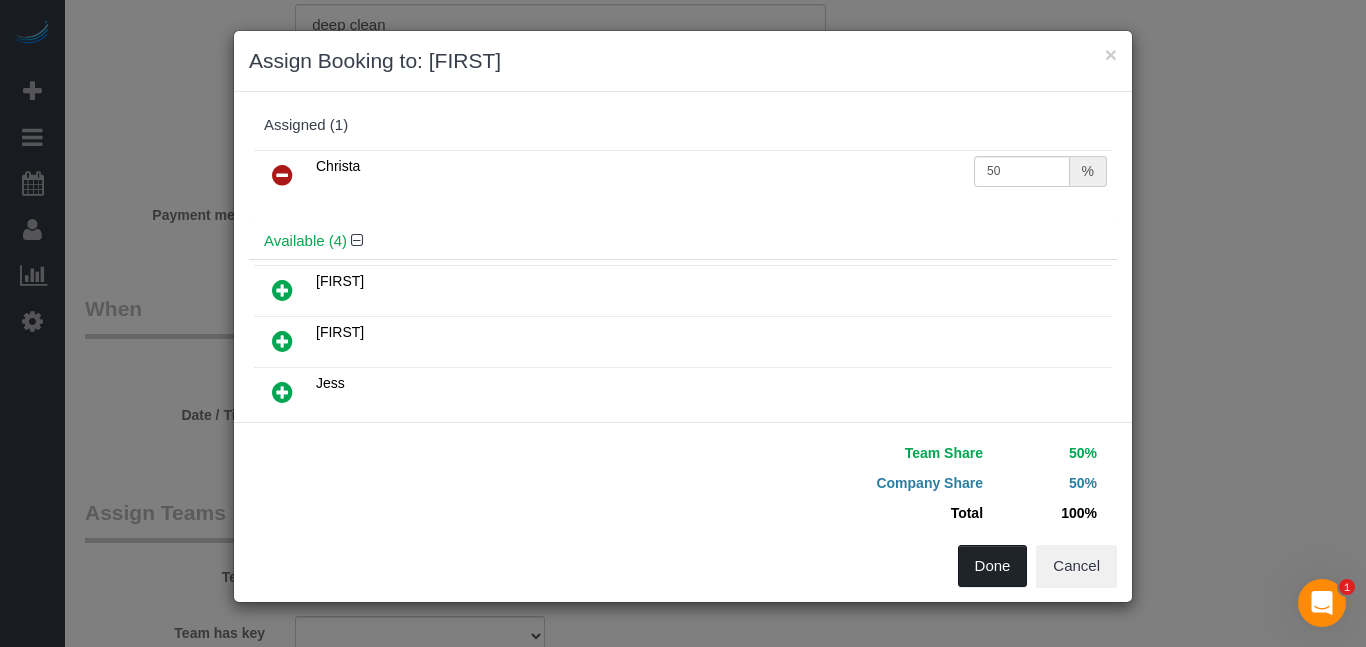 click on "Done" at bounding box center [993, 566] 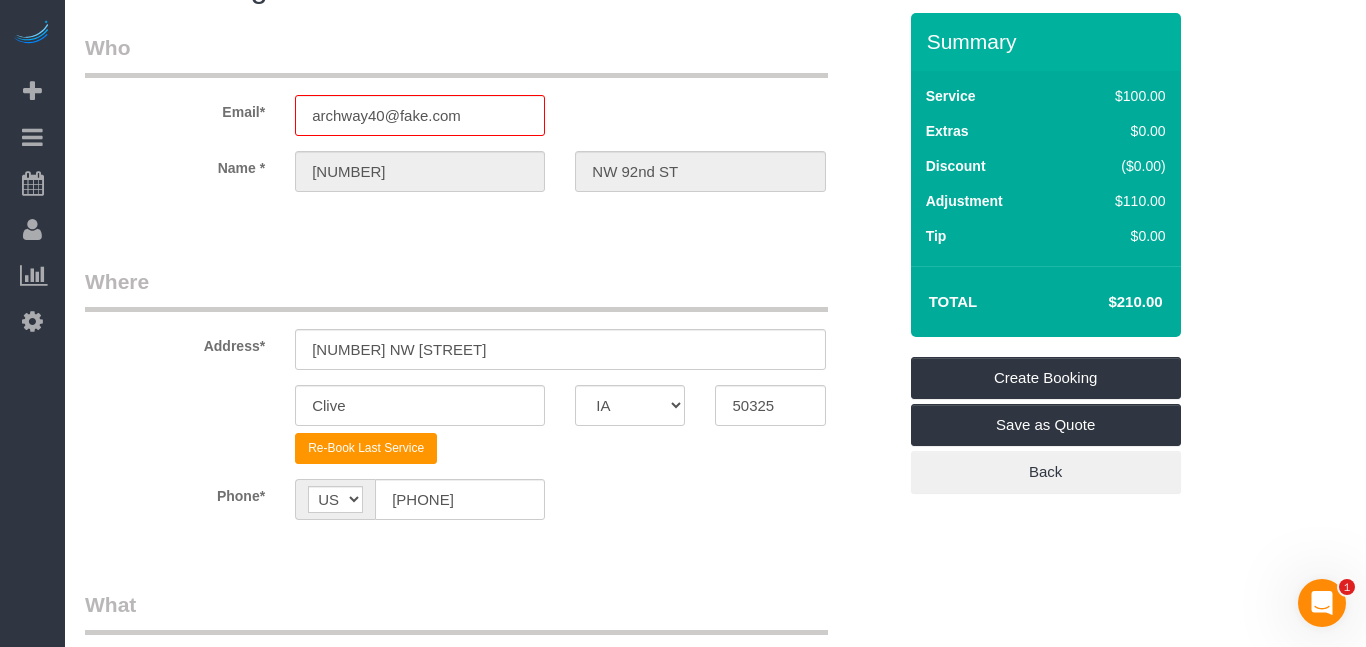 scroll, scrollTop: 0, scrollLeft: 0, axis: both 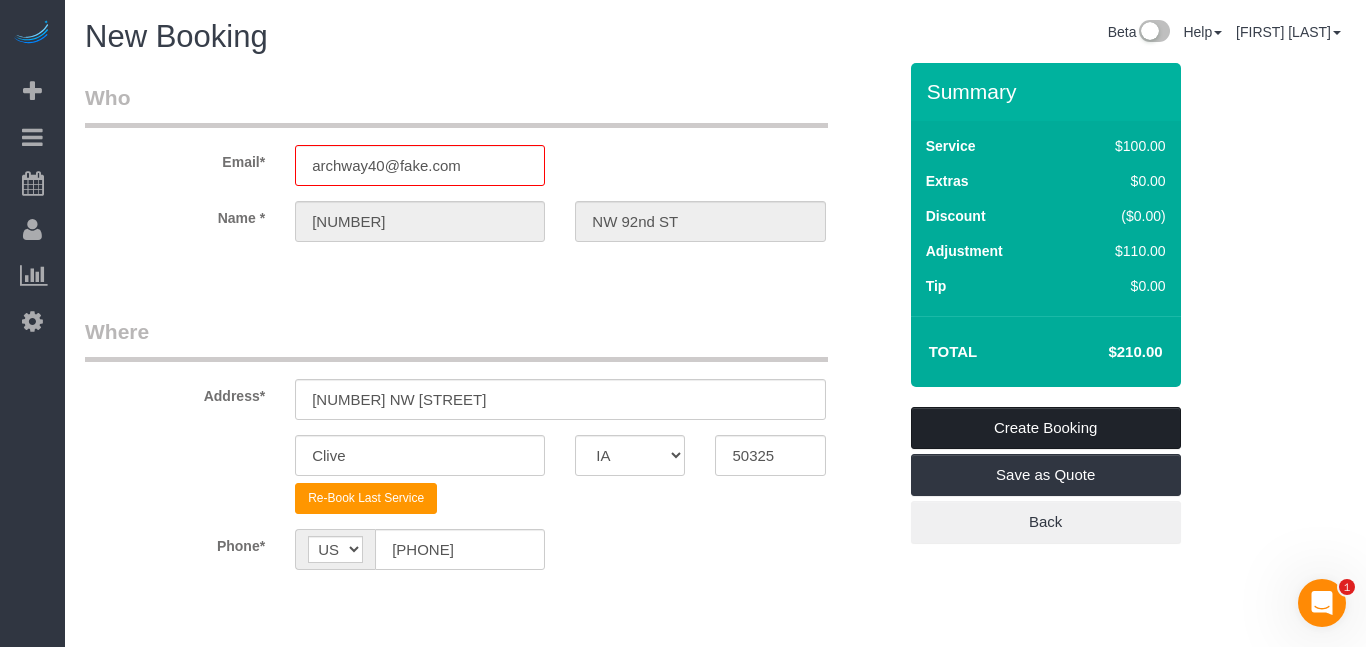 click on "Create Booking" at bounding box center [1046, 428] 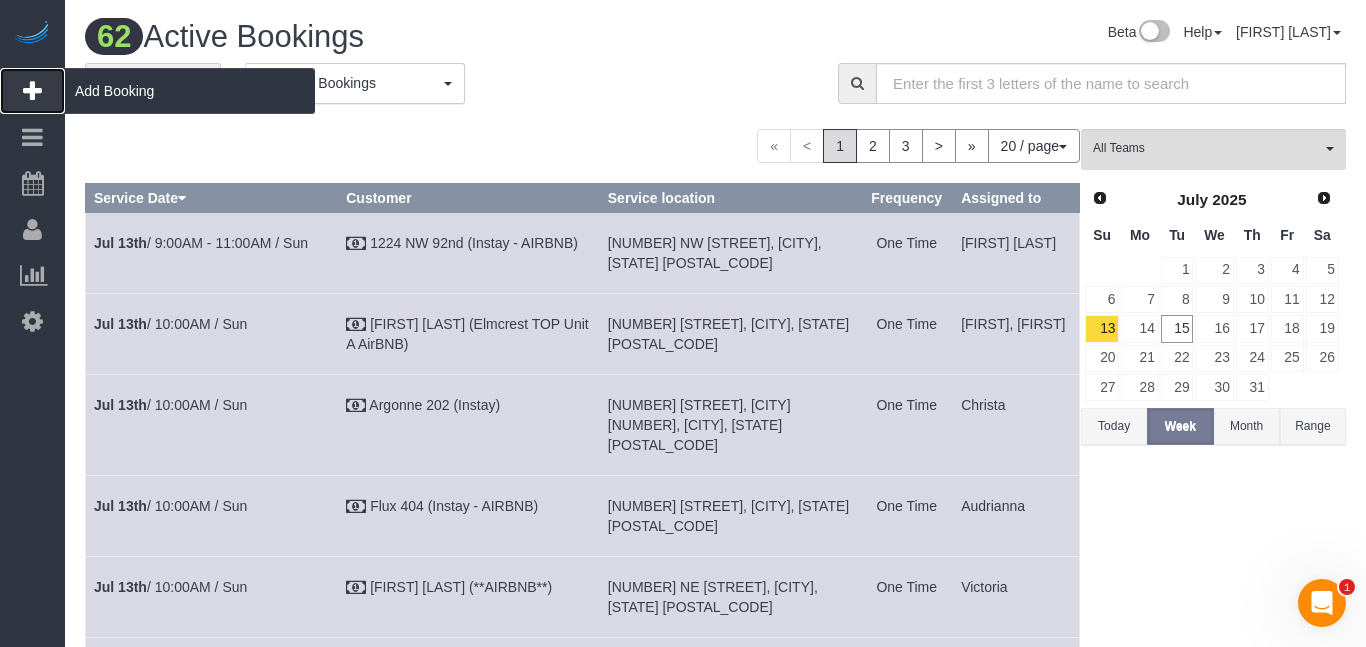 click at bounding box center (32, 91) 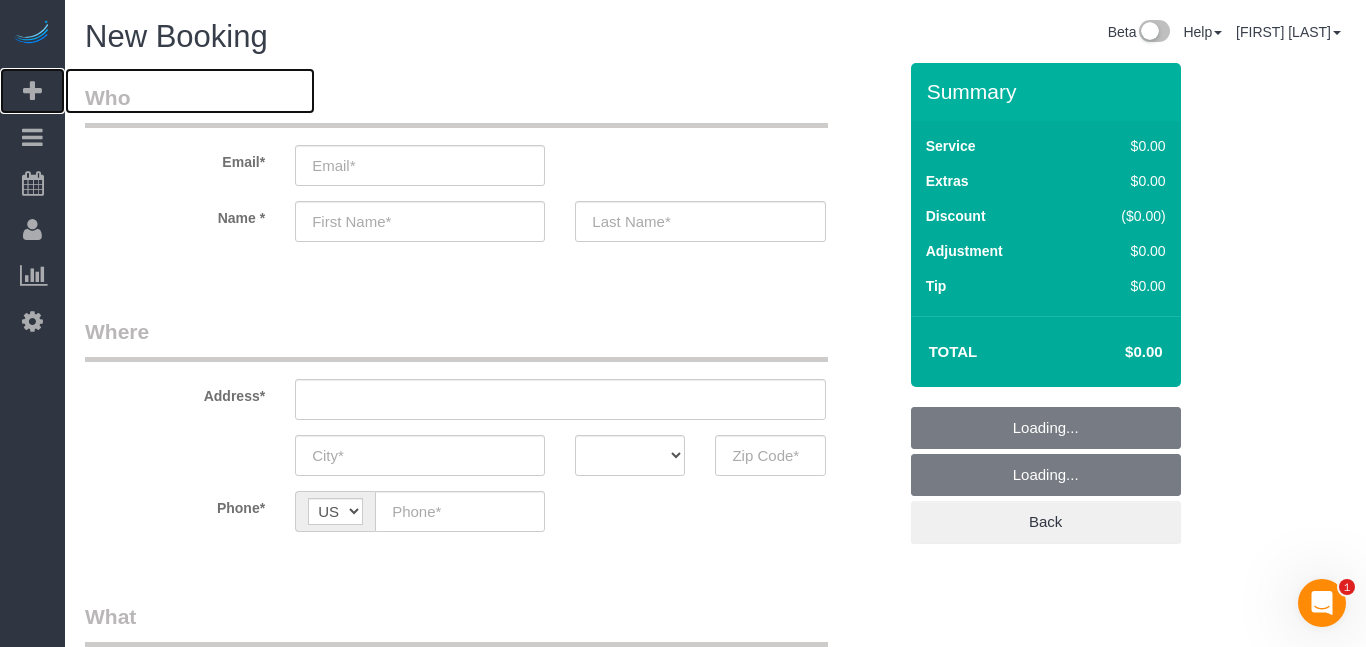 select on "object:3823" 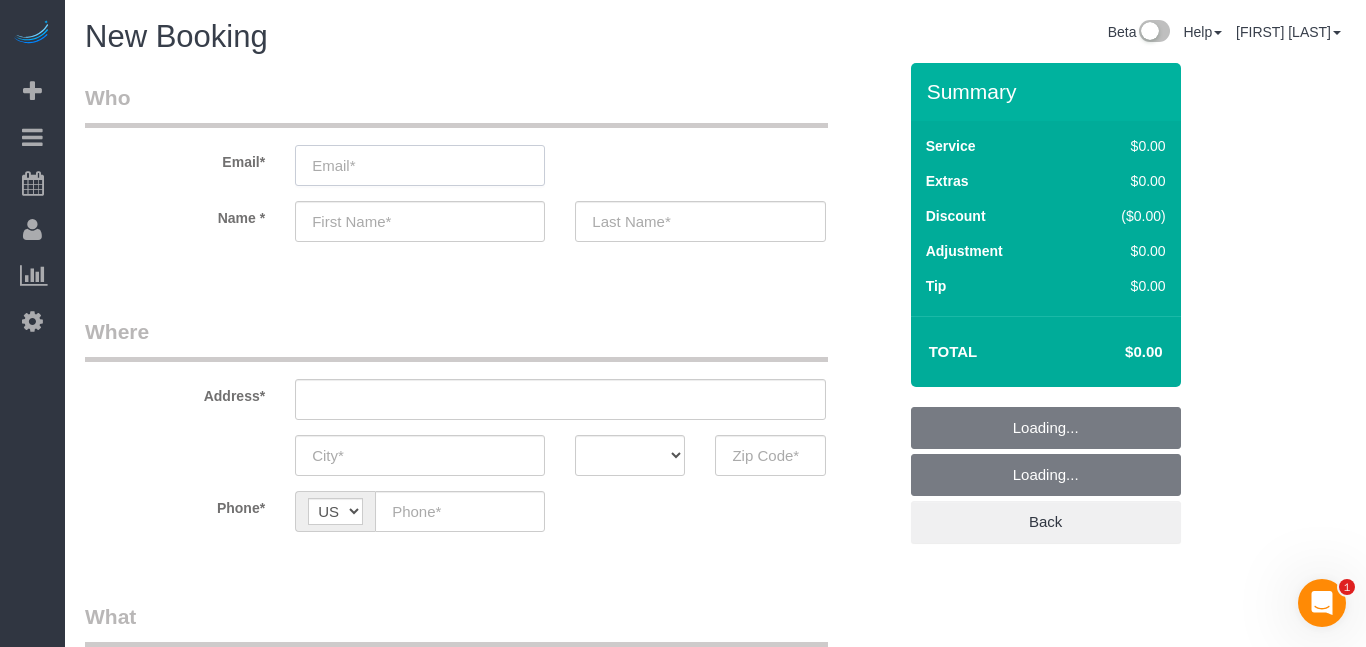 click at bounding box center (420, 165) 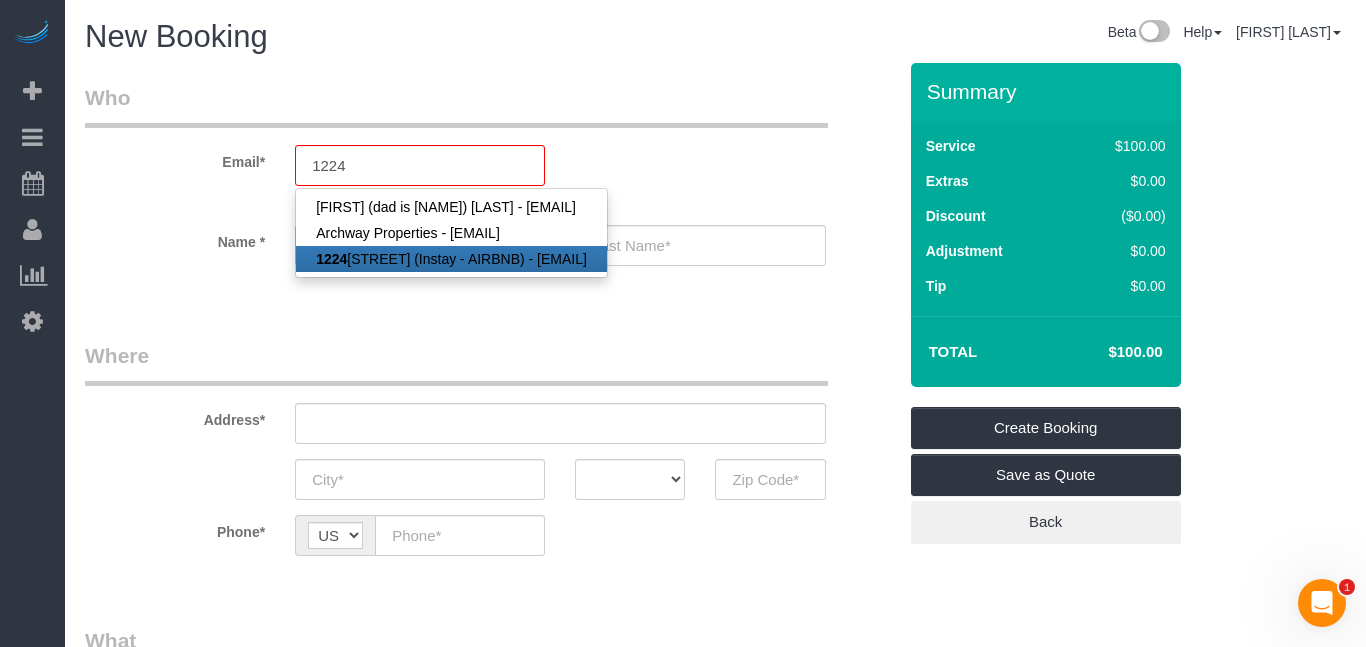click on "[NUMBER] [STREET] (Instay - AIRBNB) - [EMAIL]" at bounding box center (451, 259) 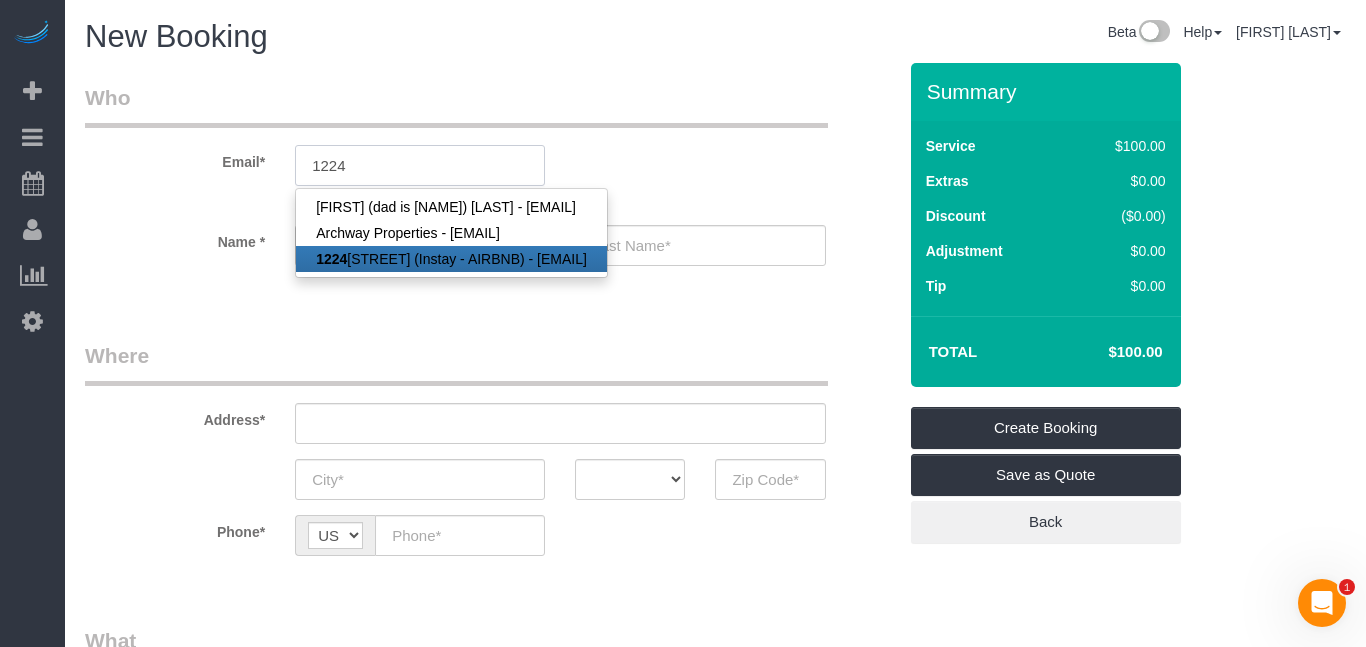 type on "[EMAIL]" 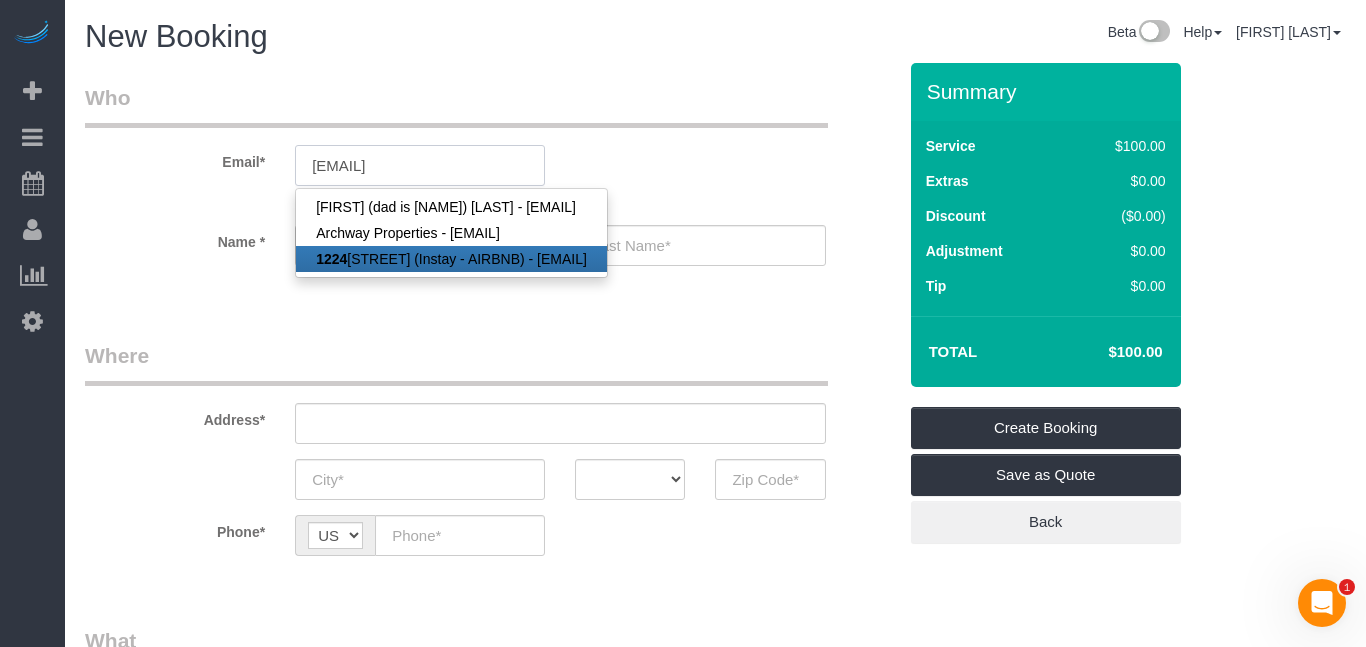 type on "1224" 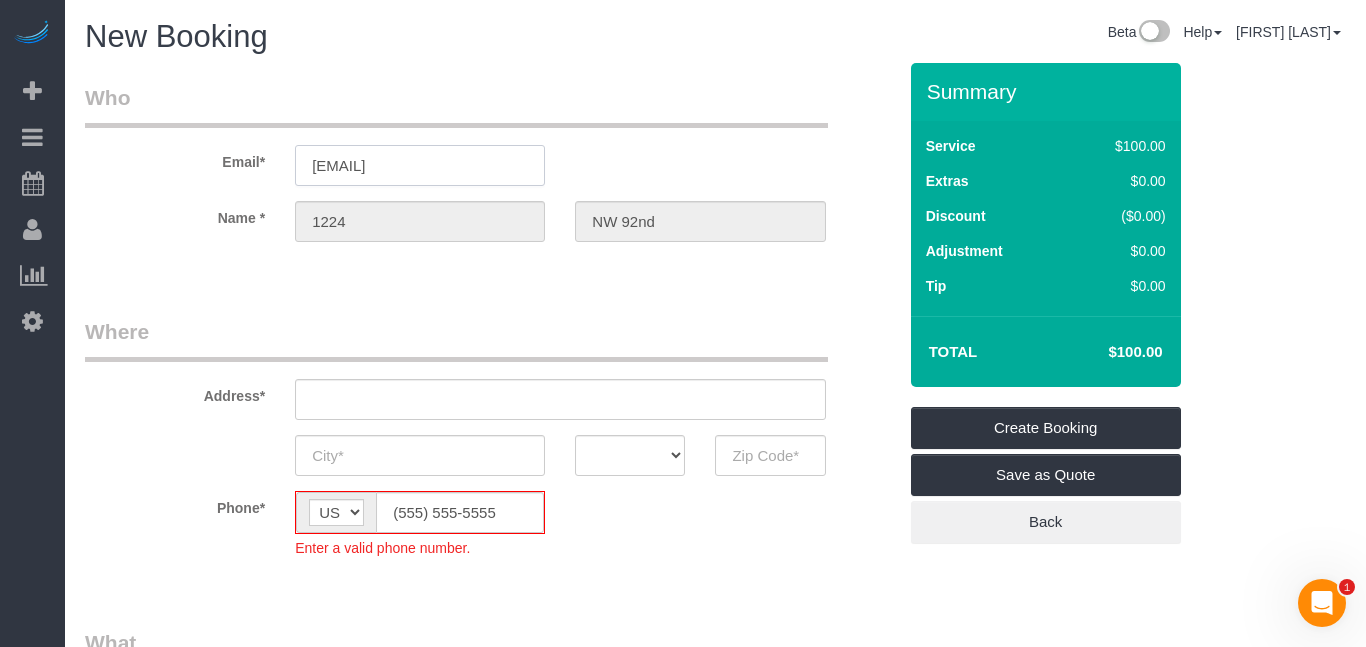 type on "[NUMBER] NW [STREET]" 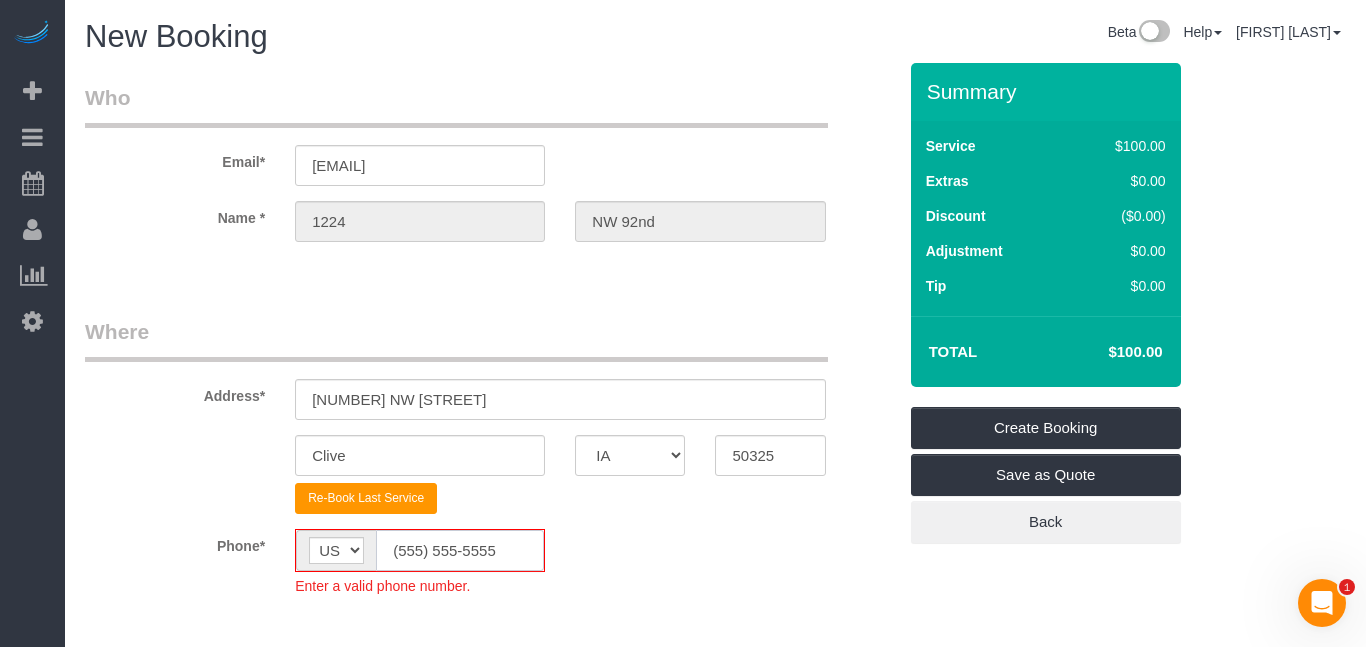 click on "(555) 555-5555" 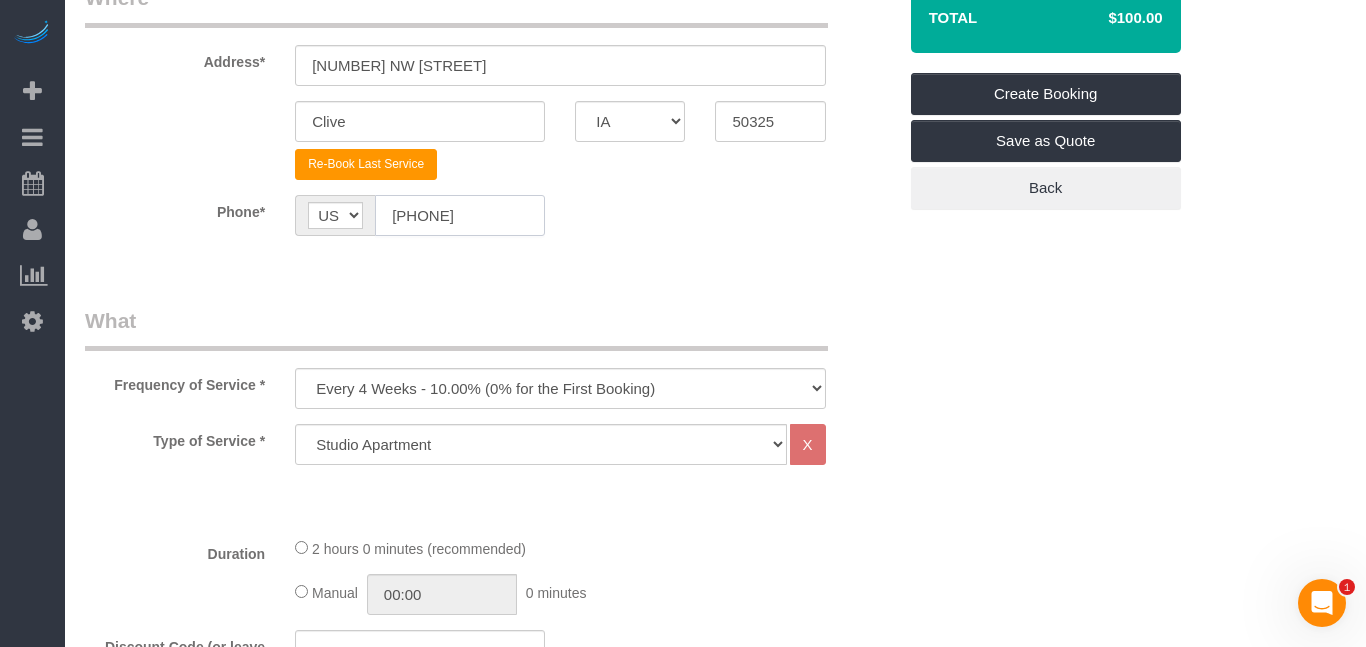 scroll, scrollTop: 337, scrollLeft: 0, axis: vertical 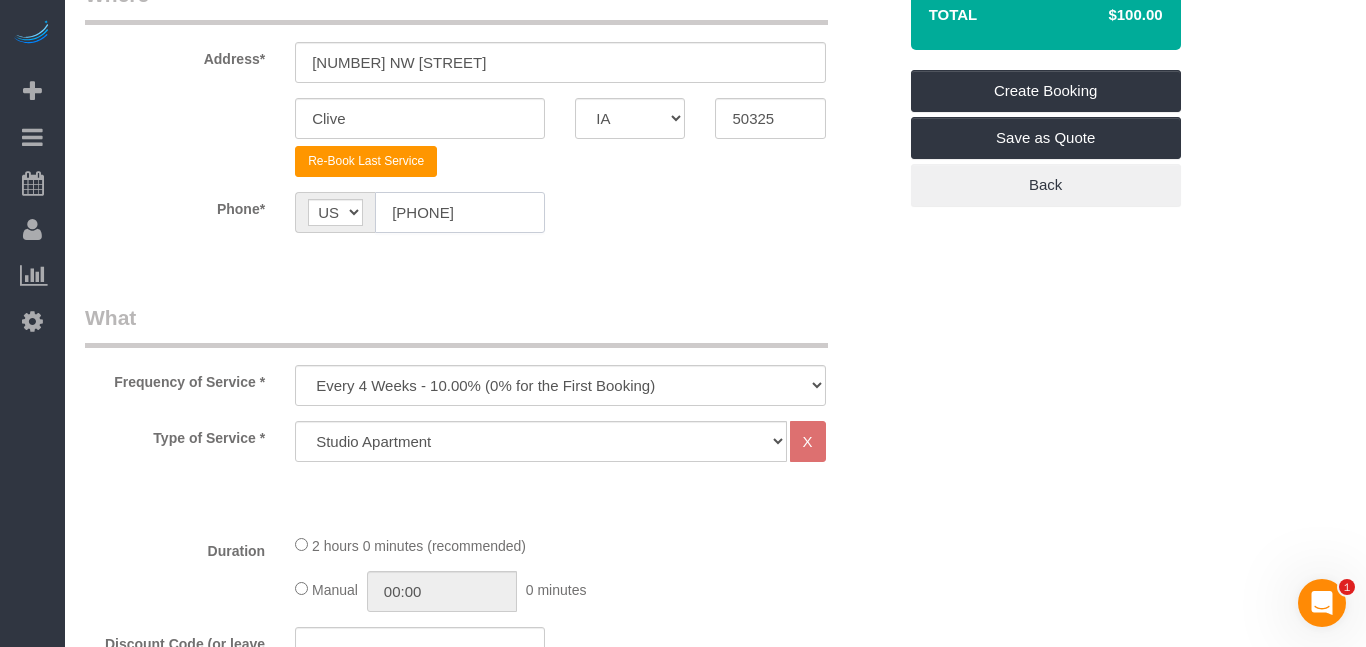 type on "[PHONE]" 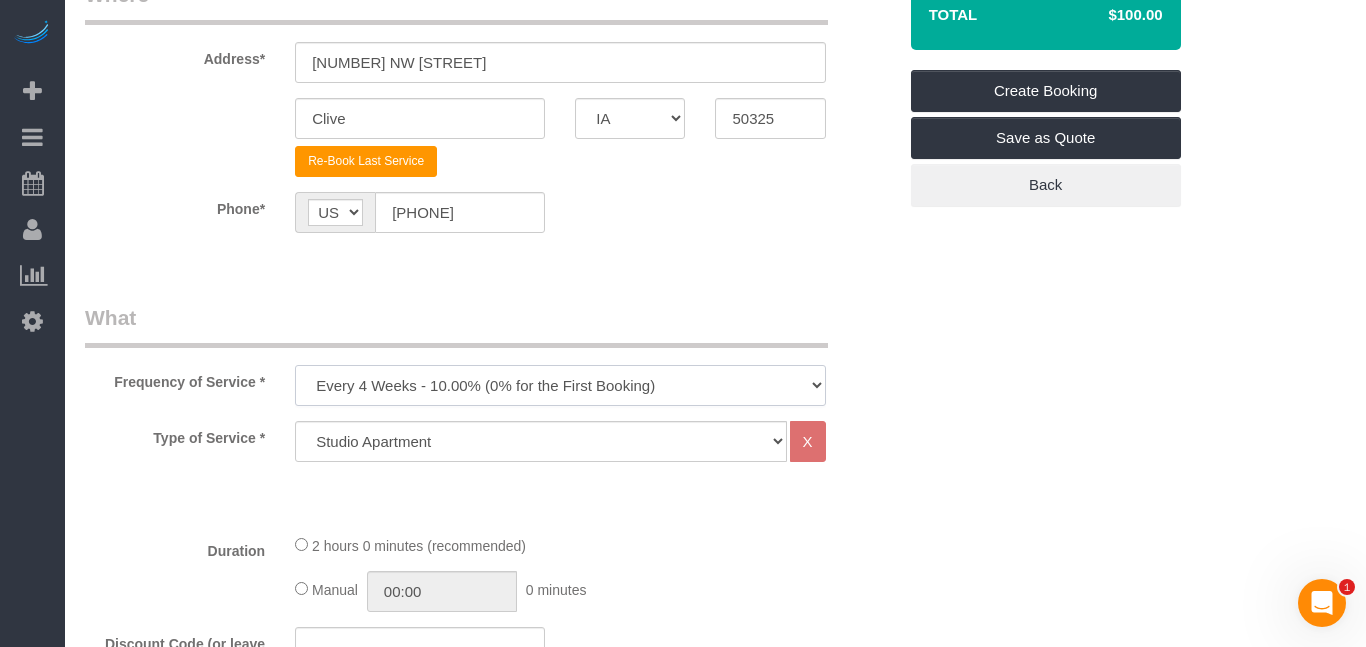 click on "Every 6 Weeks (0% for the First Booking) One Time Every 8 Weeks (0% for the First Booking) Every 4 Weeks - 10.00% (0% for the First Booking) Every 3 Weeks - 12.00% (0% for the First Booking) Every 2 Weeks - 15.00% (0% for the First Booking) Weekly - 20.00% (0% for the First Booking)" at bounding box center (560, 385) 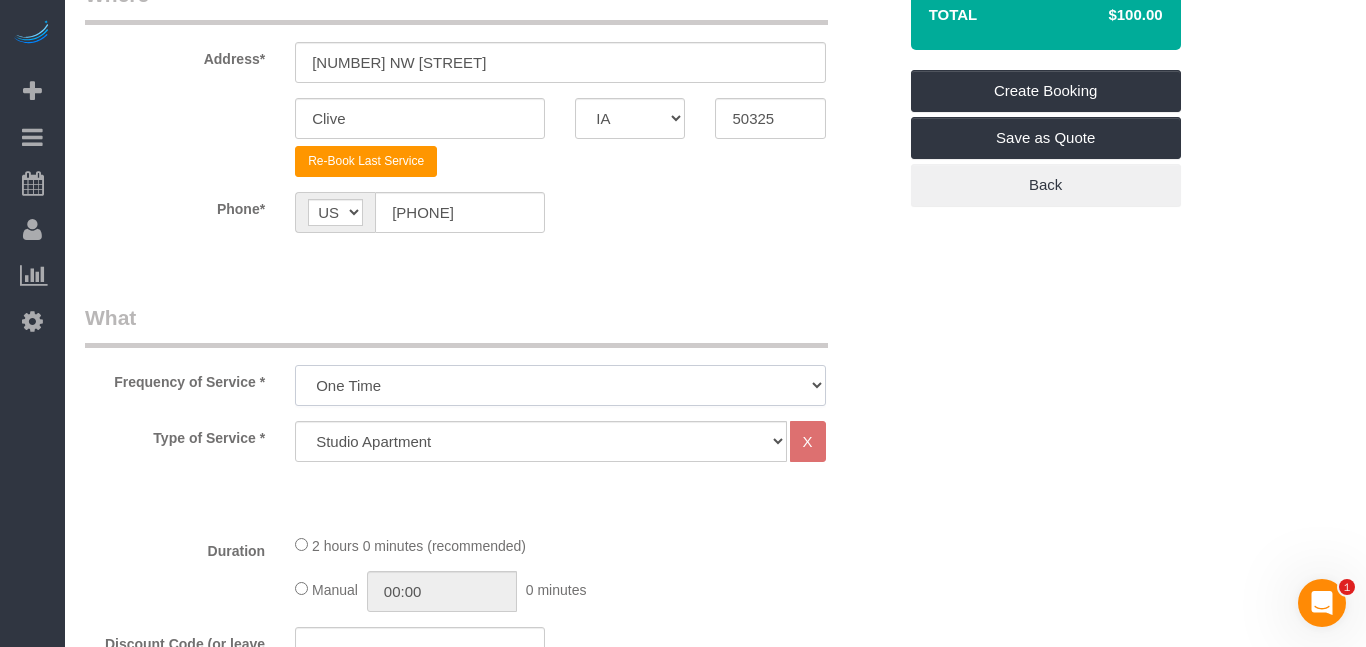 click on "Every 6 Weeks (0% for the First Booking) One Time Every 8 Weeks (0% for the First Booking) Every 4 Weeks - 10.00% (0% for the First Booking) Every 3 Weeks - 12.00% (0% for the First Booking) Every 2 Weeks - 15.00% (0% for the First Booking) Weekly - 20.00% (0% for the First Booking)" at bounding box center [560, 385] 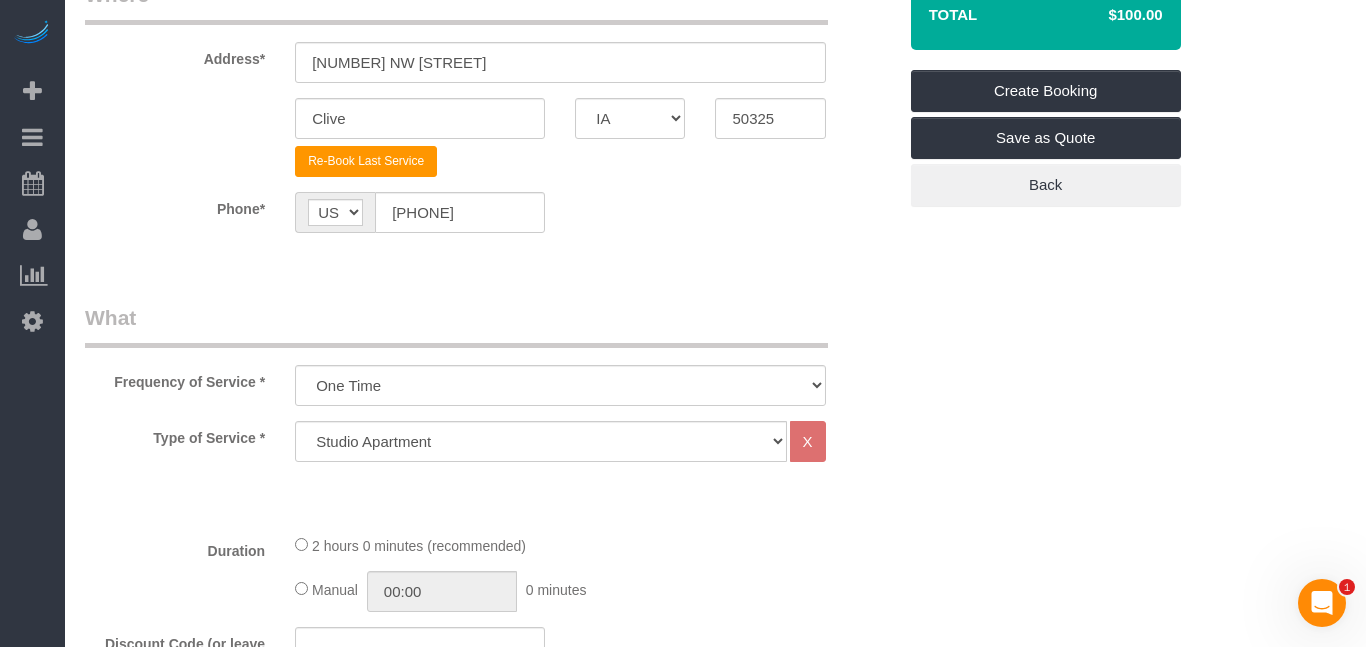 click on "2 hours 0 minutes (recommended)" 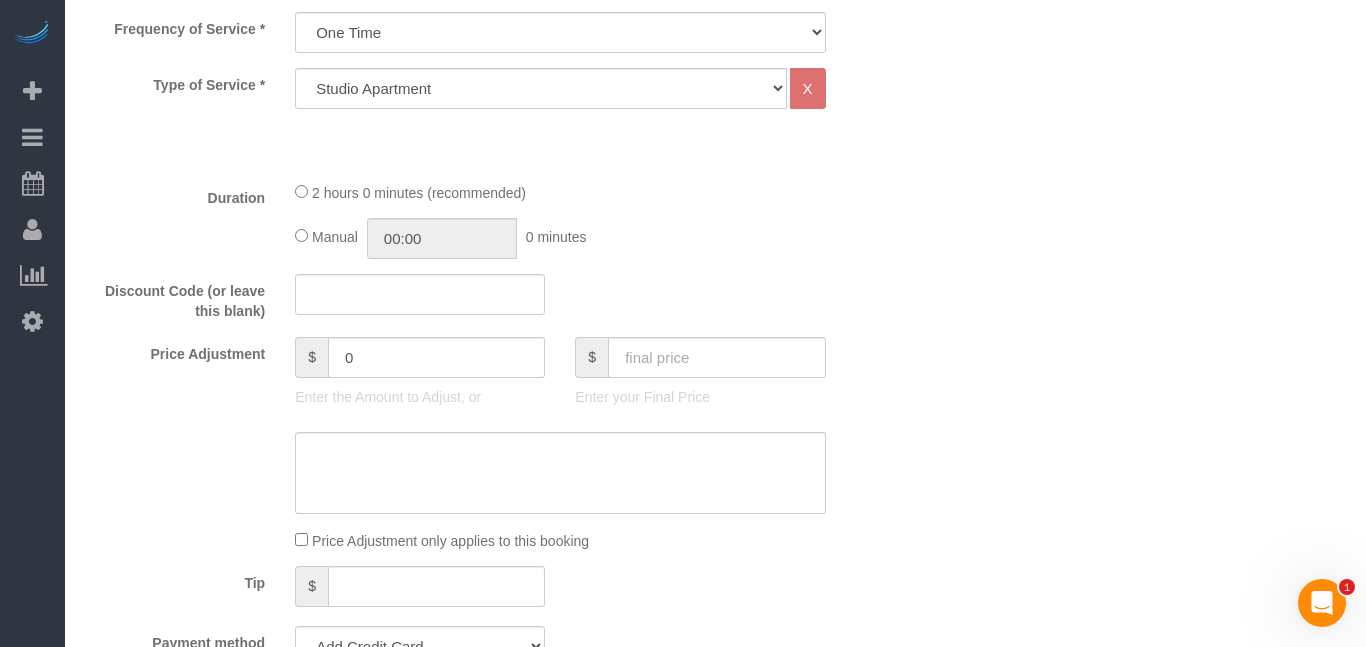 scroll, scrollTop: 692, scrollLeft: 0, axis: vertical 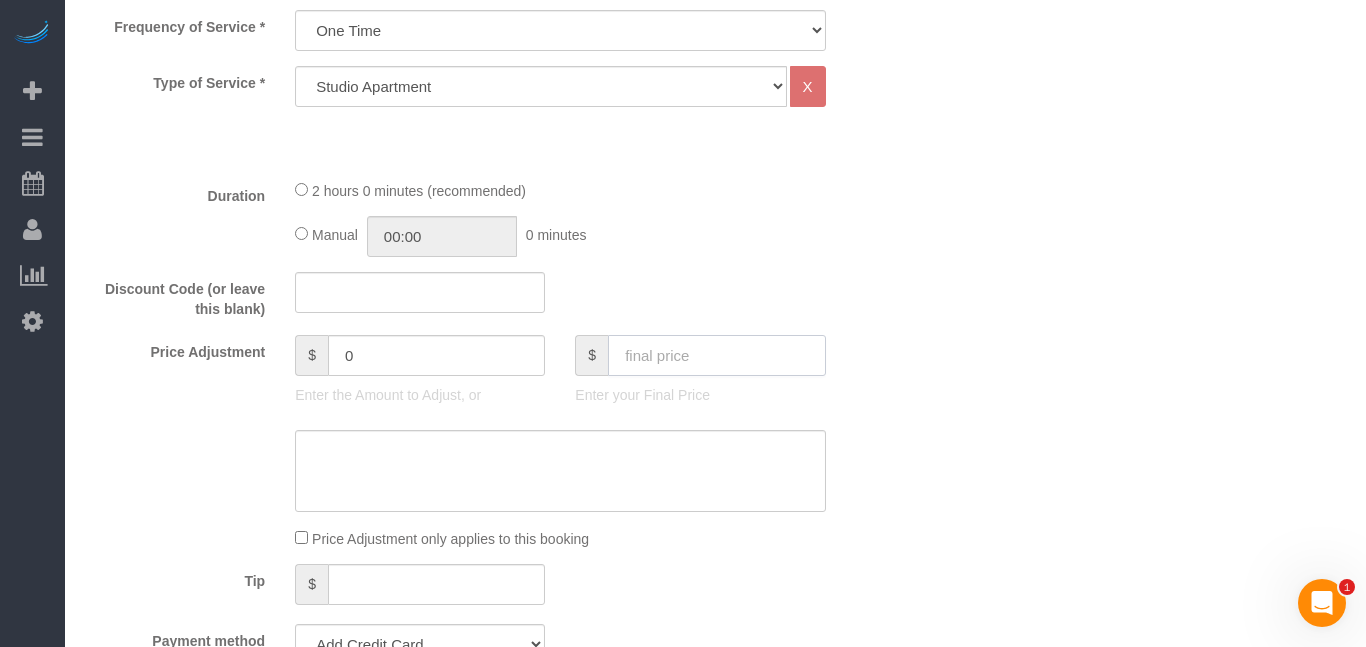 click 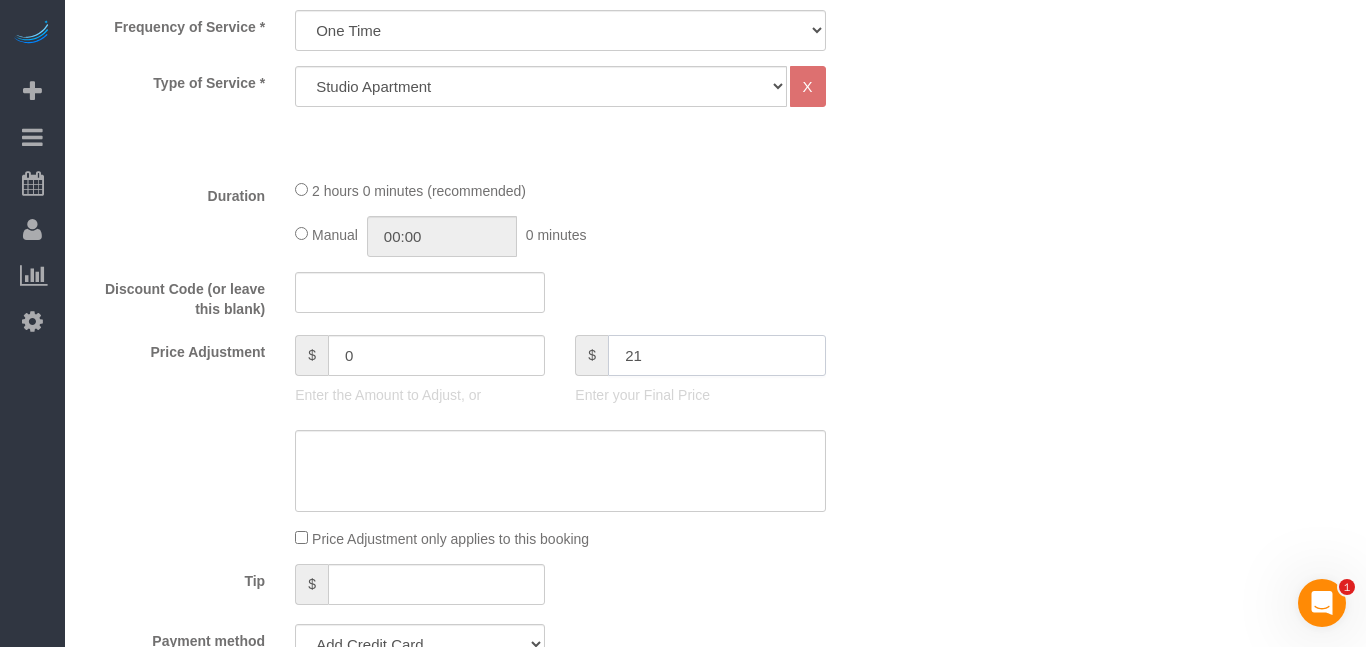 type on "210" 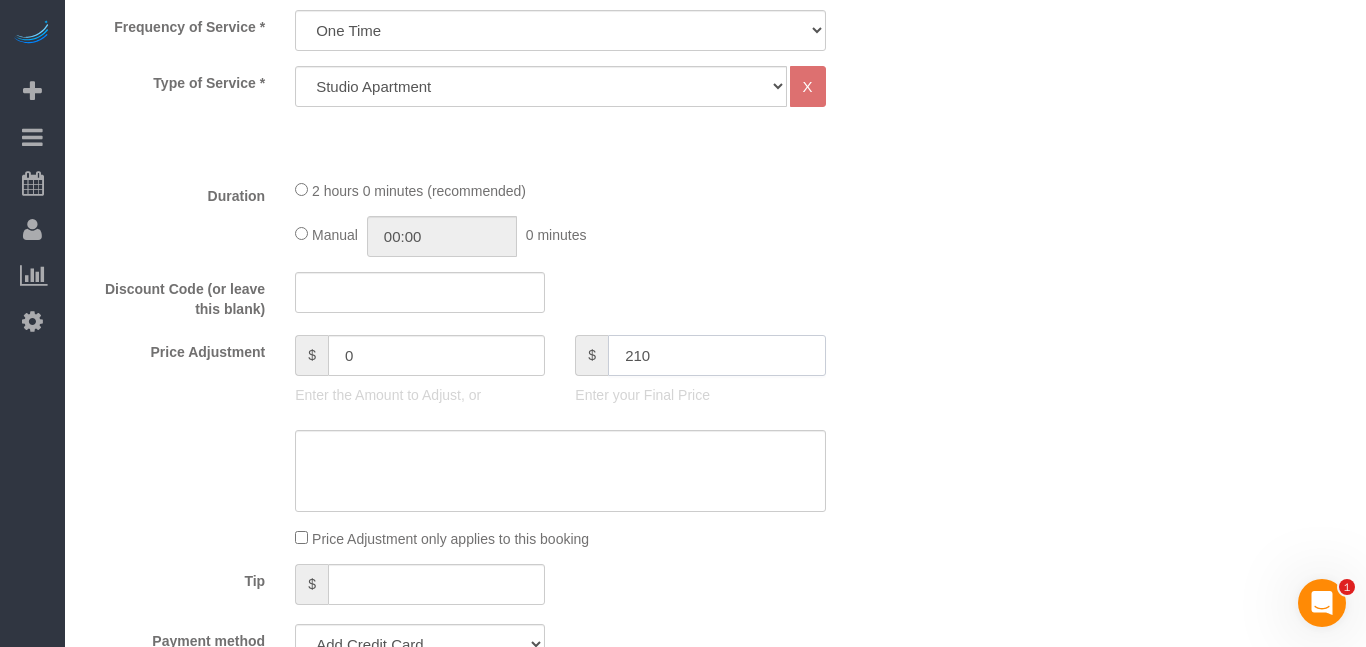 type on "110" 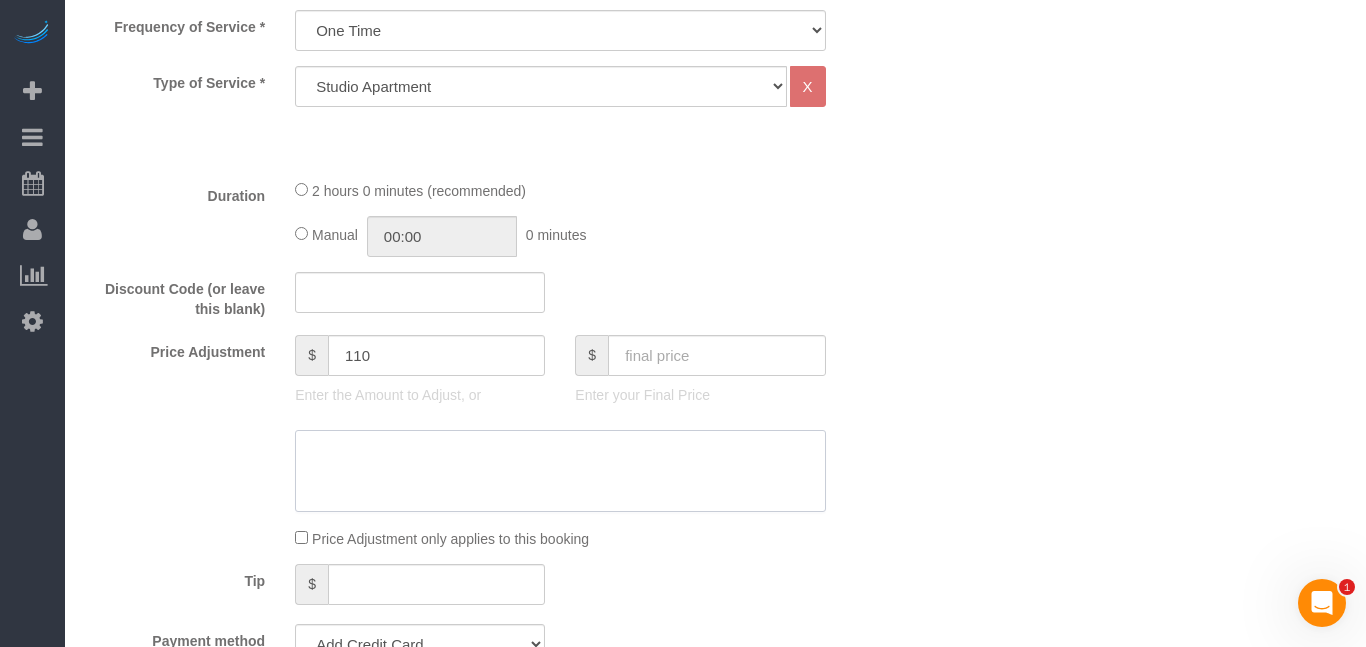 click 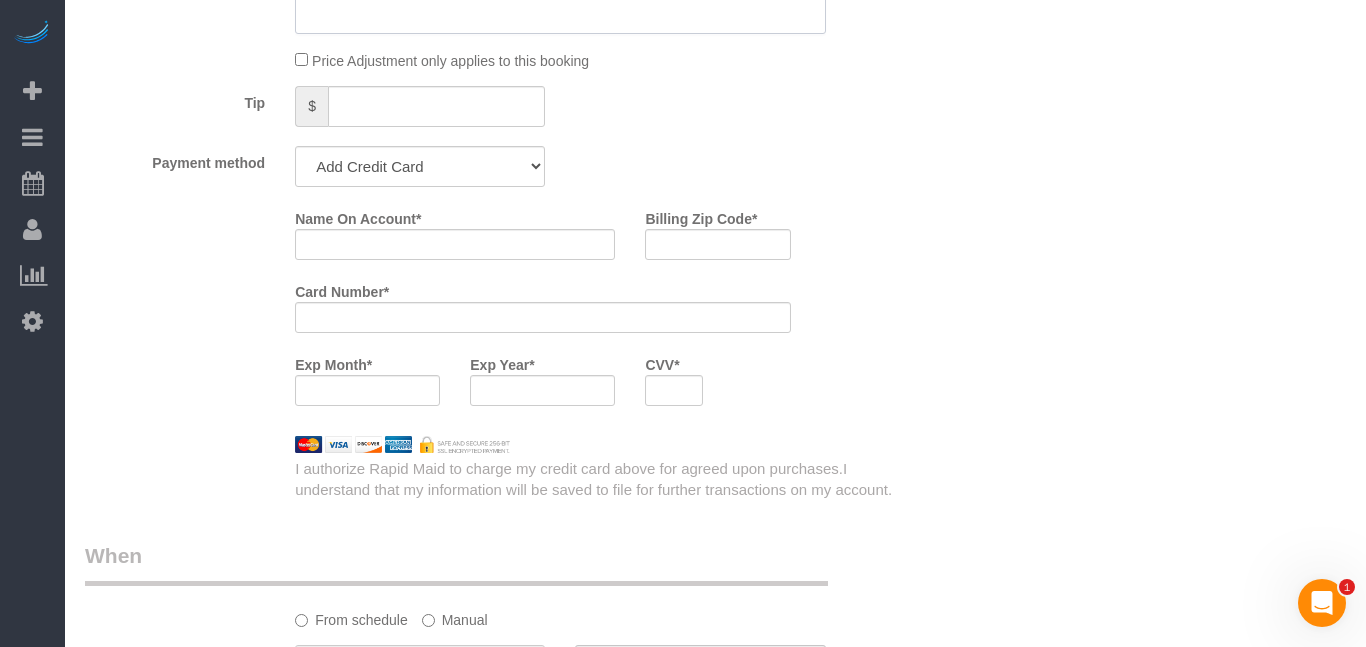 scroll, scrollTop: 1176, scrollLeft: 0, axis: vertical 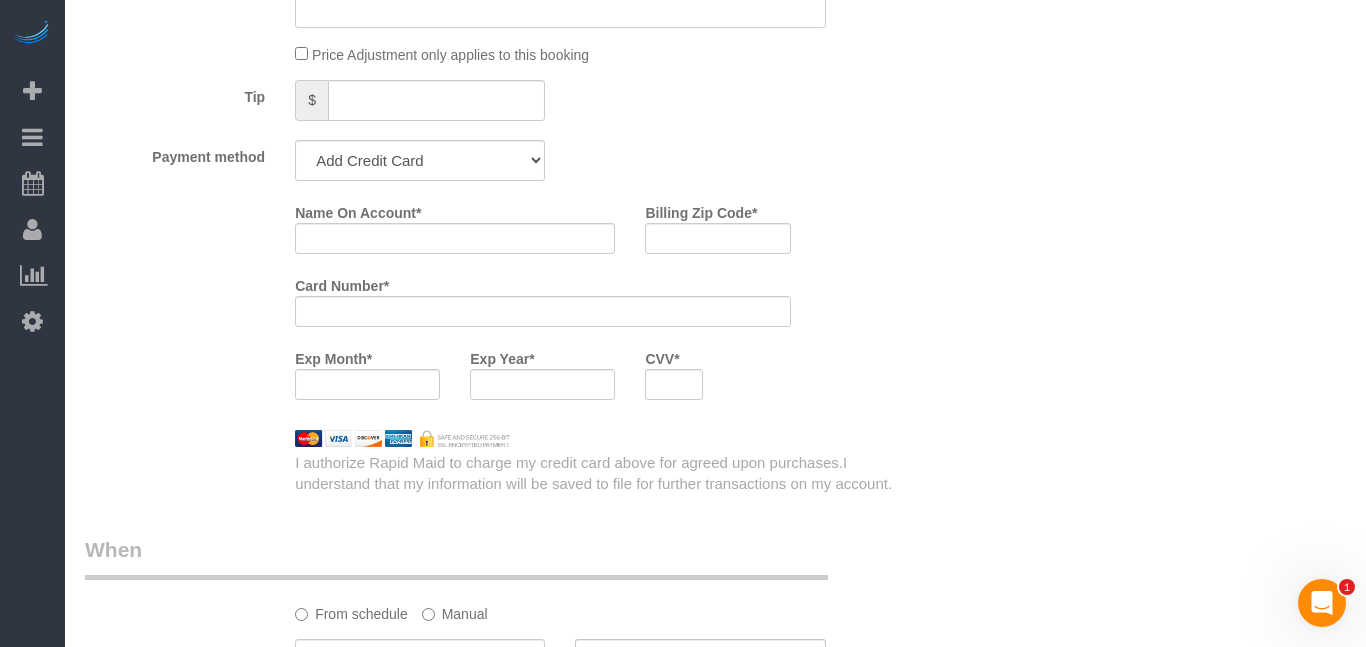 type on "deep clean" 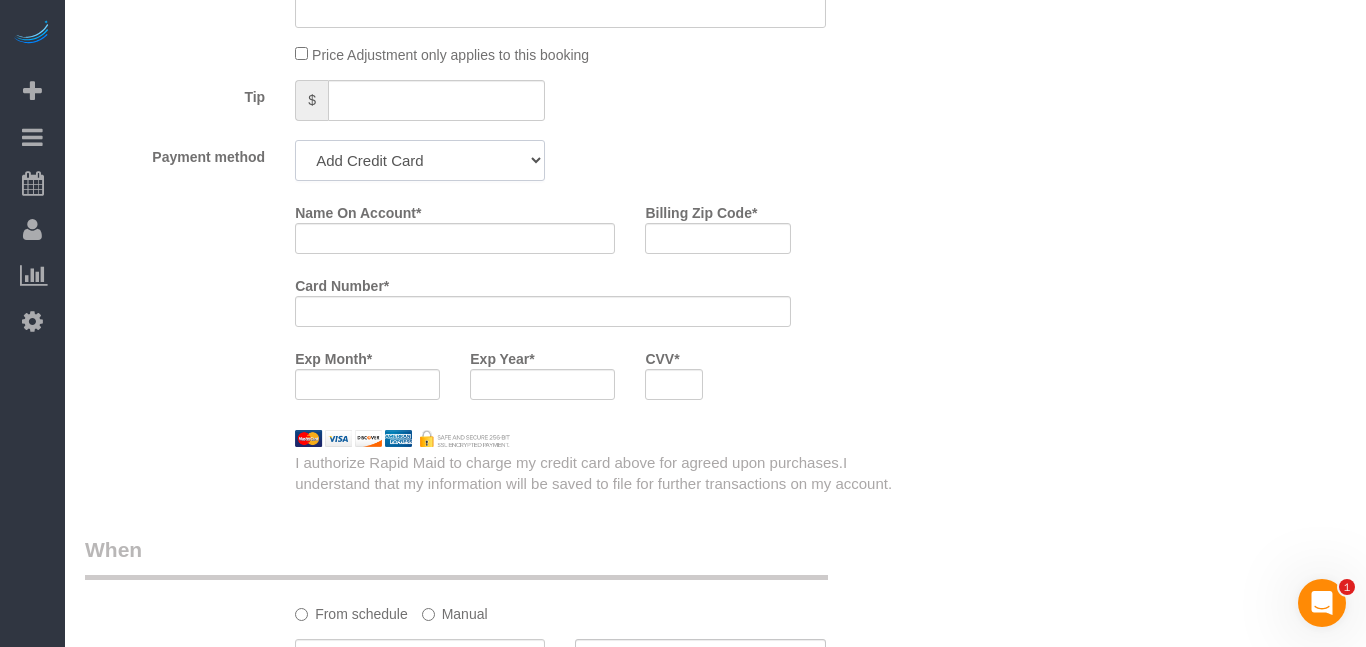click on "Add Credit Card Cash Check Paypal" 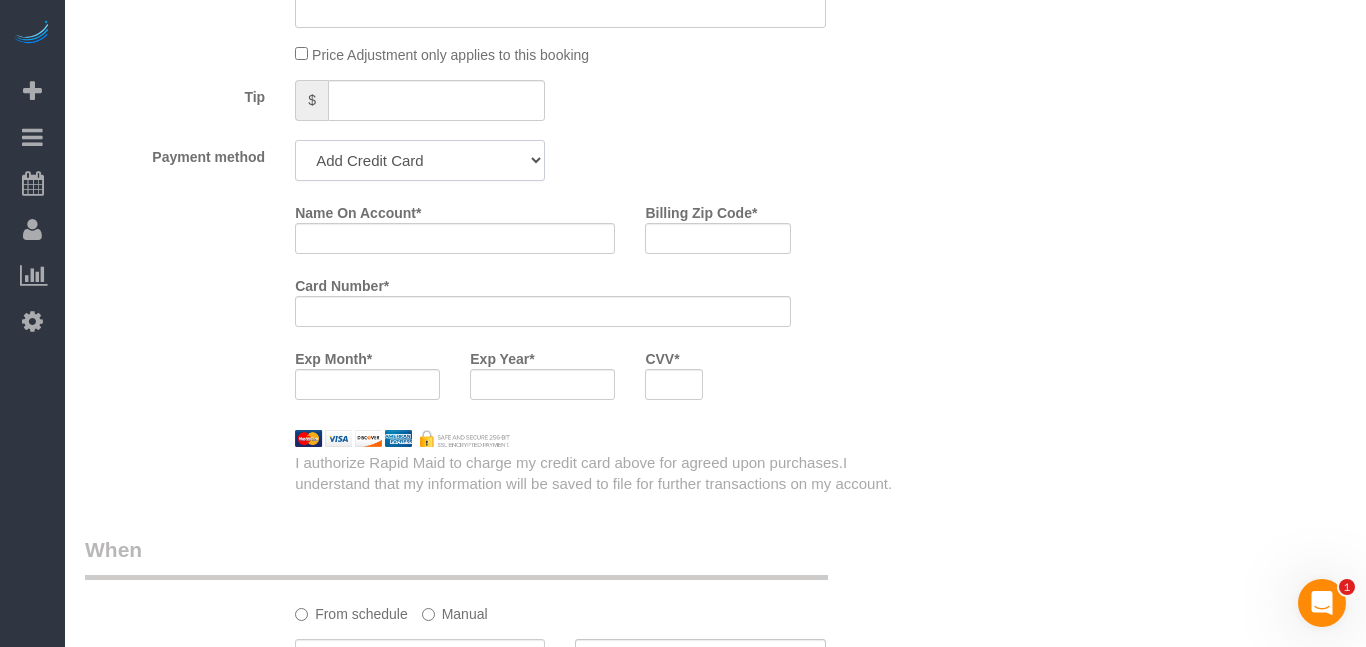 select on "string:check" 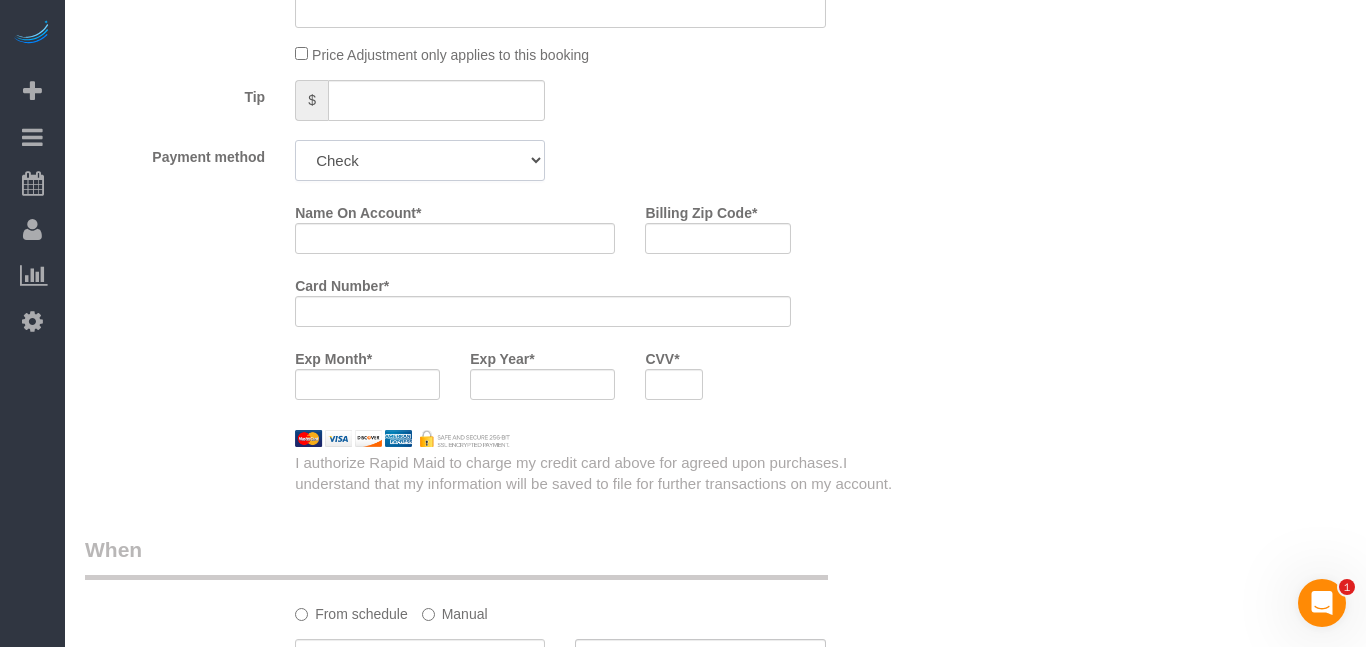 click on "Add Credit Card Cash Check Paypal" 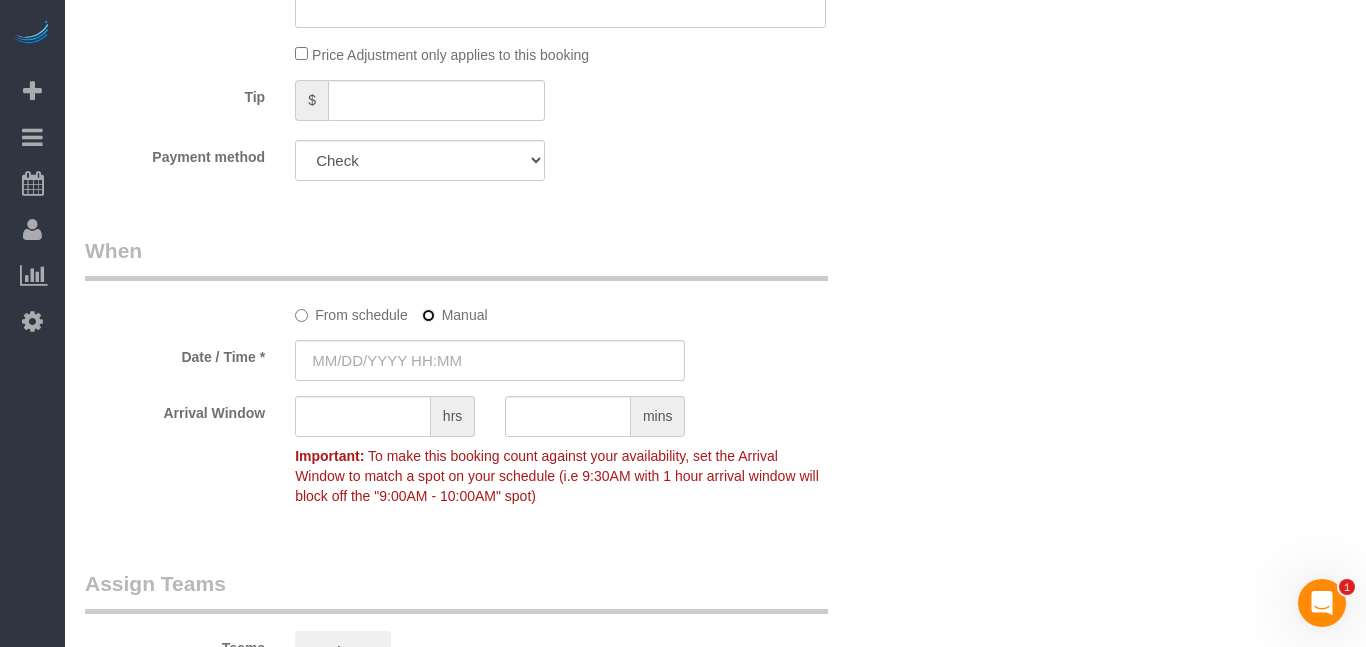type on "07/15/2025 8:00AM" 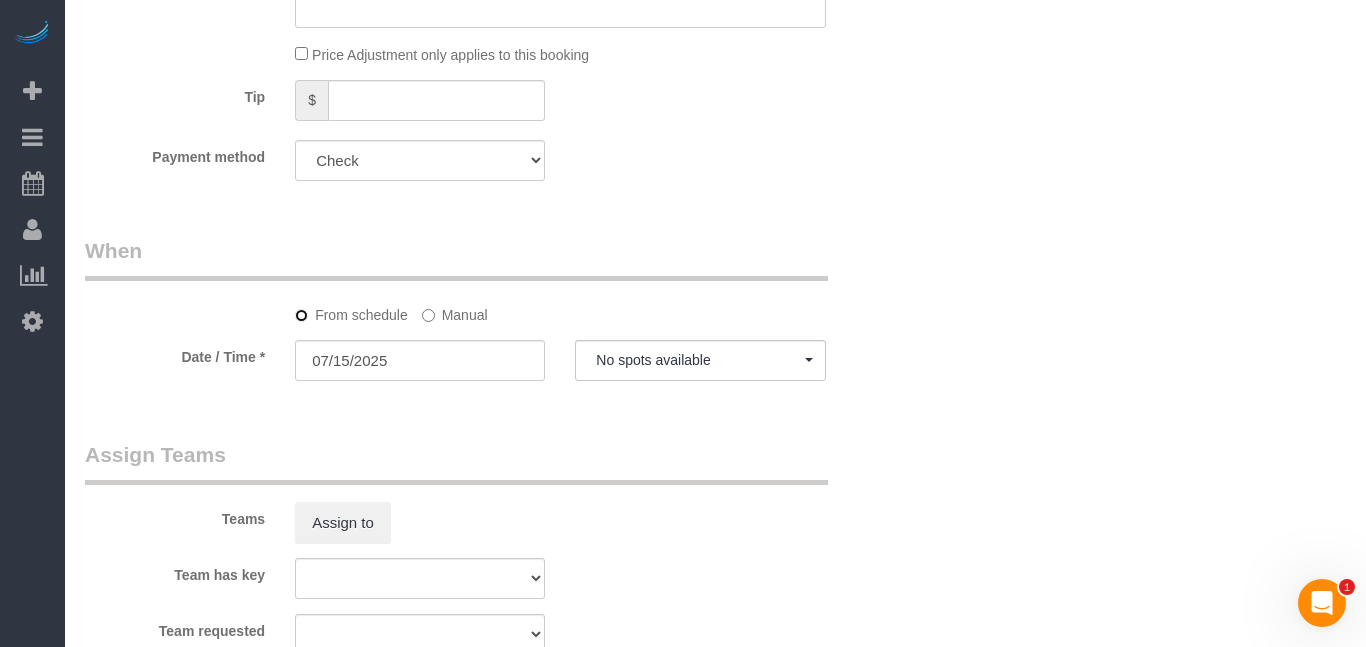 select on "spot51" 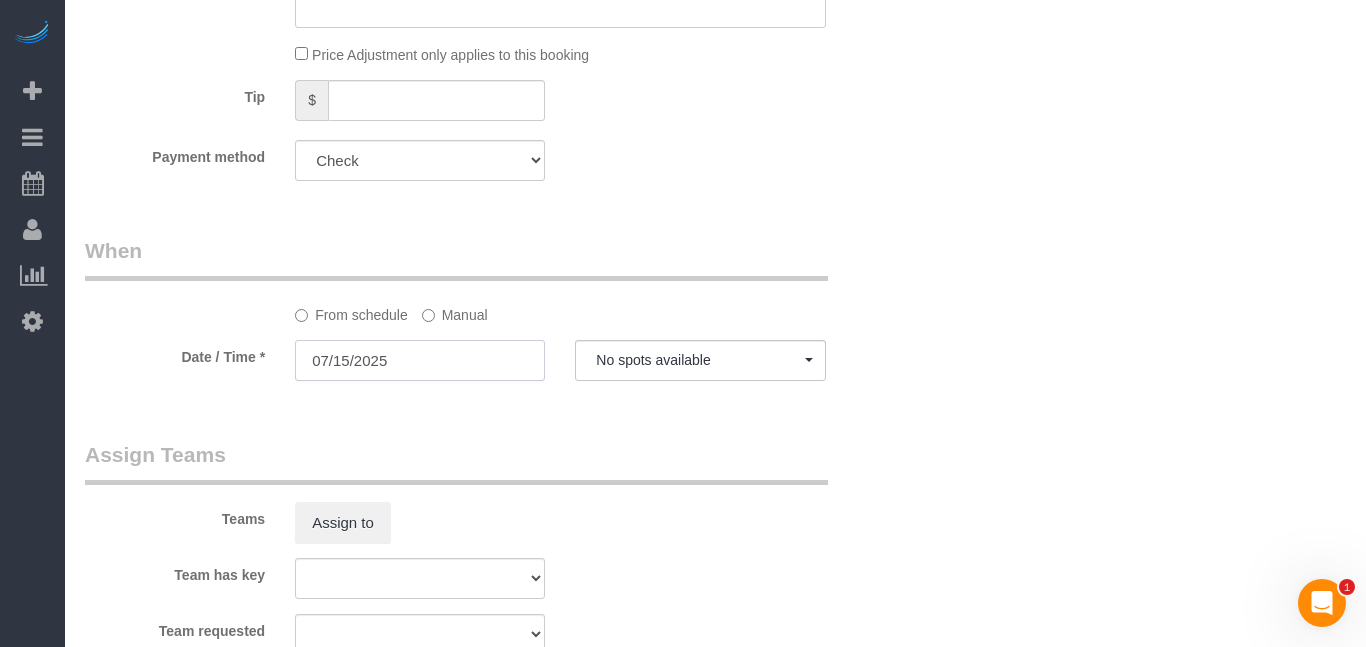 click on "07/15/2025" at bounding box center (420, 360) 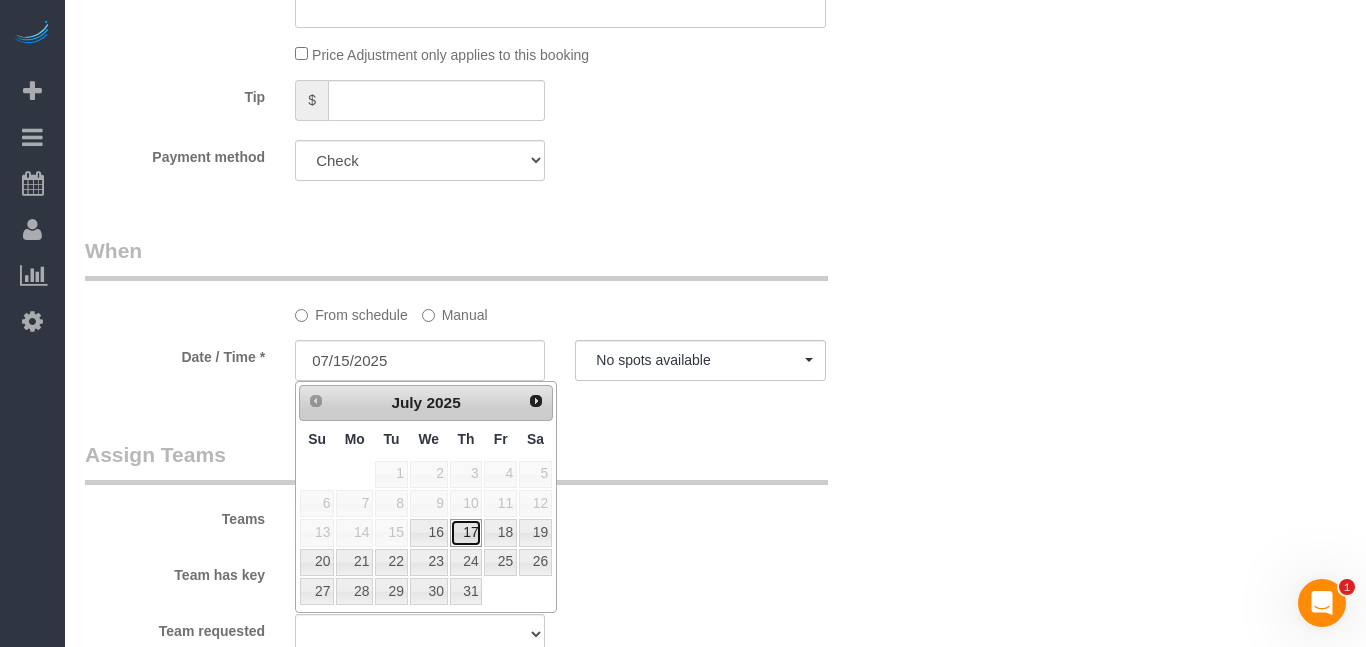 click on "17" at bounding box center (466, 532) 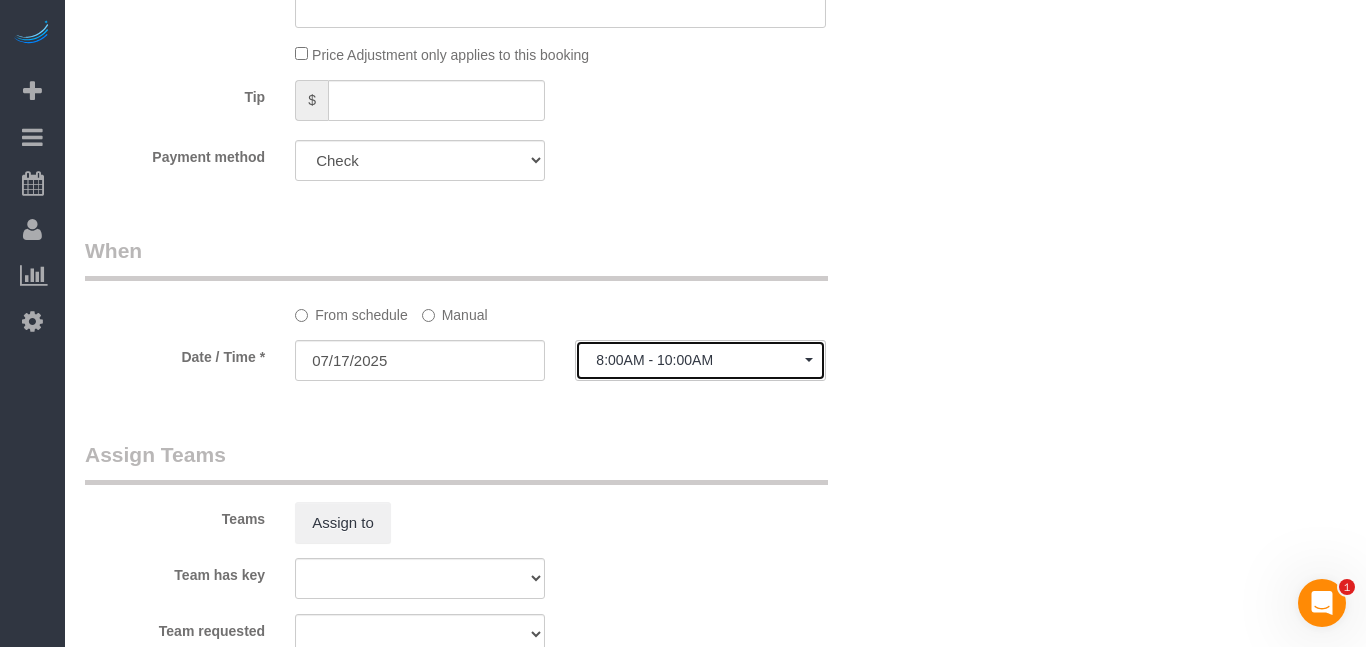 click on "8:00AM - 10:00AM" 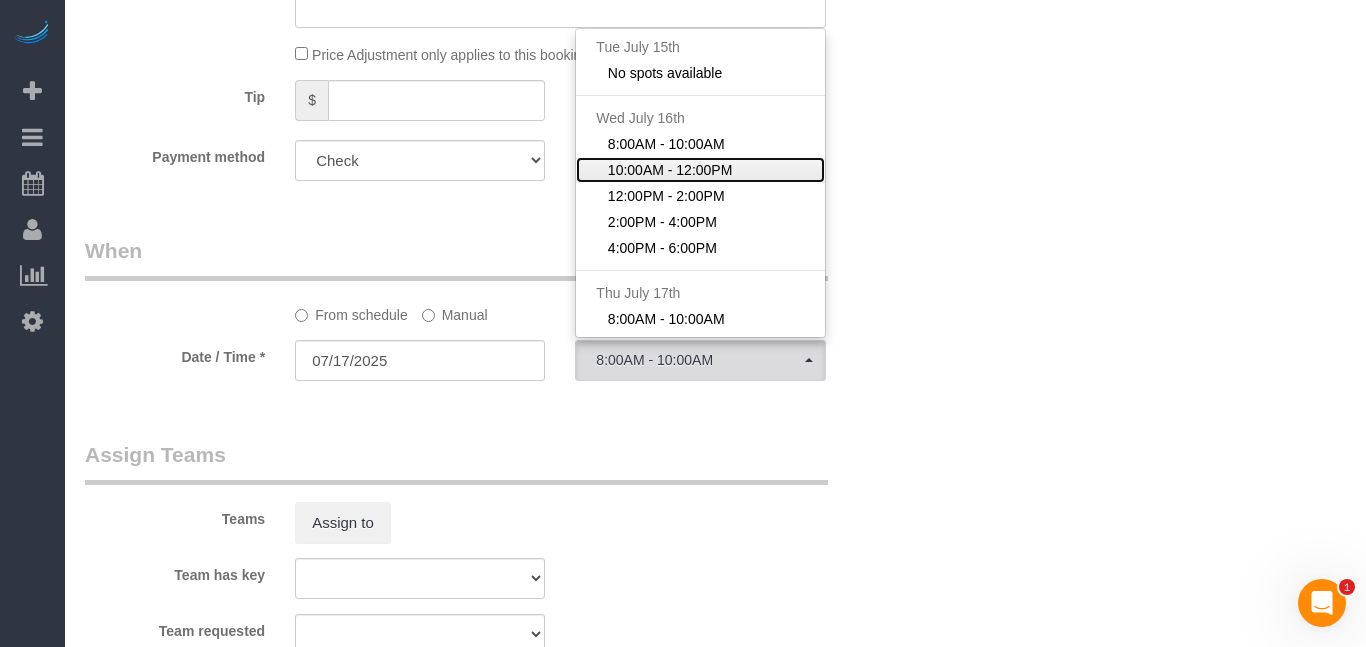 click on "10:00AM - 12:00PM" 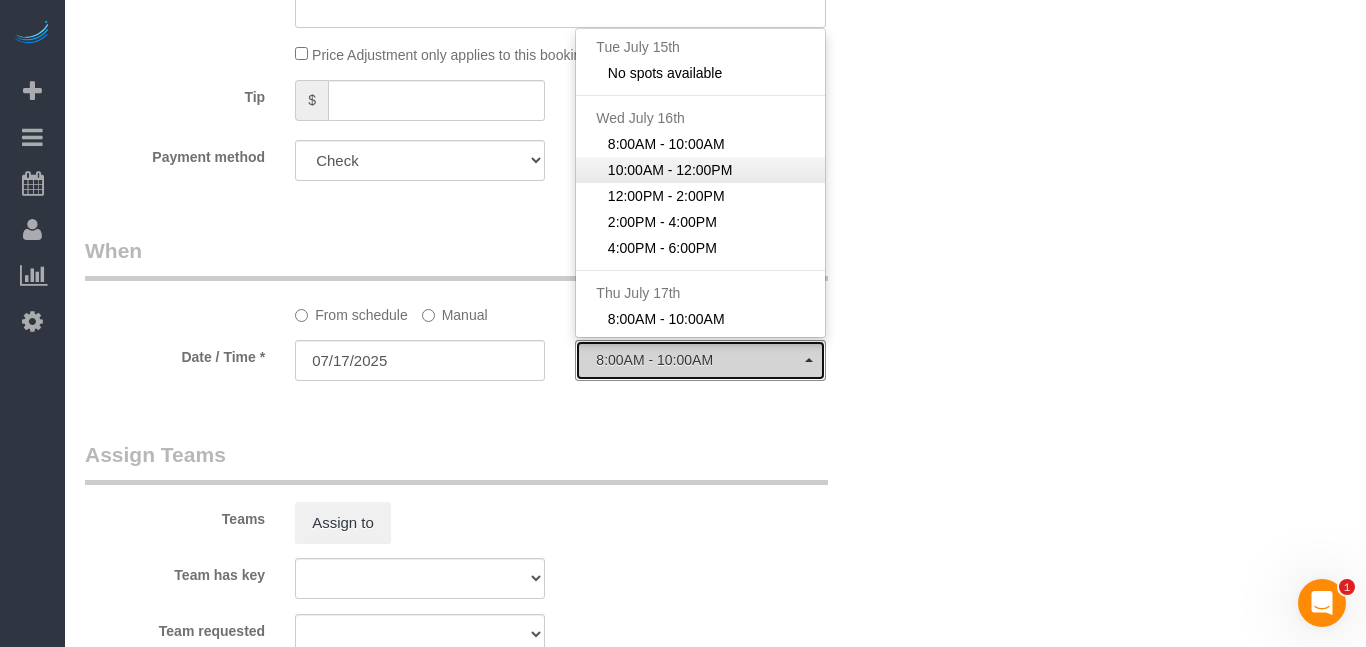 select on "spot53" 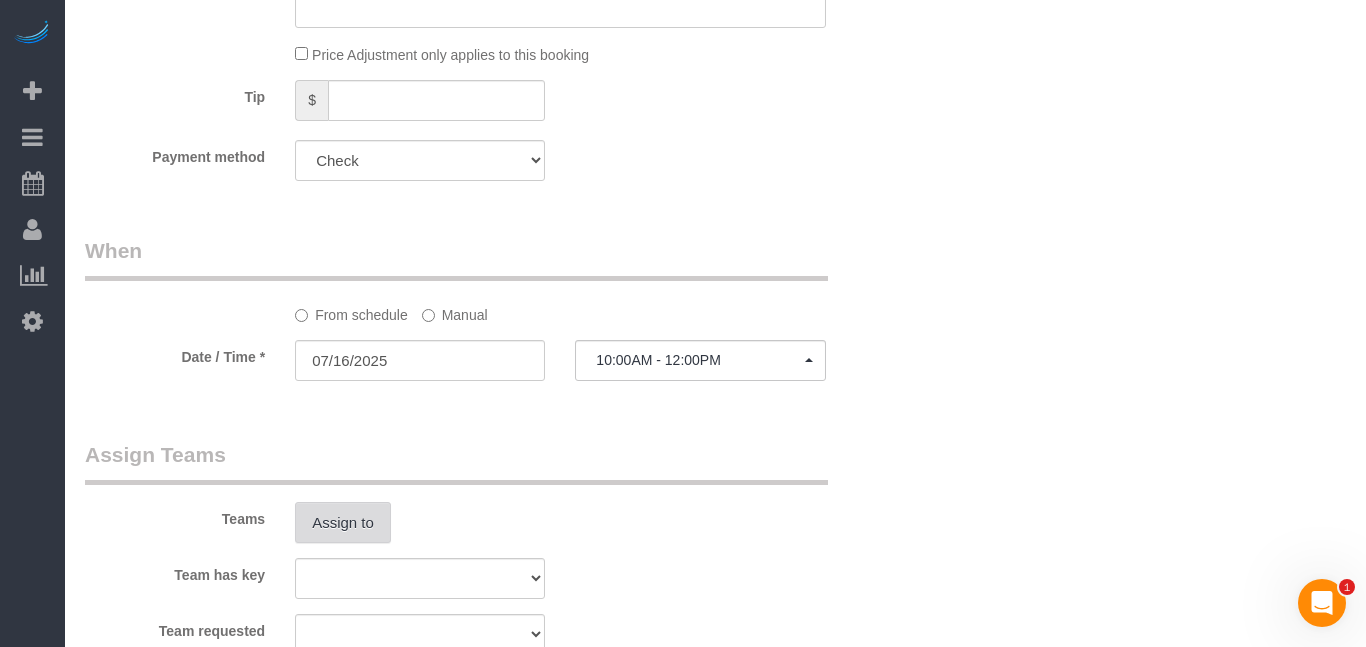 click on "Assign to" at bounding box center [343, 523] 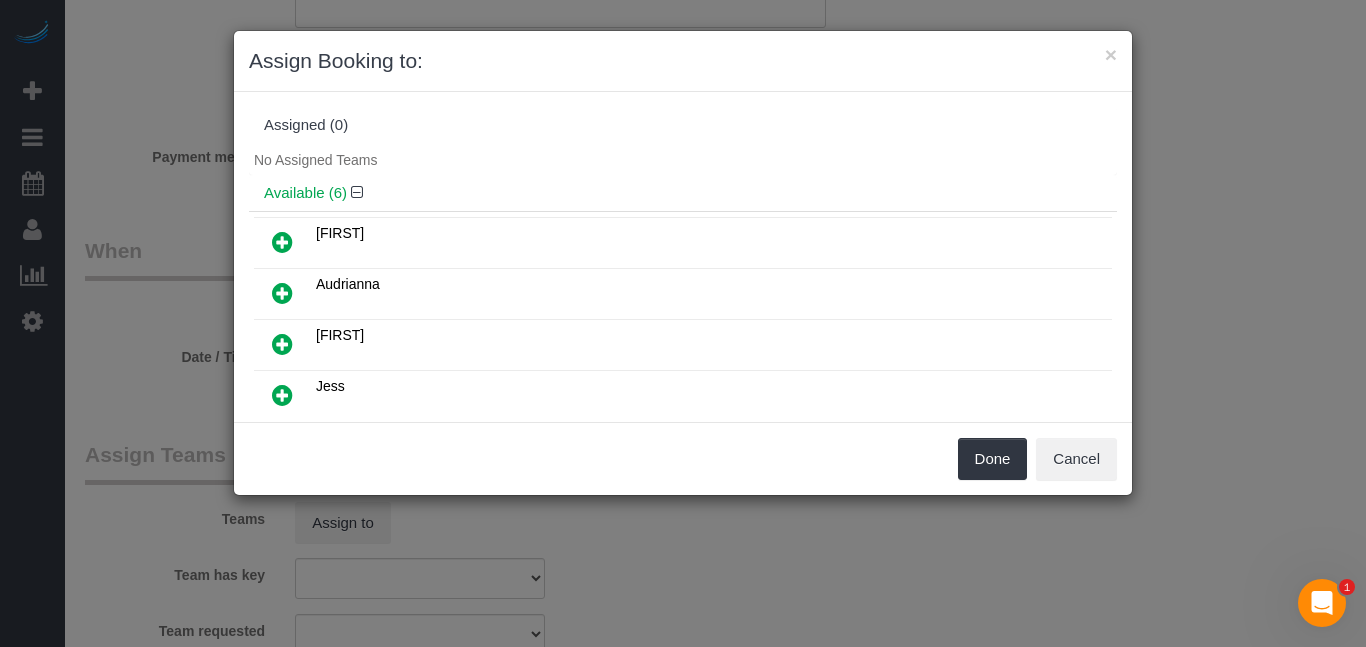 click at bounding box center (282, 344) 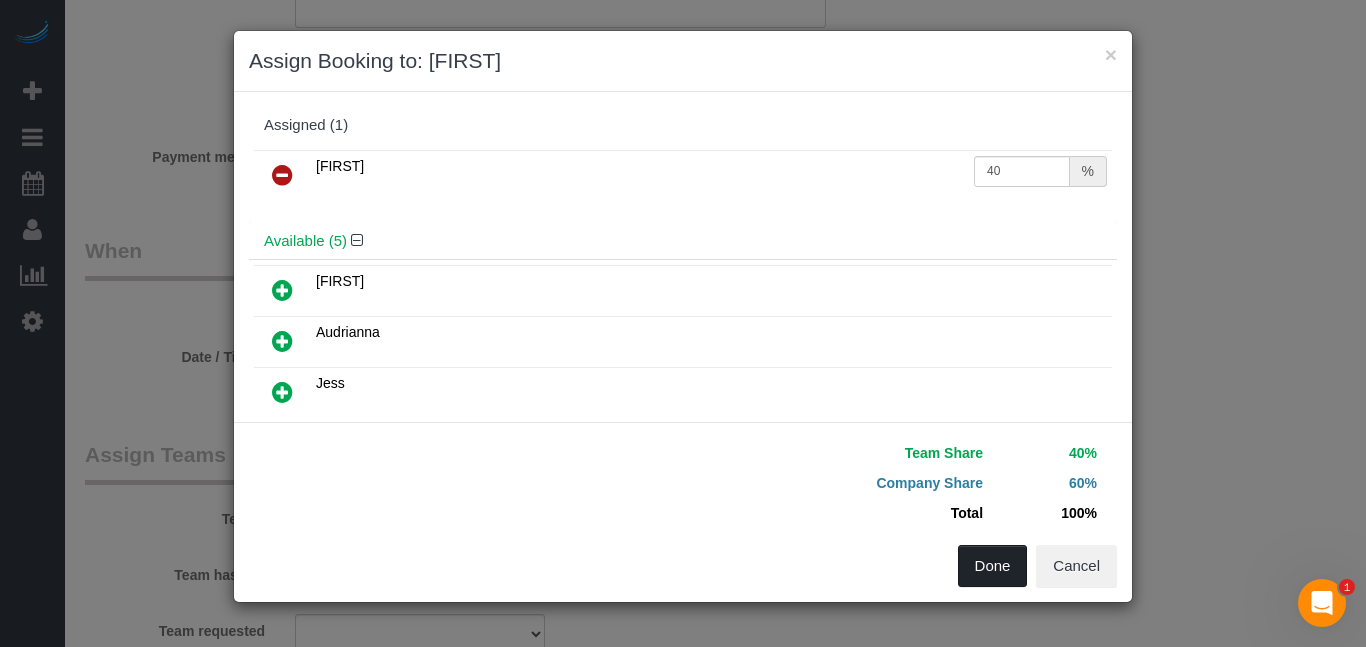 click on "Done" at bounding box center [993, 566] 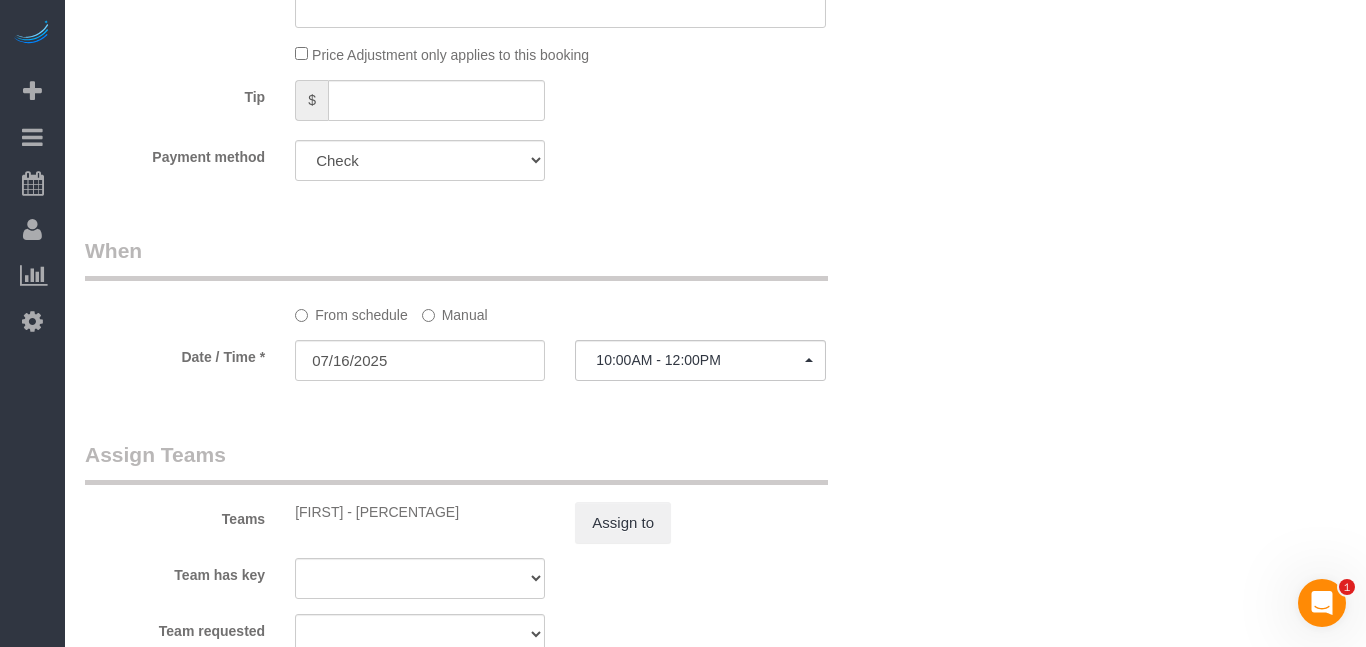 drag, startPoint x: 1365, startPoint y: 288, endPoint x: 1365, endPoint y: 382, distance: 94 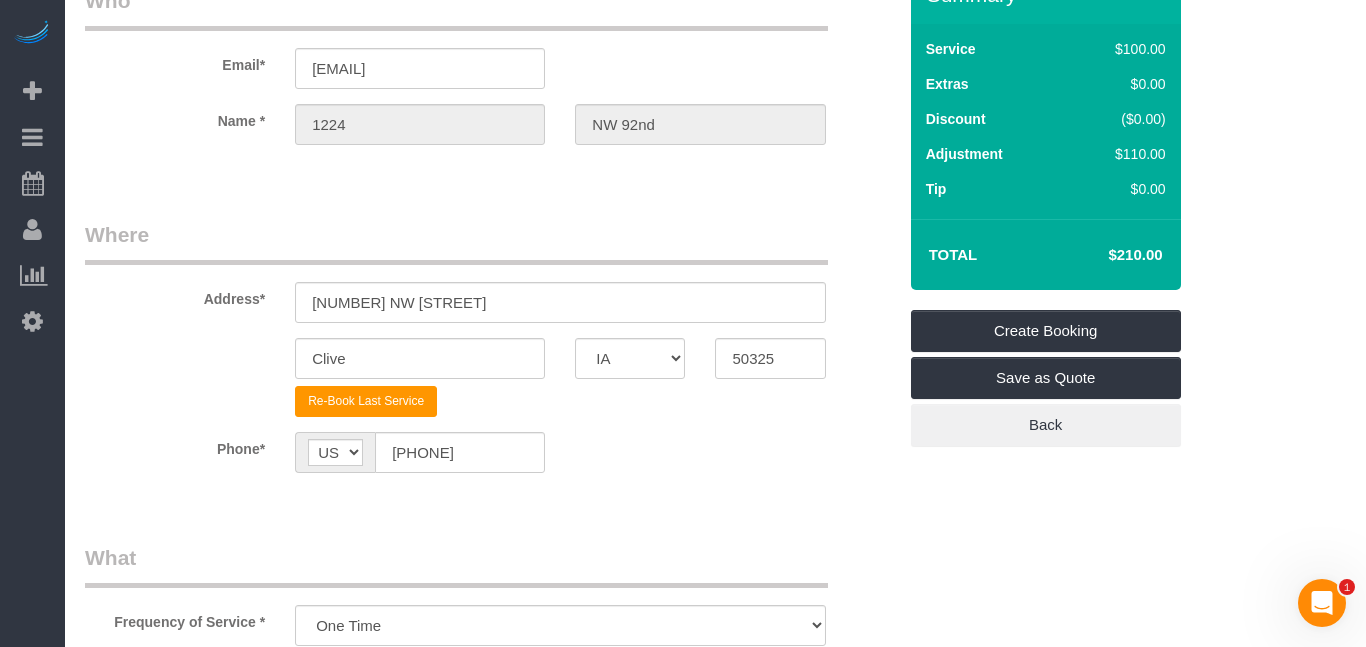 drag, startPoint x: 1361, startPoint y: 379, endPoint x: 1365, endPoint y: 104, distance: 275.02908 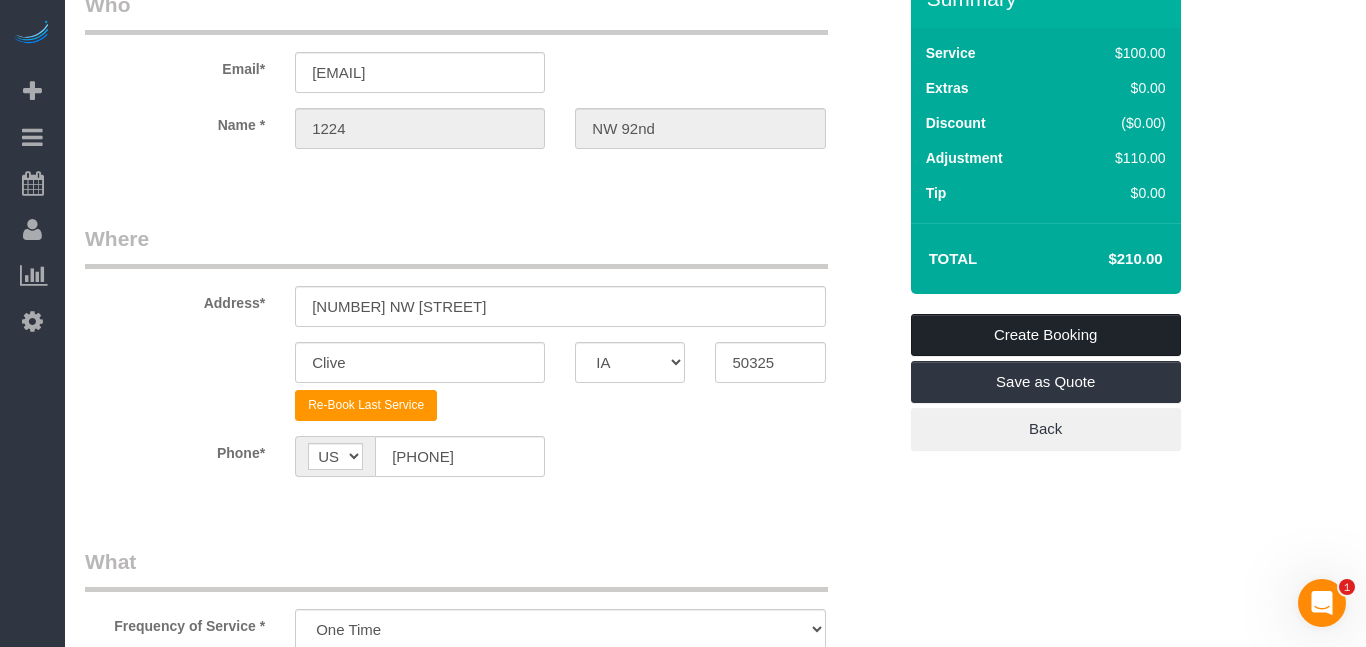 click on "Create Booking" at bounding box center [1046, 335] 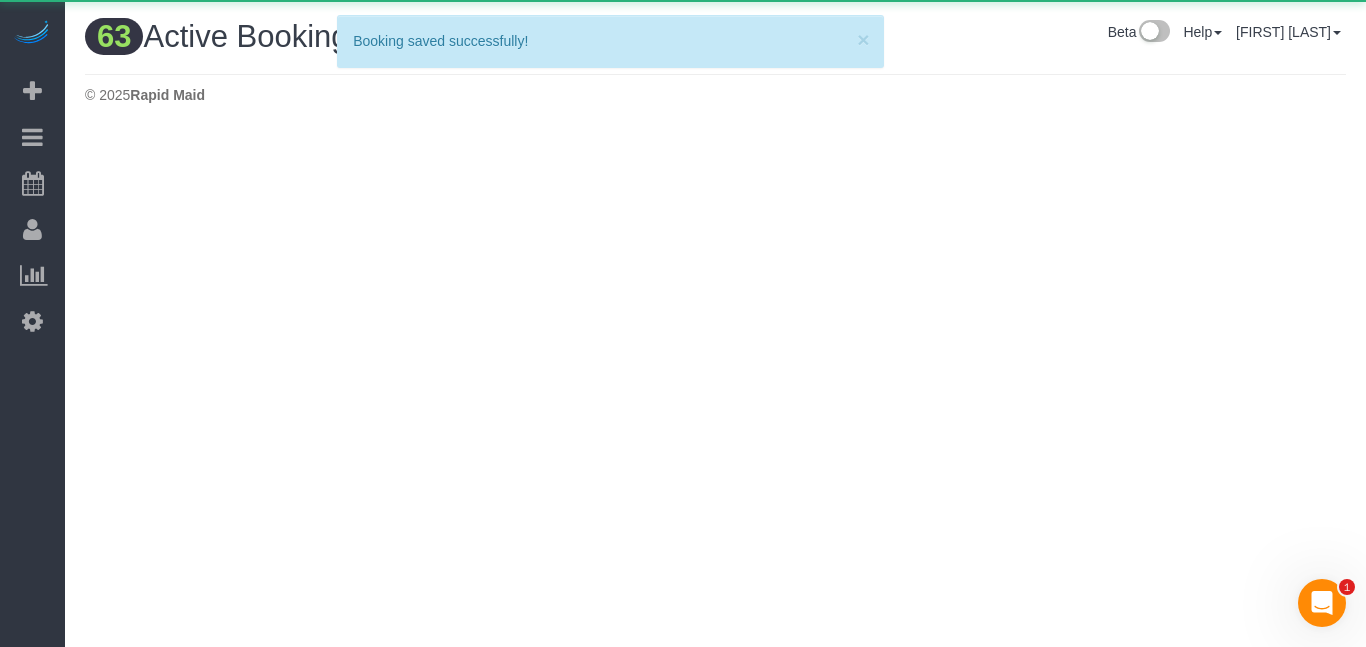 scroll, scrollTop: 0, scrollLeft: 0, axis: both 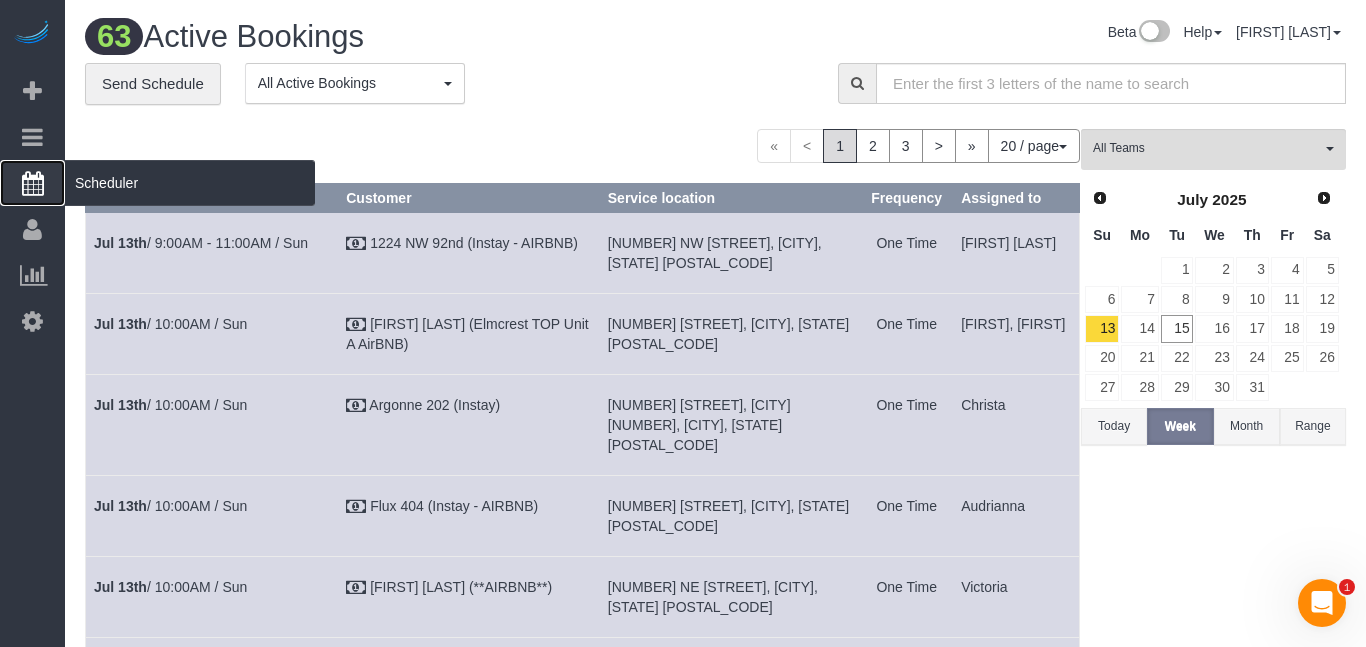 click at bounding box center [33, 183] 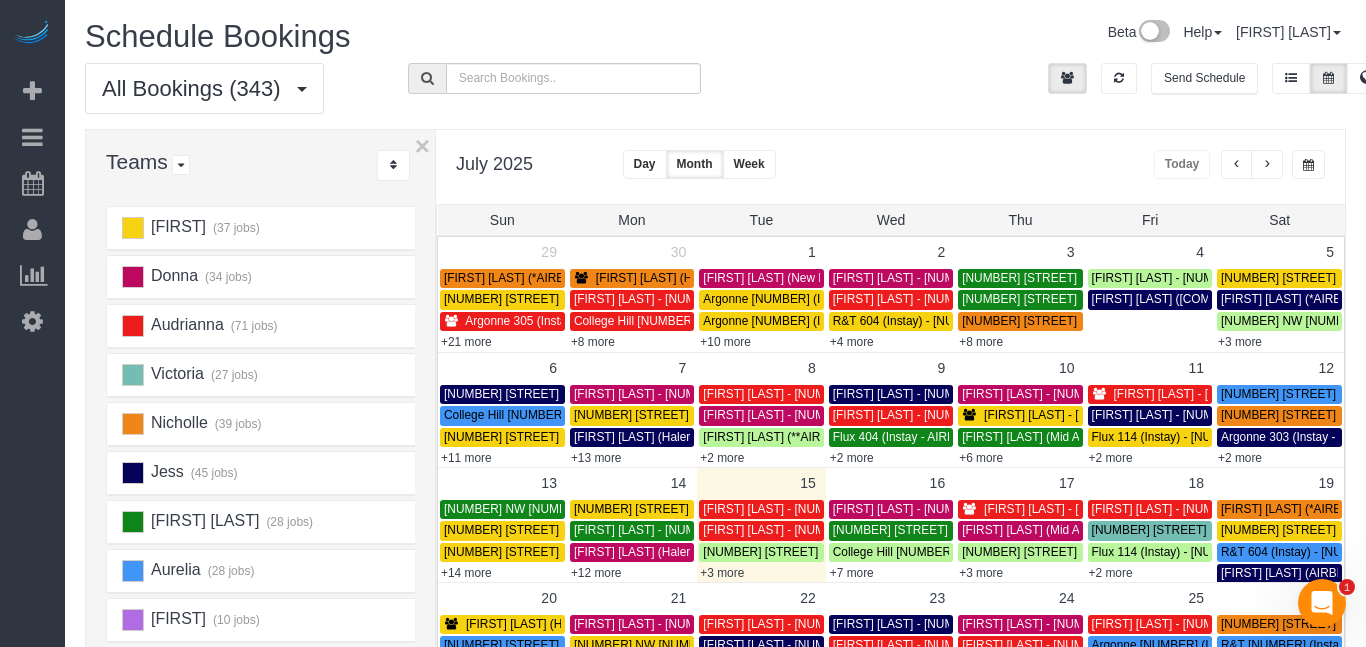 scroll, scrollTop: 163, scrollLeft: 0, axis: vertical 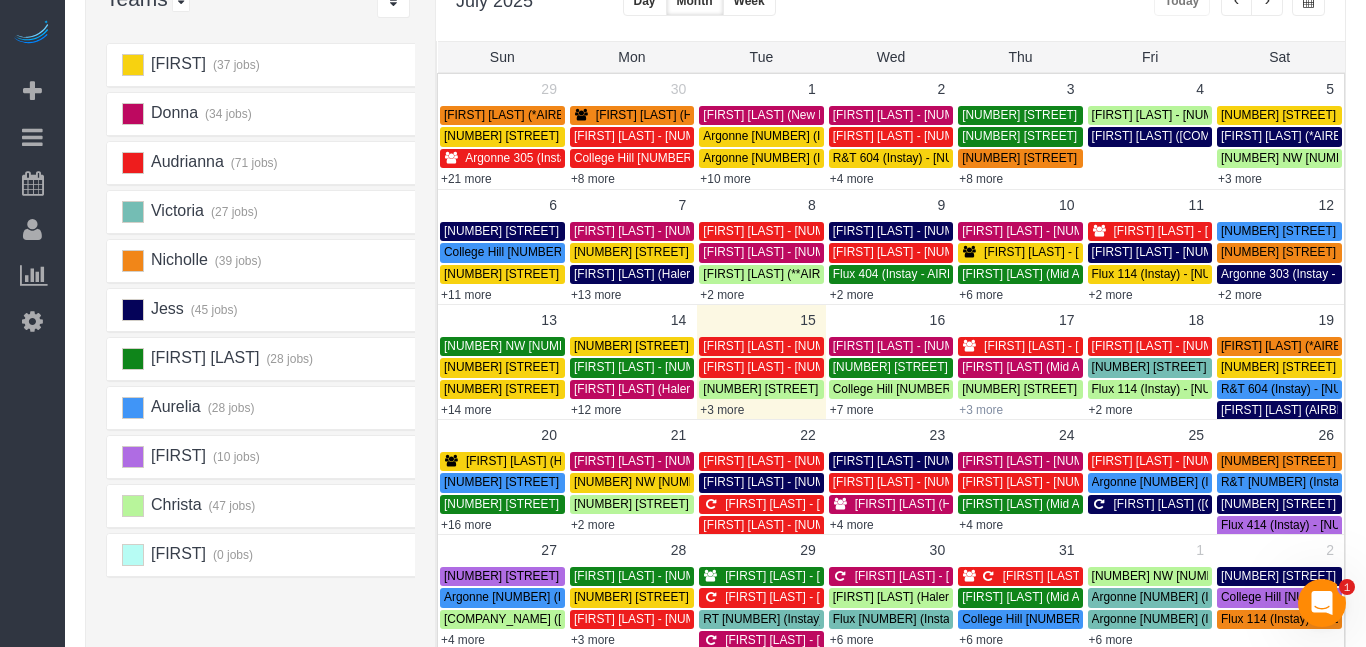 click on "+3 more" at bounding box center [981, 410] 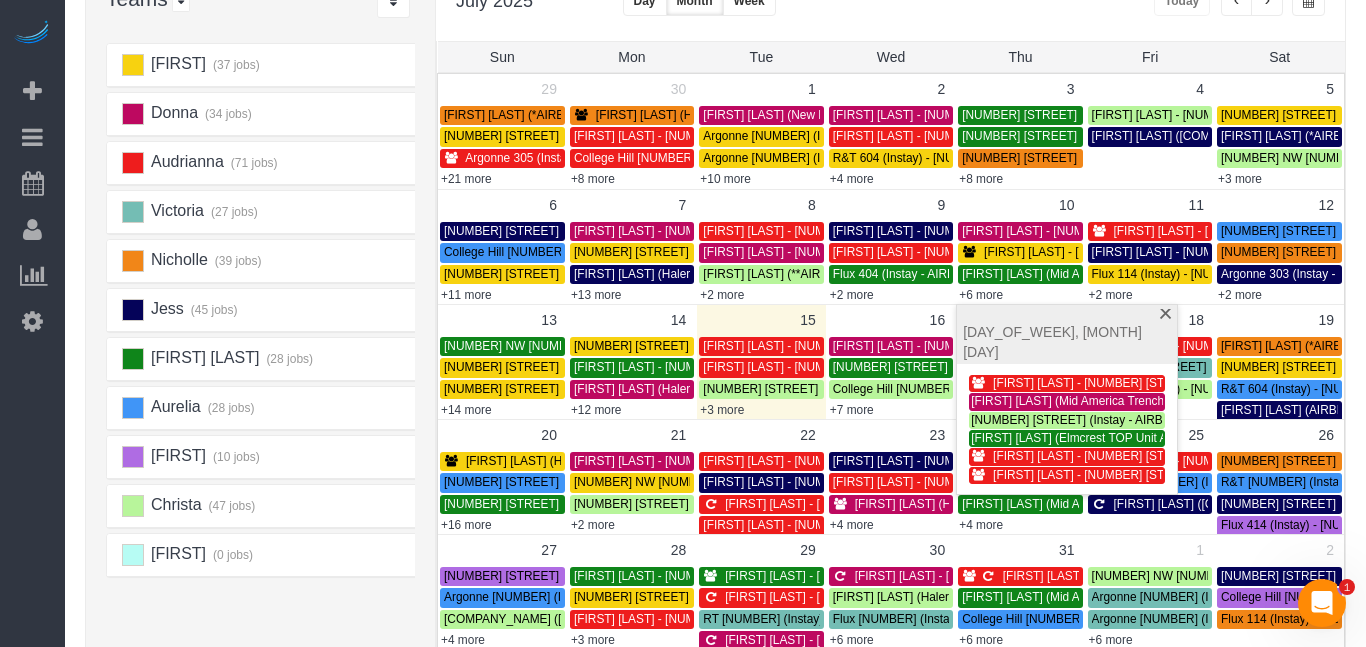 click on "[FIRST]
(37 jobs)
[LAST]
(34 jobs)
[FIRST]
(71 jobs)
[FIRST]
(27 jobs)" at bounding box center [266, 438] 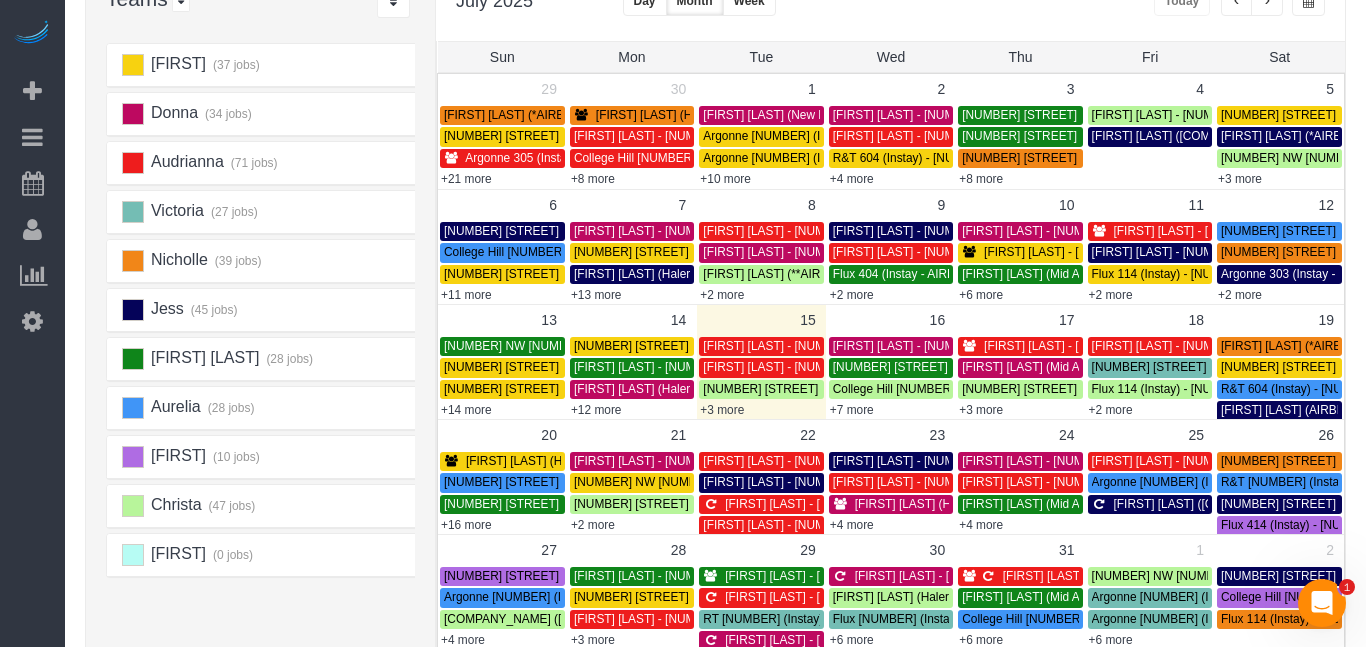 click on "25" at bounding box center [1149, 434] 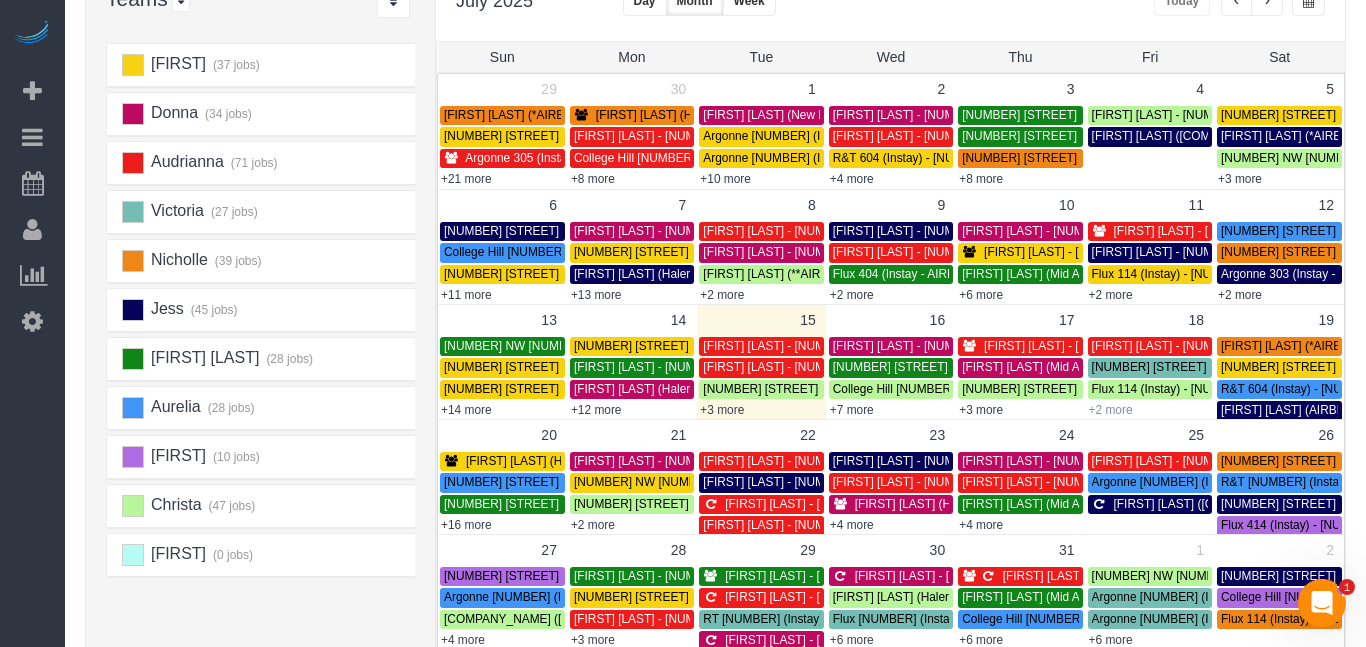 click on "+2 more" at bounding box center (1111, 410) 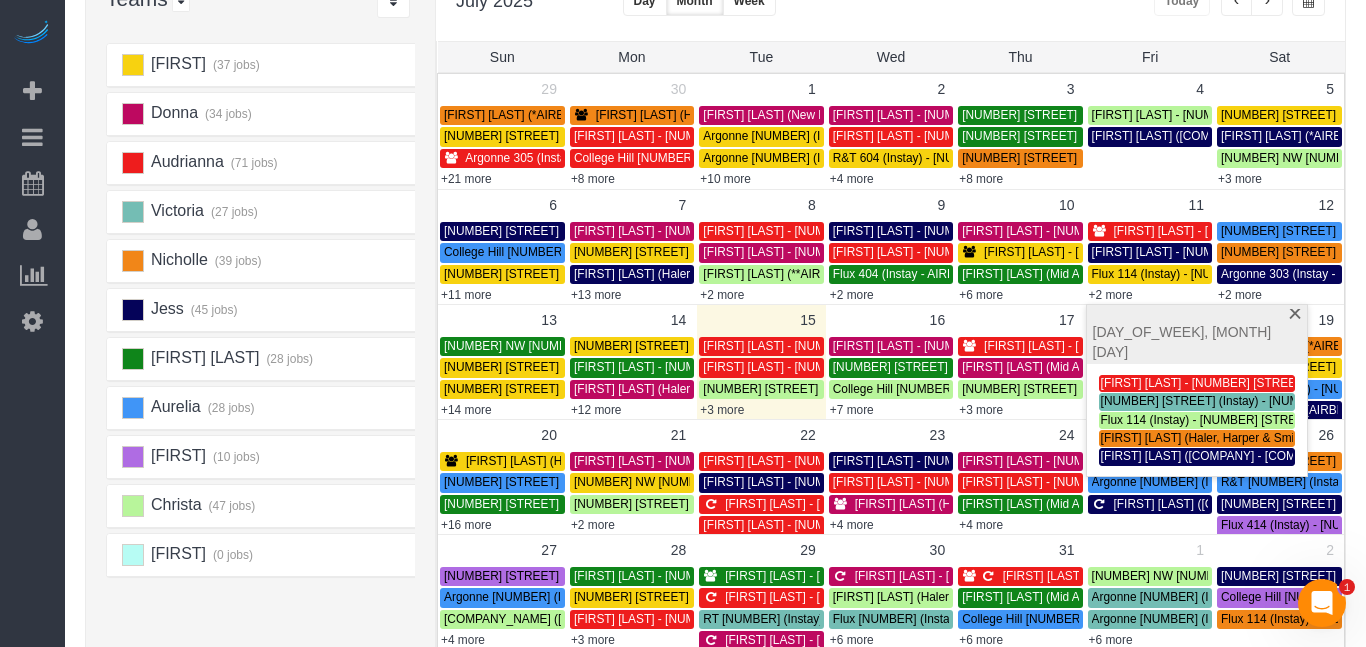 click on "[FIRST]" at bounding box center [177, 553] 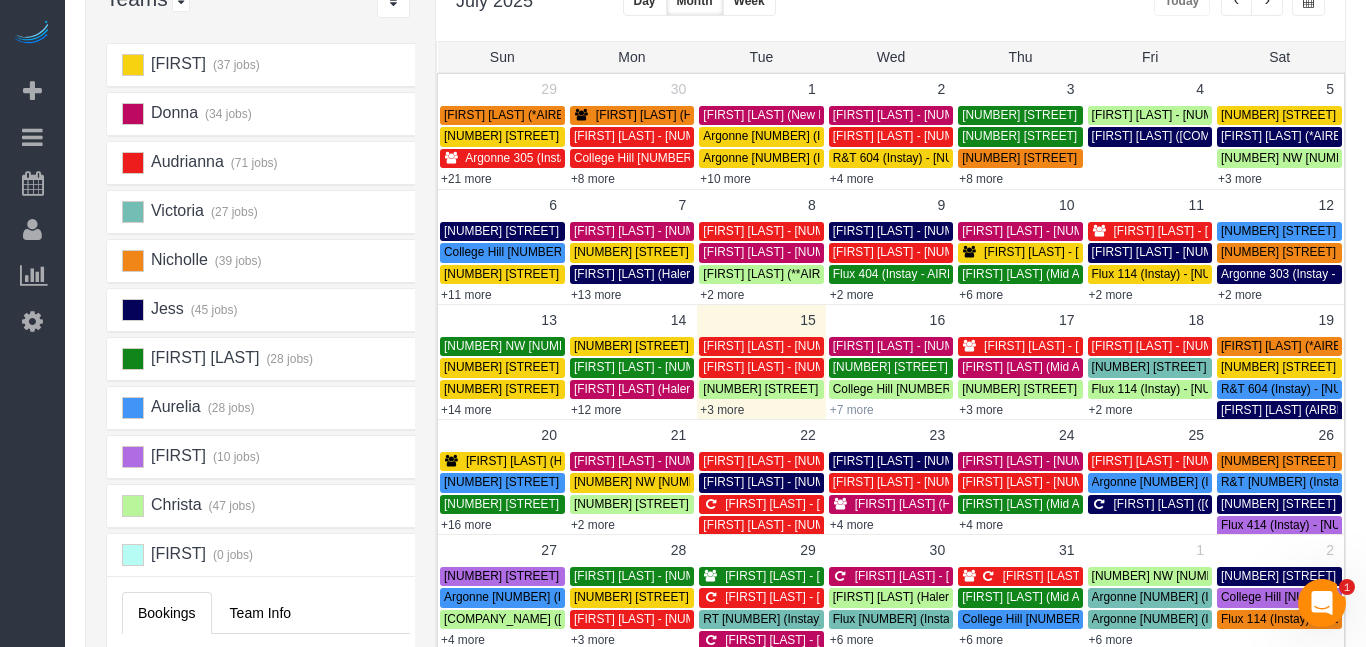 click on "+7 more" at bounding box center (852, 410) 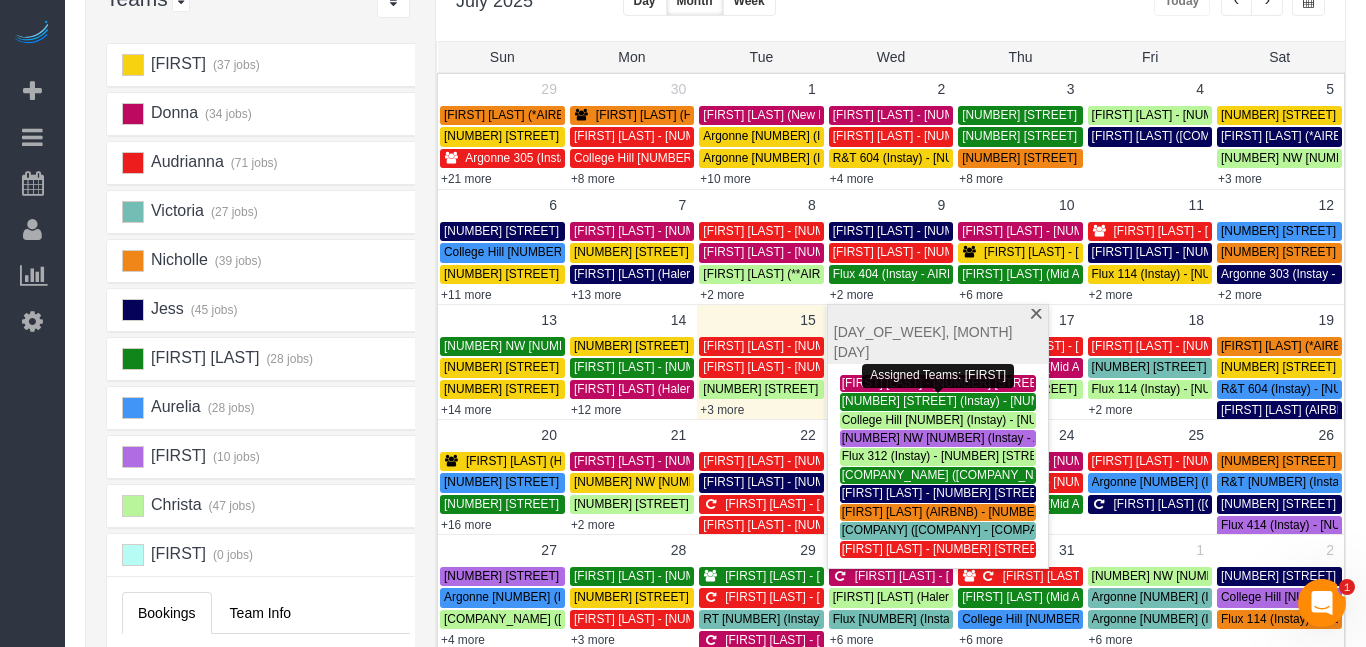 click on "[NUMBER] NW [NUMBER] (Instay - AIRBNB) - [NUMBER] NW [STREET], [CITY], [STATE] [POSTAL_CODE]" at bounding box center [1129, 438] 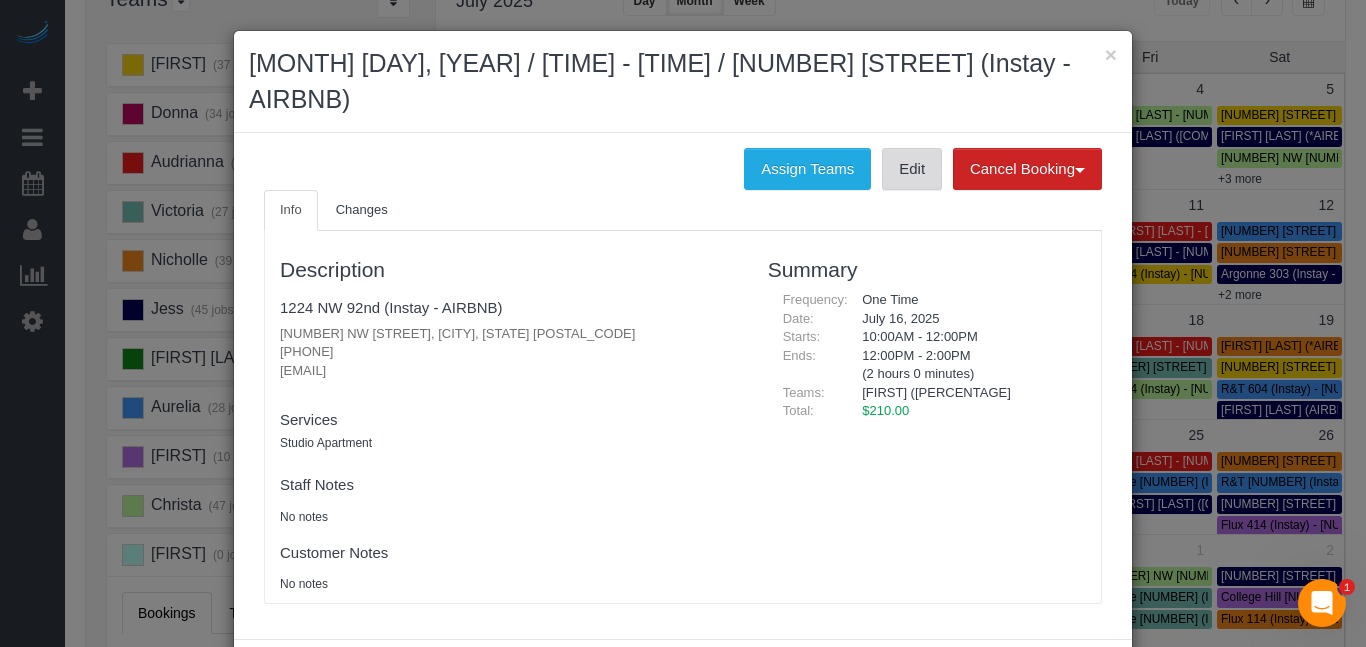 click on "Edit" at bounding box center [912, 169] 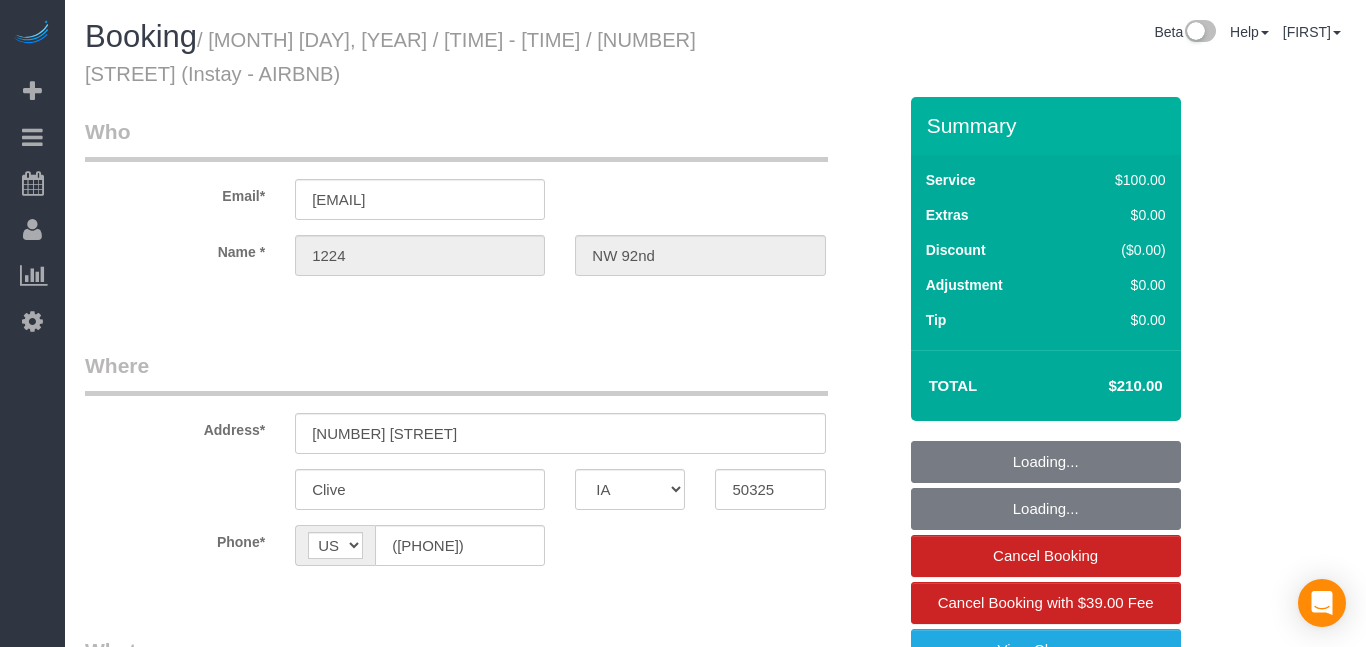 select on "IA" 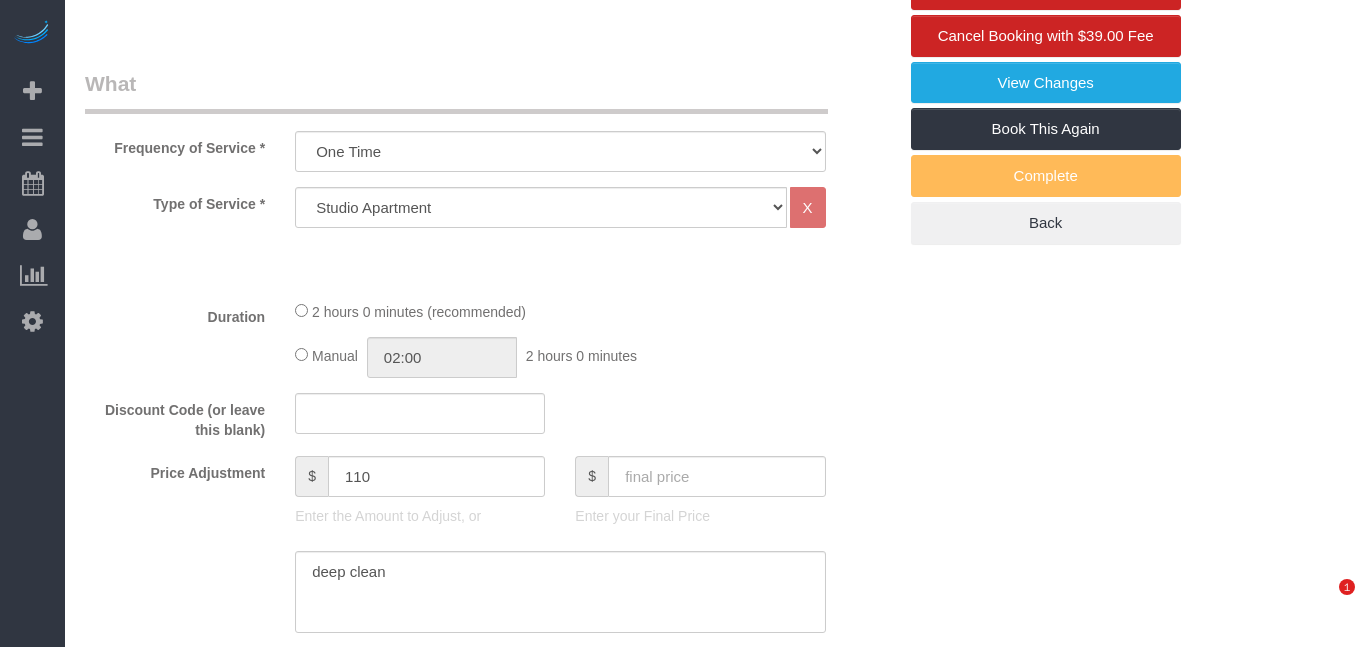 scroll, scrollTop: 892, scrollLeft: 0, axis: vertical 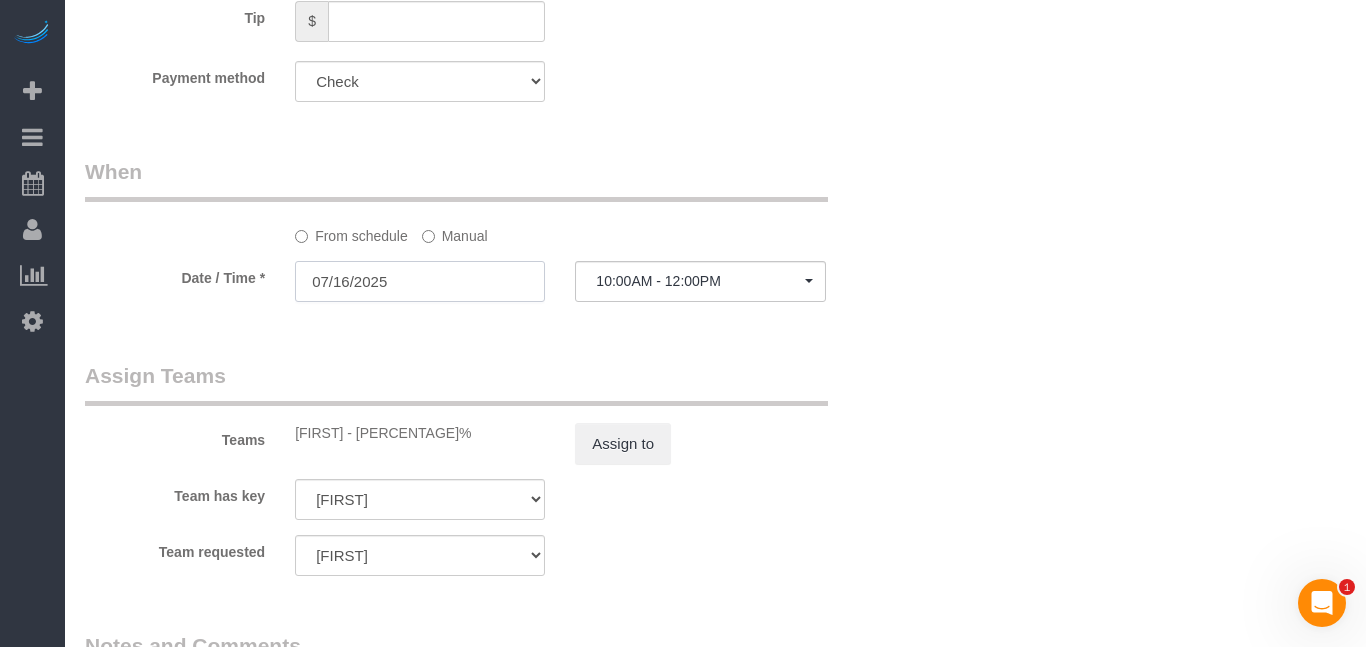 click on "07/16/2025" at bounding box center (420, 281) 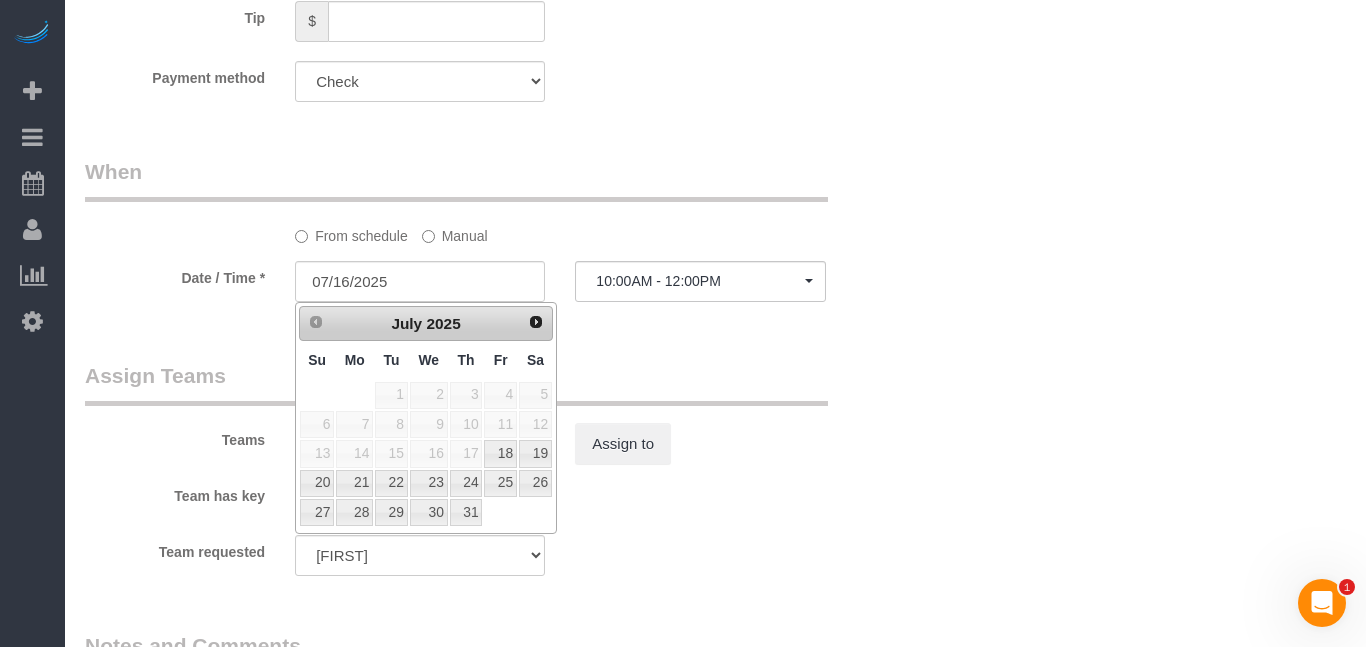 click on "17" at bounding box center [466, 453] 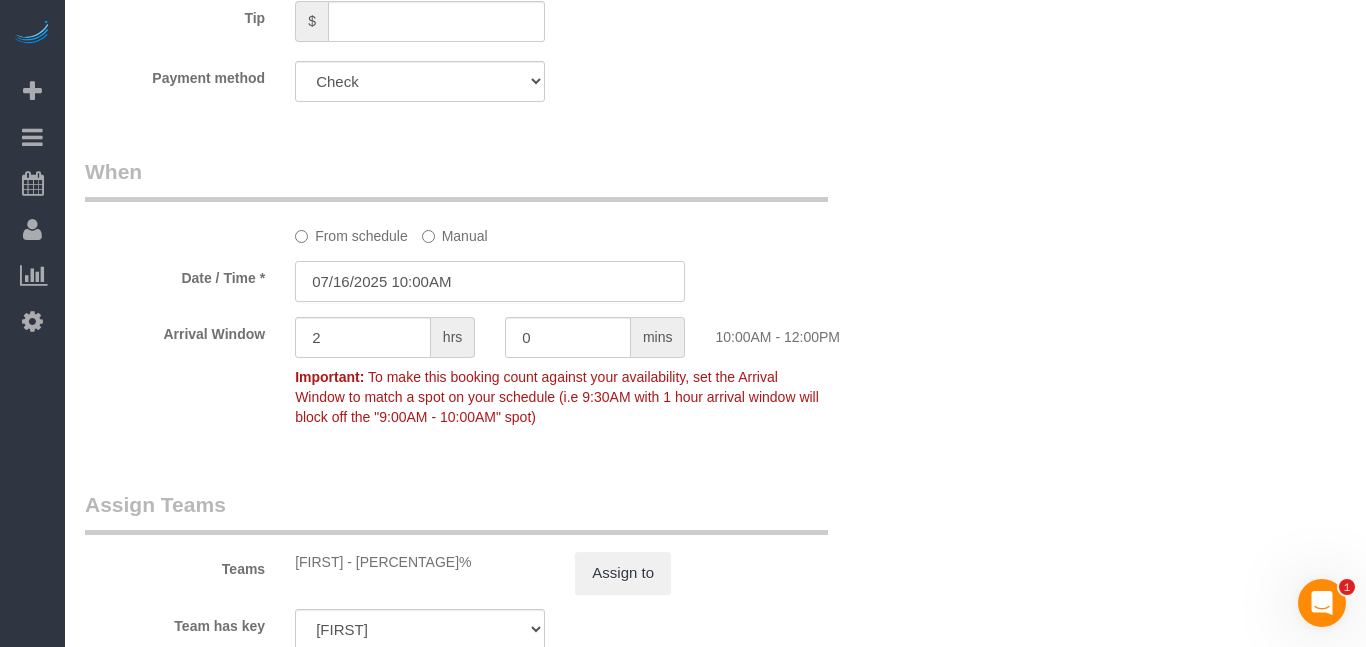 click on "07/16/2025 10:00AM" at bounding box center [490, 281] 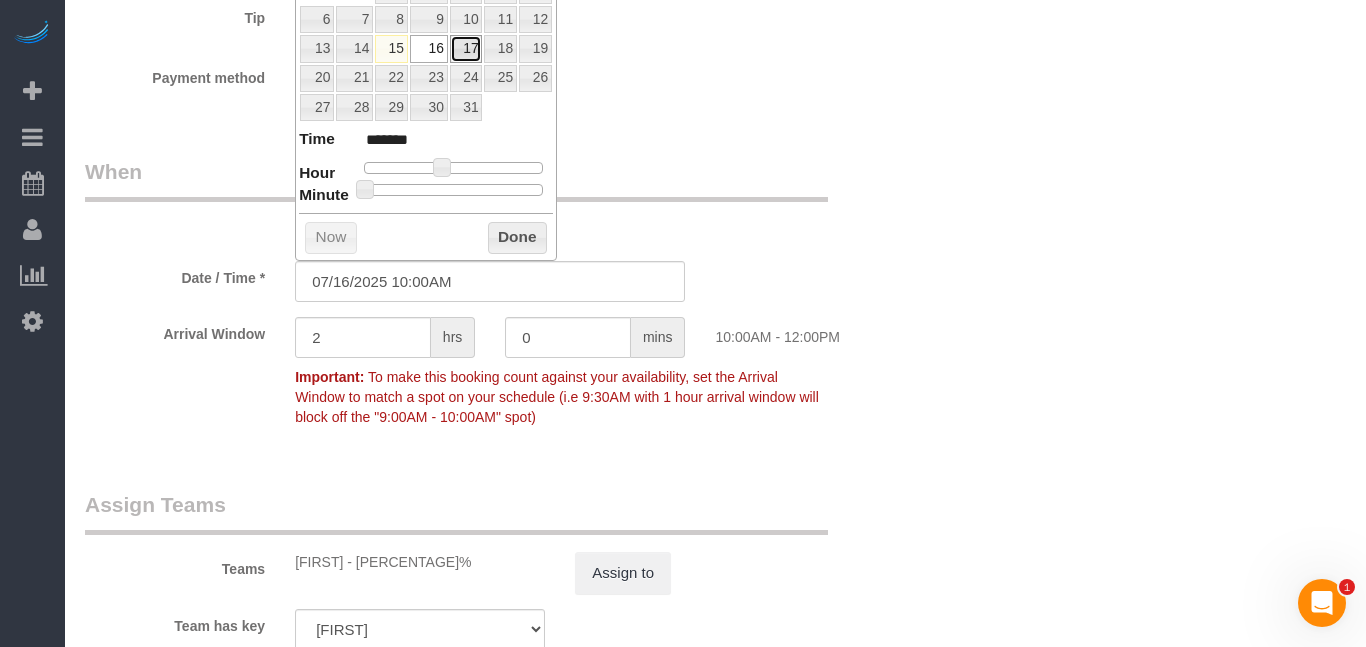 click on "17" at bounding box center (466, 48) 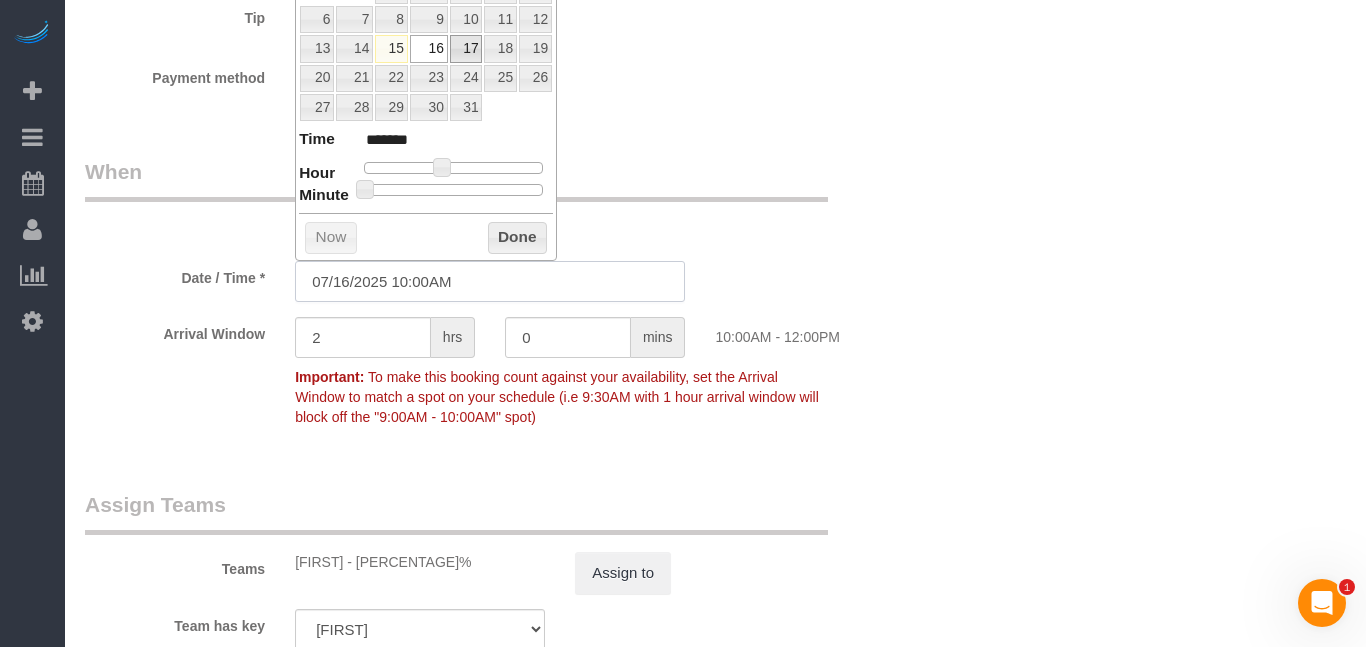 type on "07/17/2025 10:00AM" 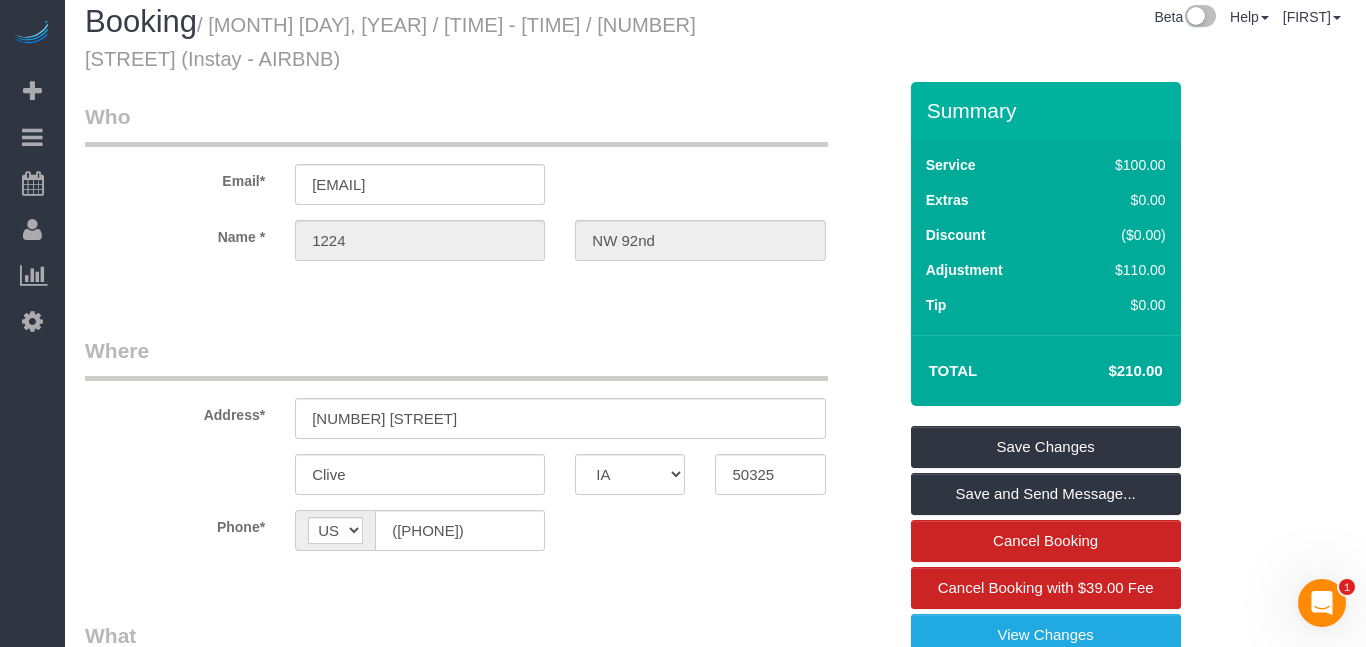 scroll, scrollTop: 0, scrollLeft: 0, axis: both 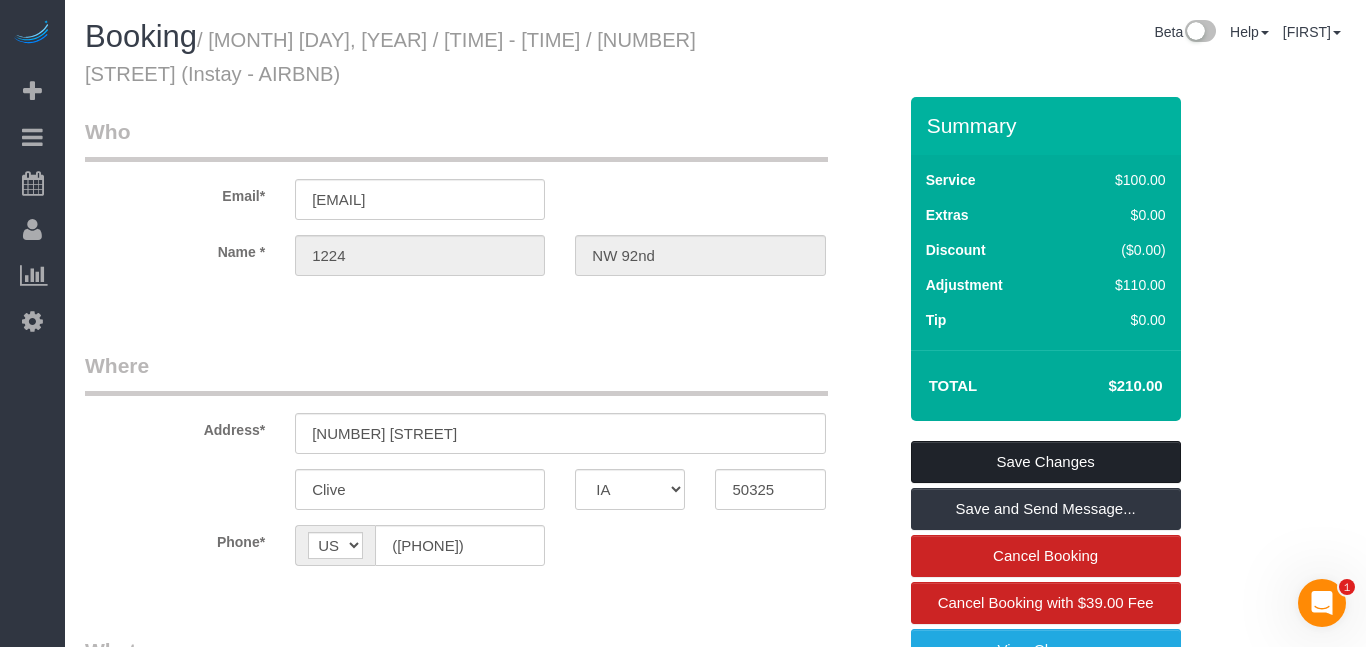 click on "Save Changes" at bounding box center [1046, 462] 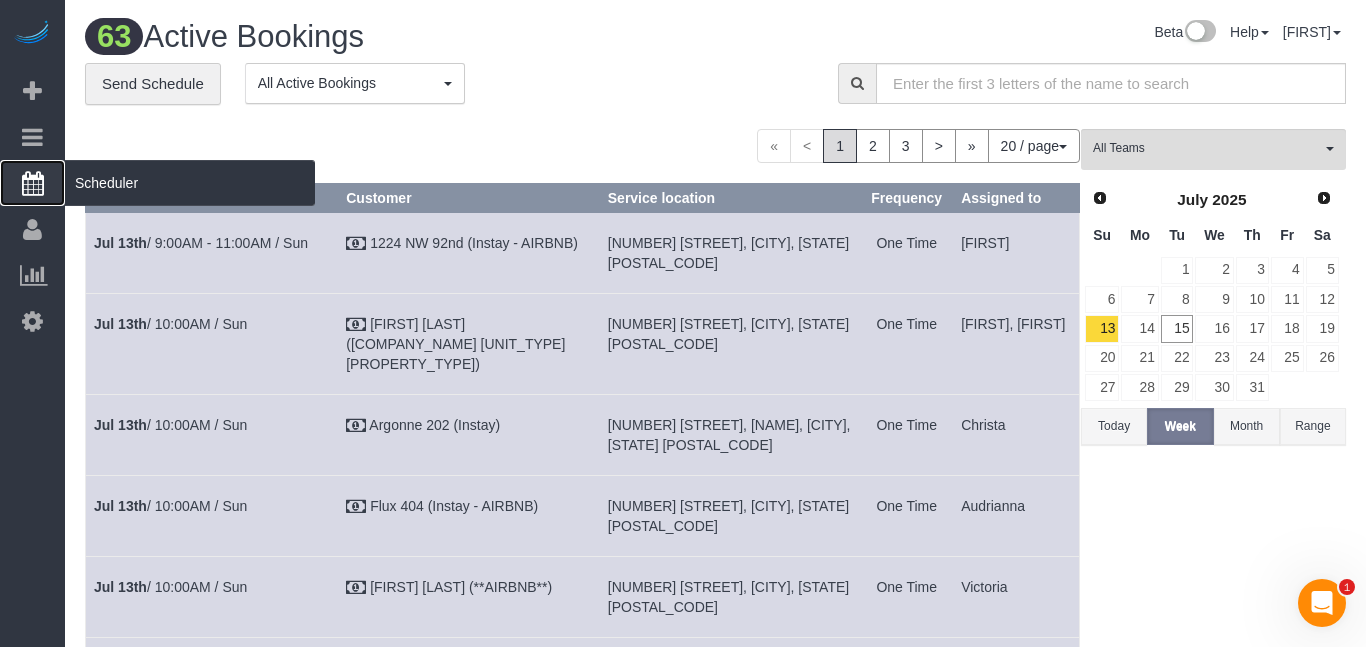 click on "Scheduler" at bounding box center [32, 183] 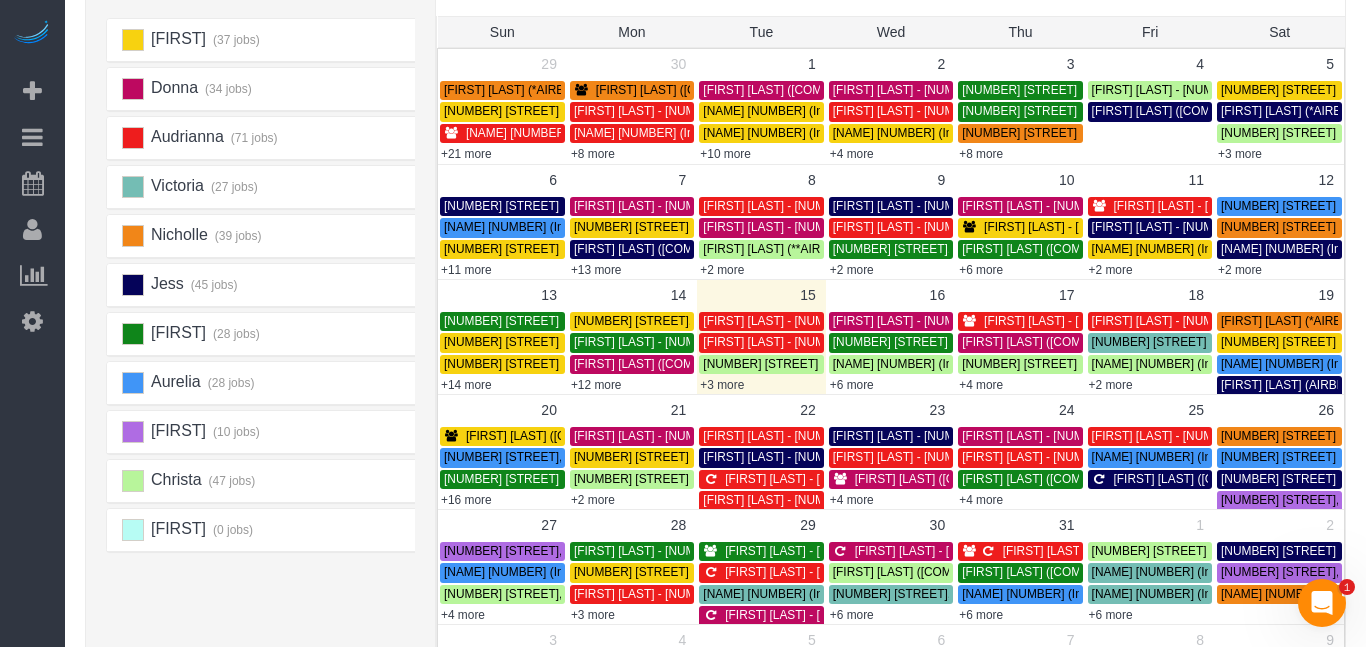 scroll, scrollTop: 207, scrollLeft: 0, axis: vertical 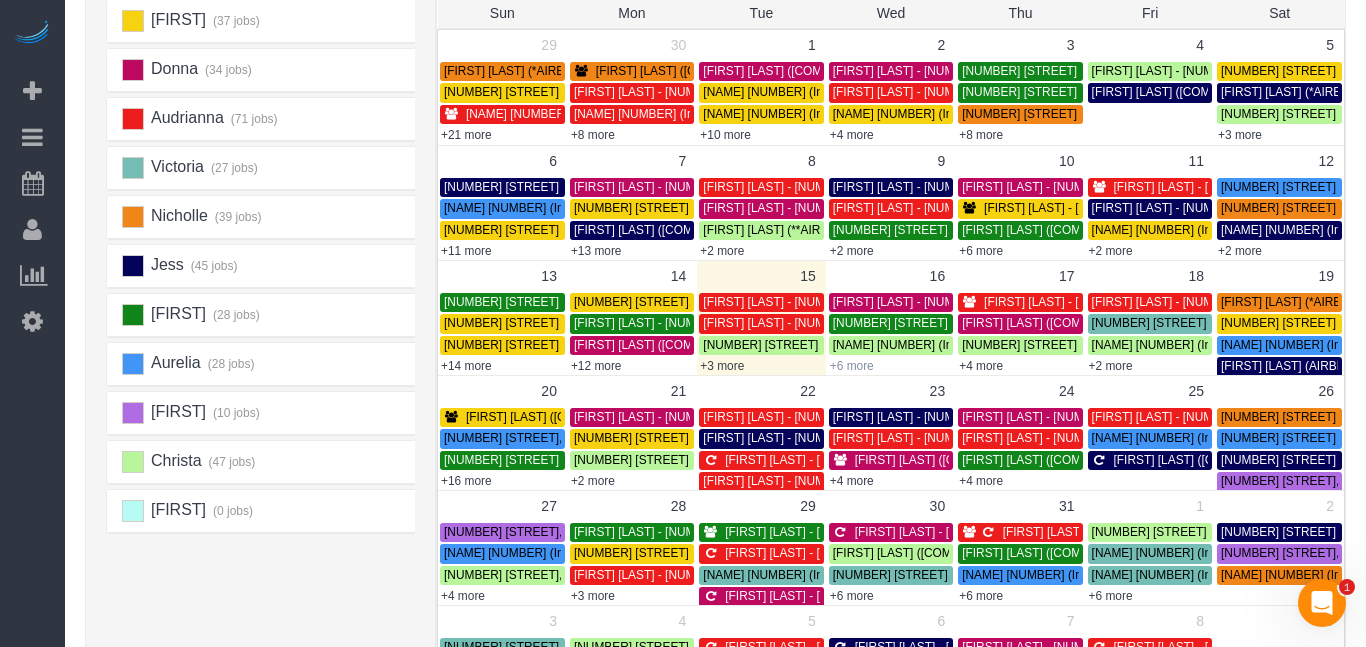 click on "+6 more" at bounding box center [852, 366] 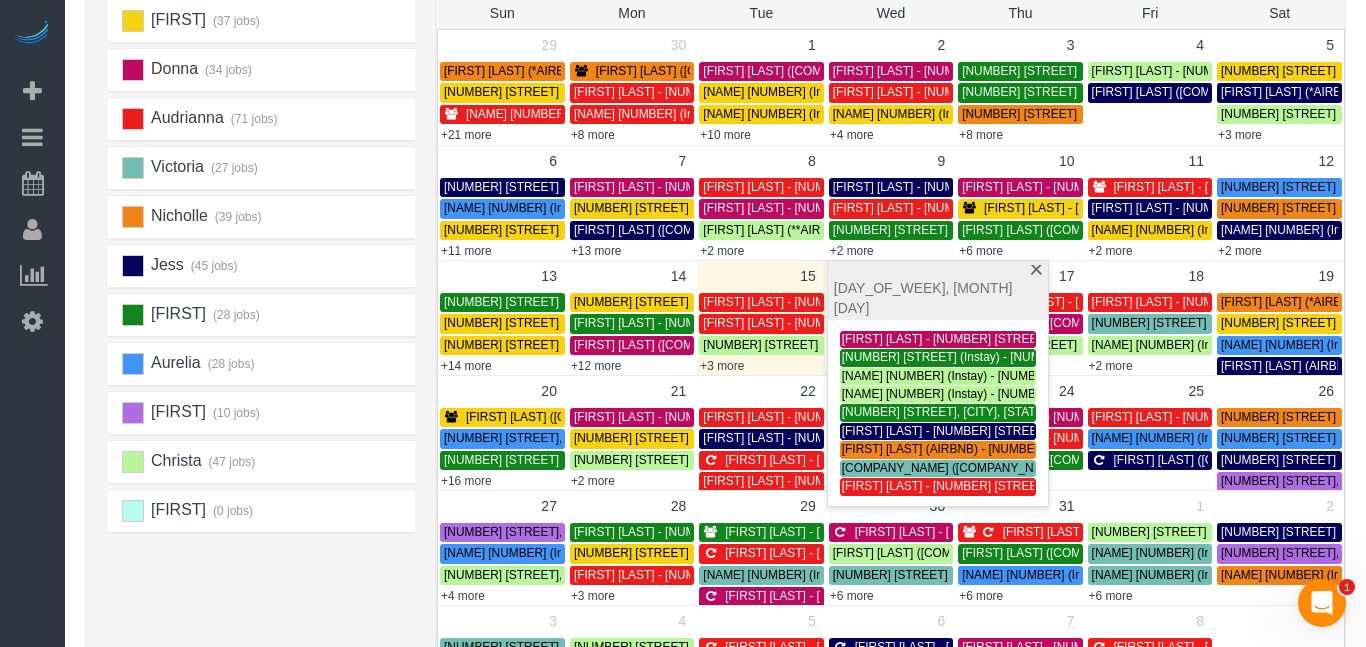 click on "[FIRST]
(37 jobs)
[LAST]
(34 jobs)
[FIRST]
(71 jobs)
[FIRST]
(27 jobs)" at bounding box center [266, 394] 